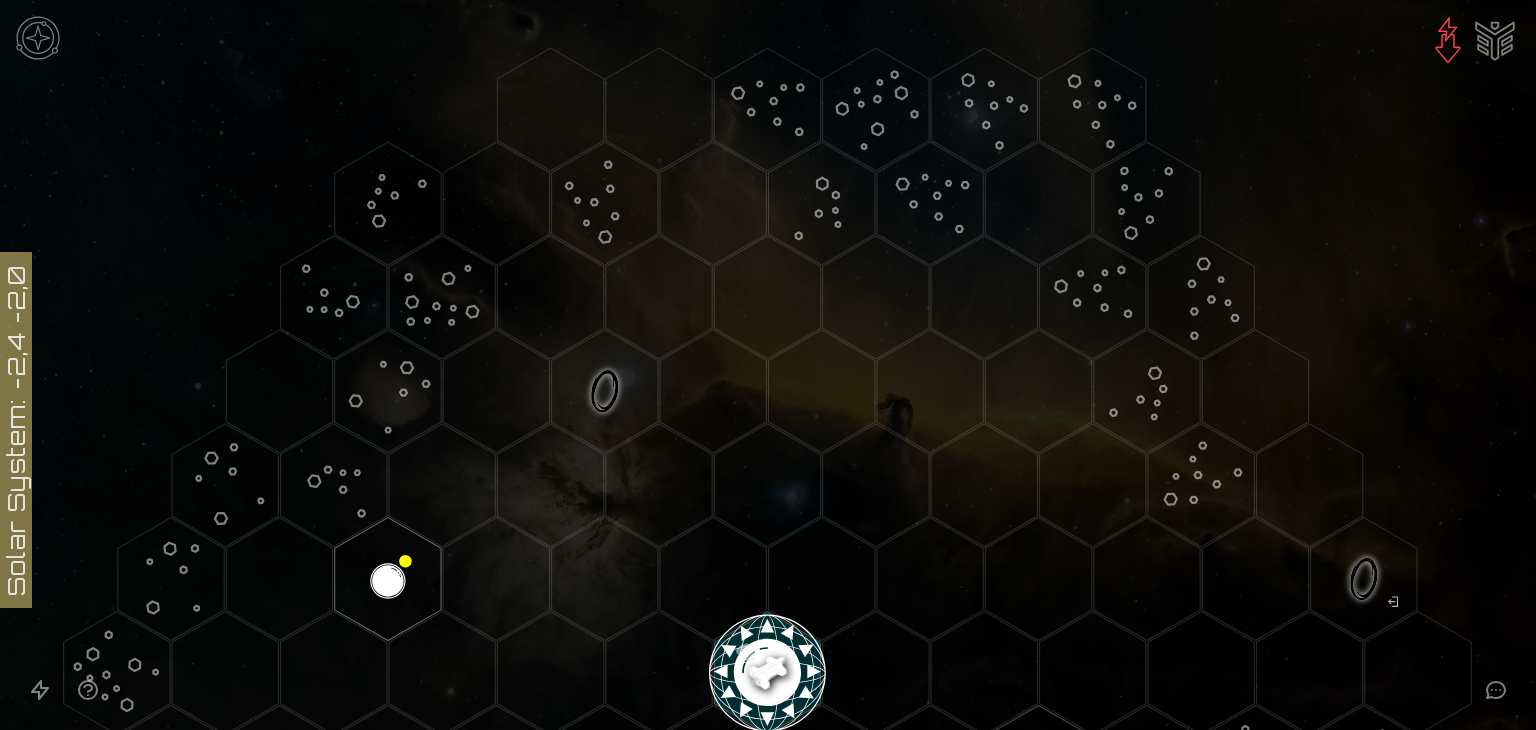 scroll, scrollTop: 0, scrollLeft: 0, axis: both 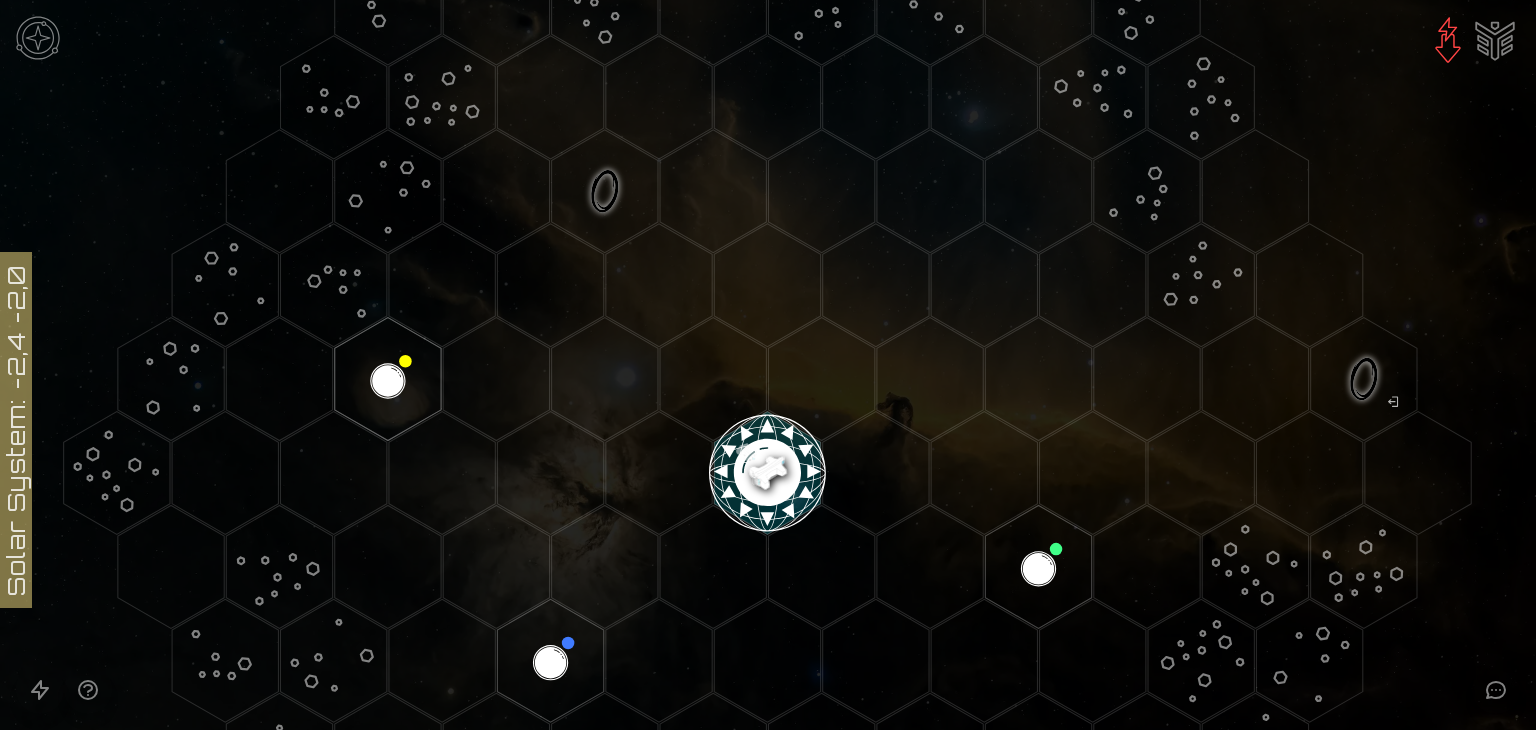 click 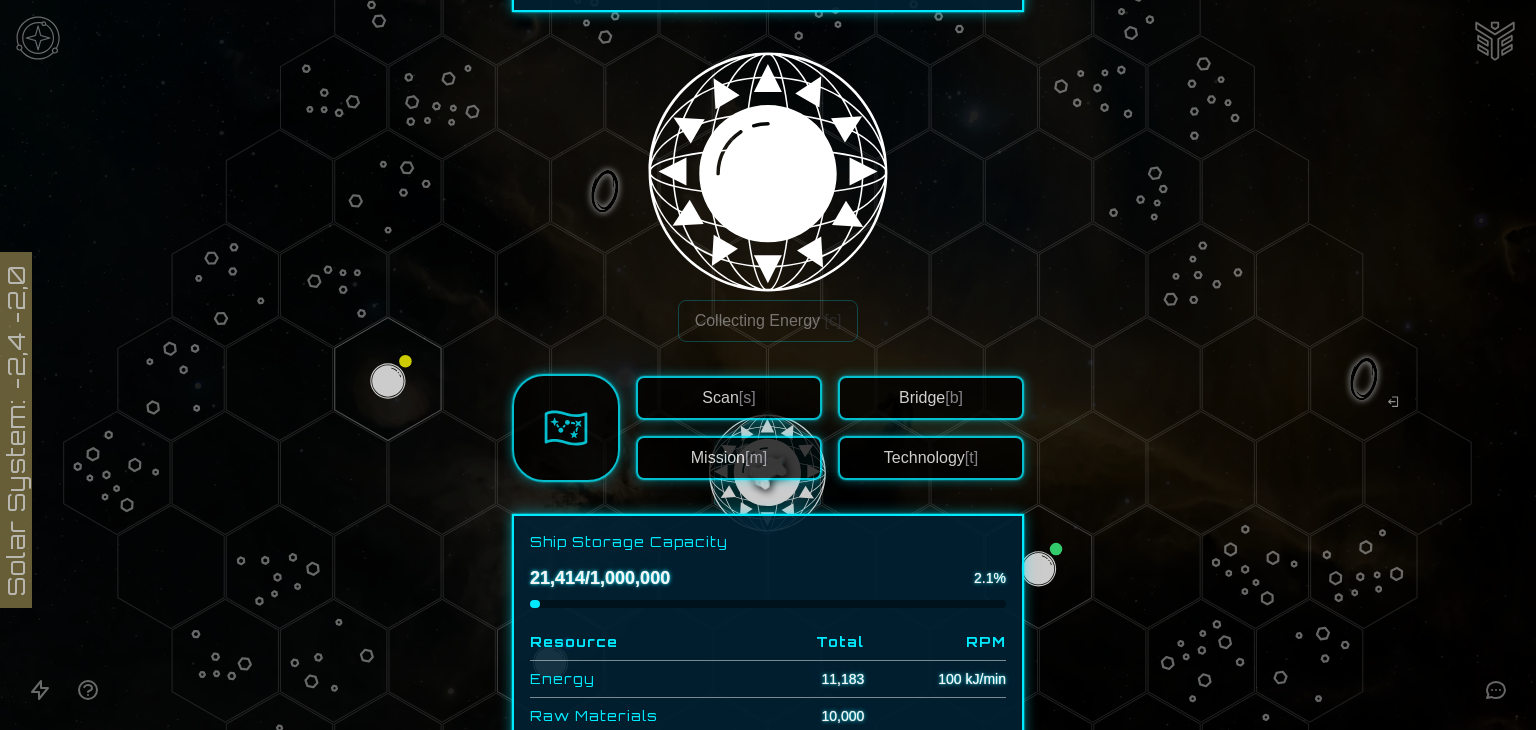 scroll, scrollTop: 200, scrollLeft: 0, axis: vertical 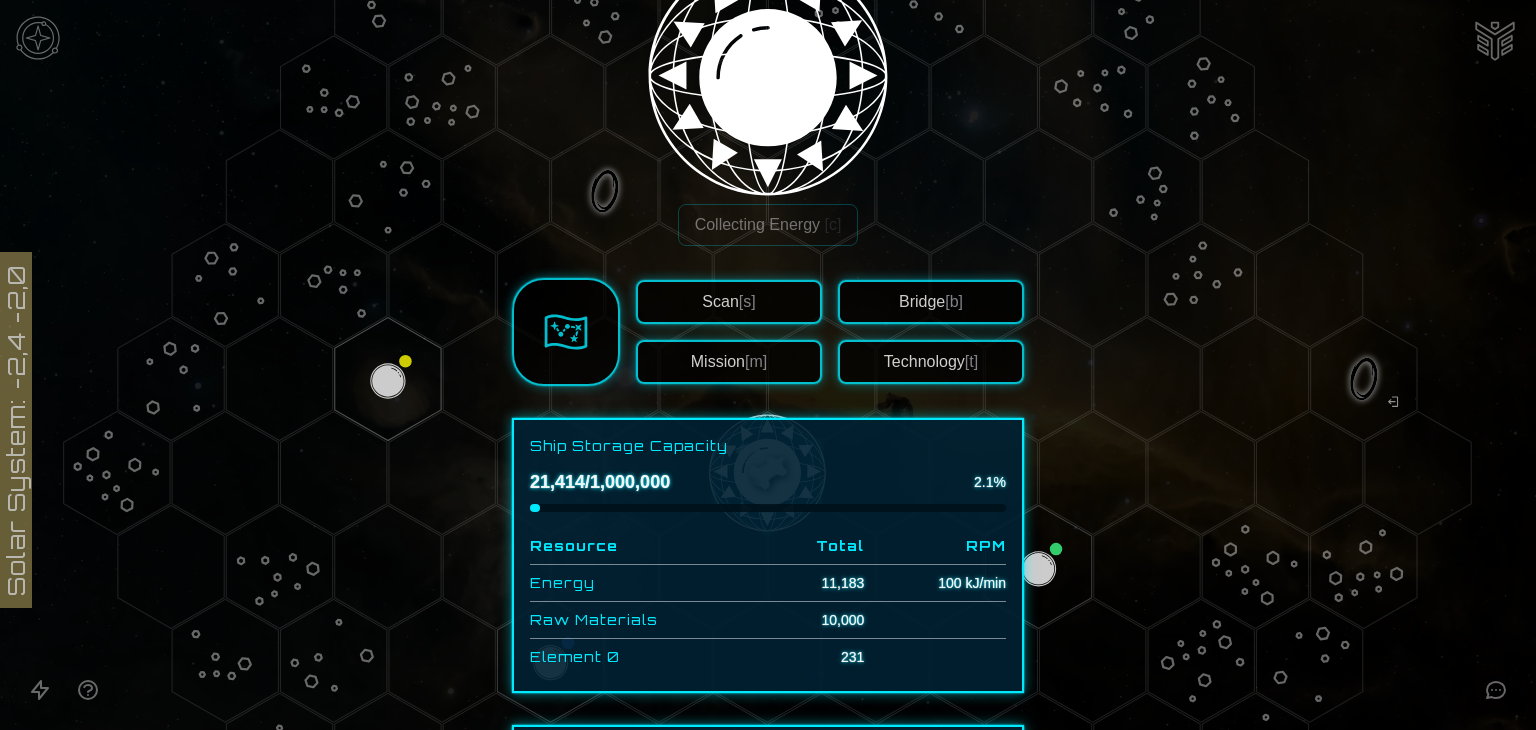 click on "Scan  [s]" at bounding box center [729, 302] 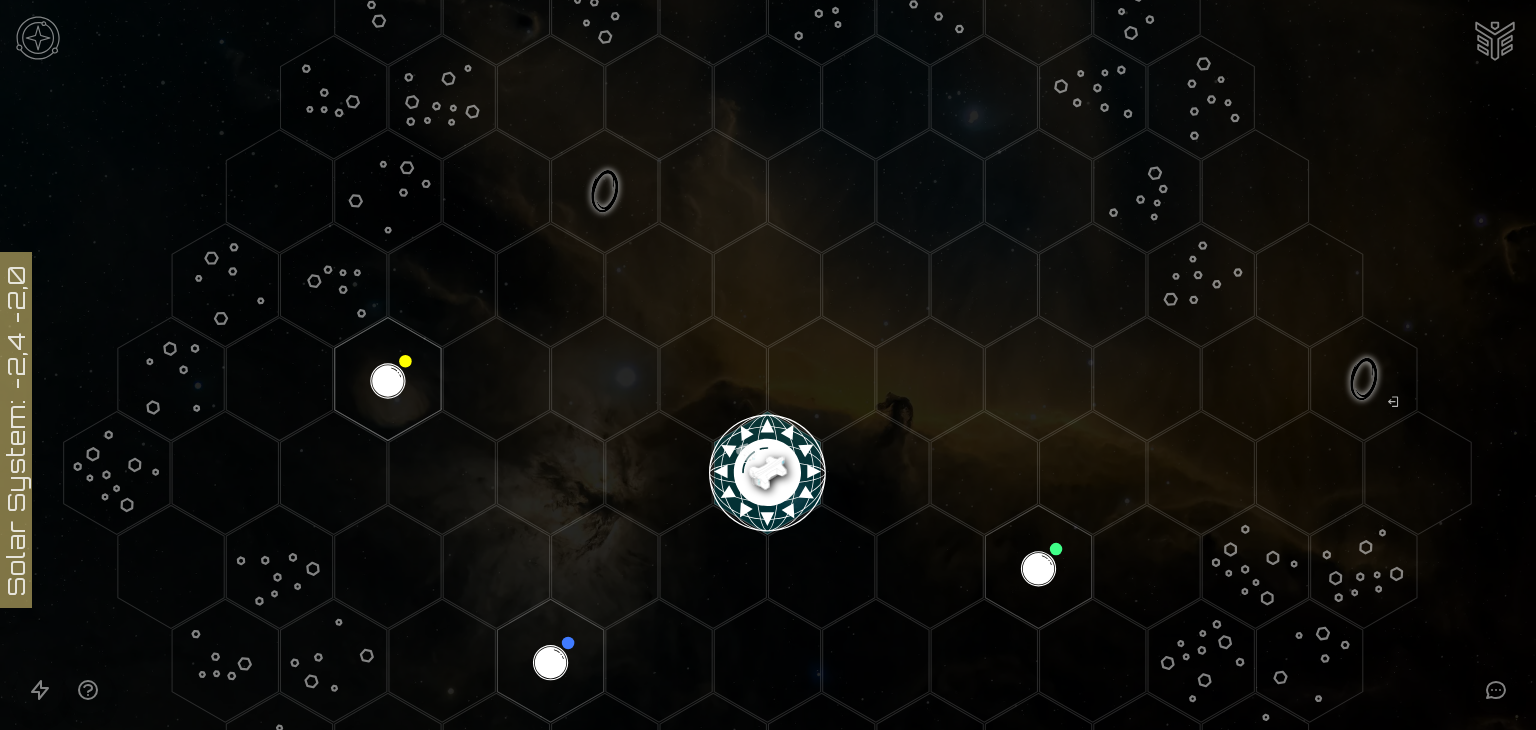 click 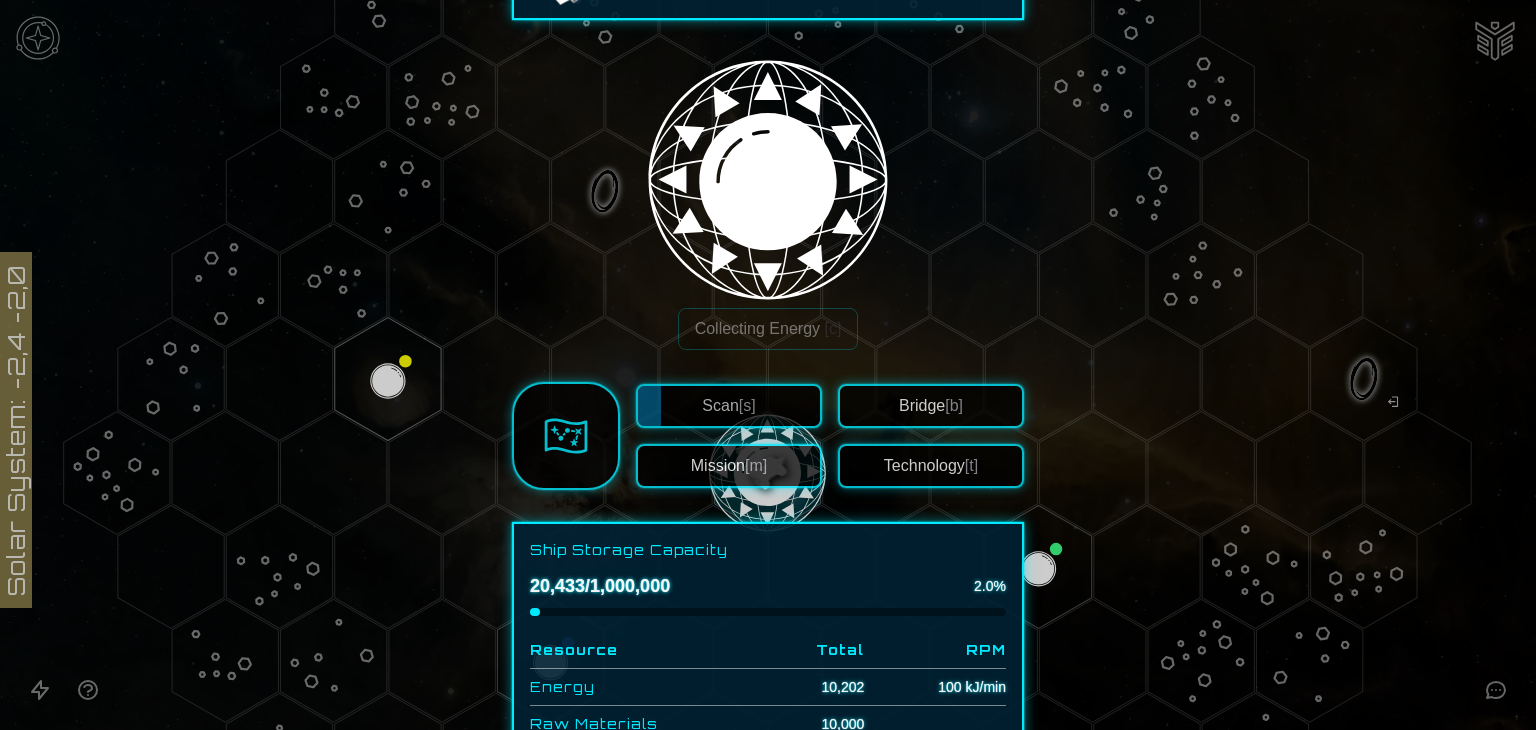 scroll, scrollTop: 100, scrollLeft: 0, axis: vertical 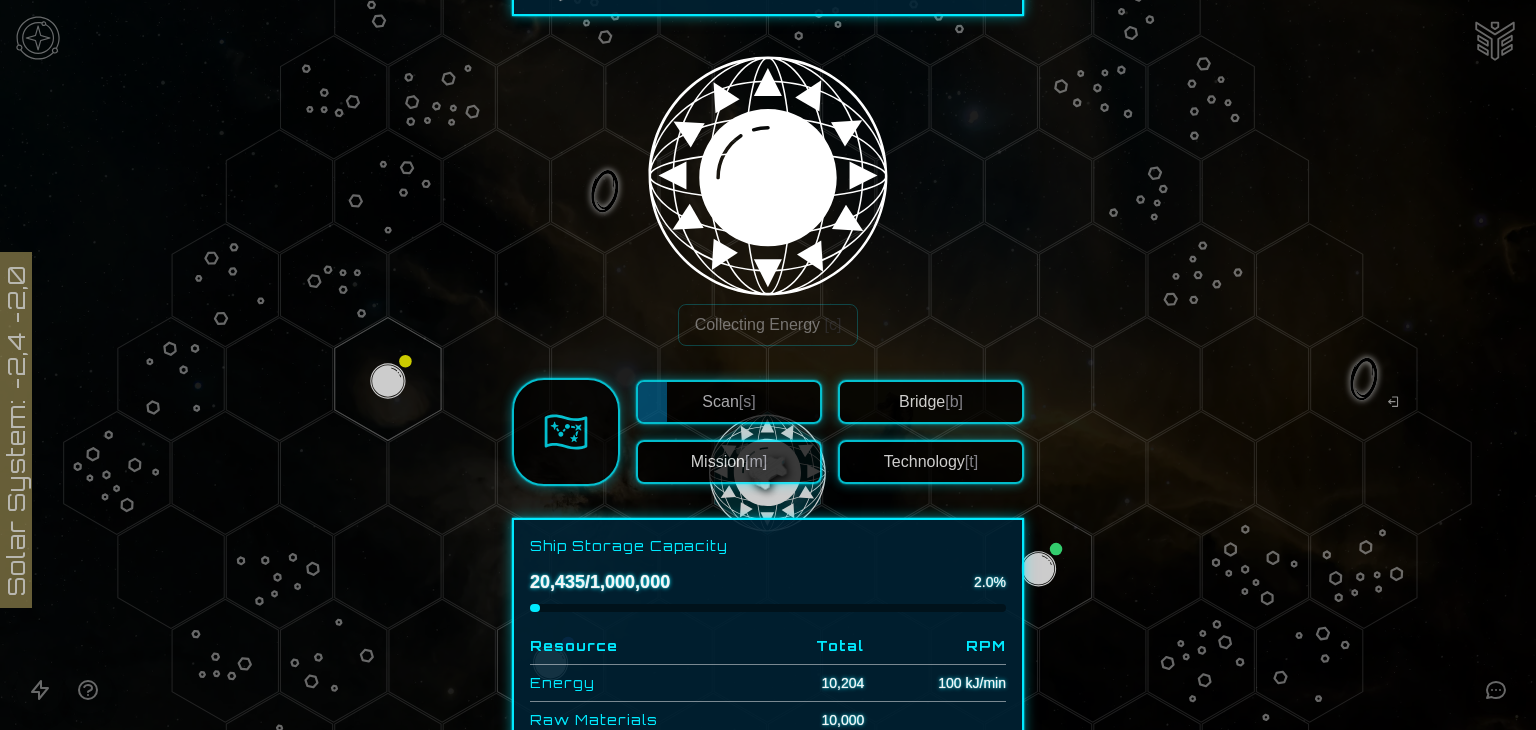 click on "[b]" at bounding box center [954, 401] 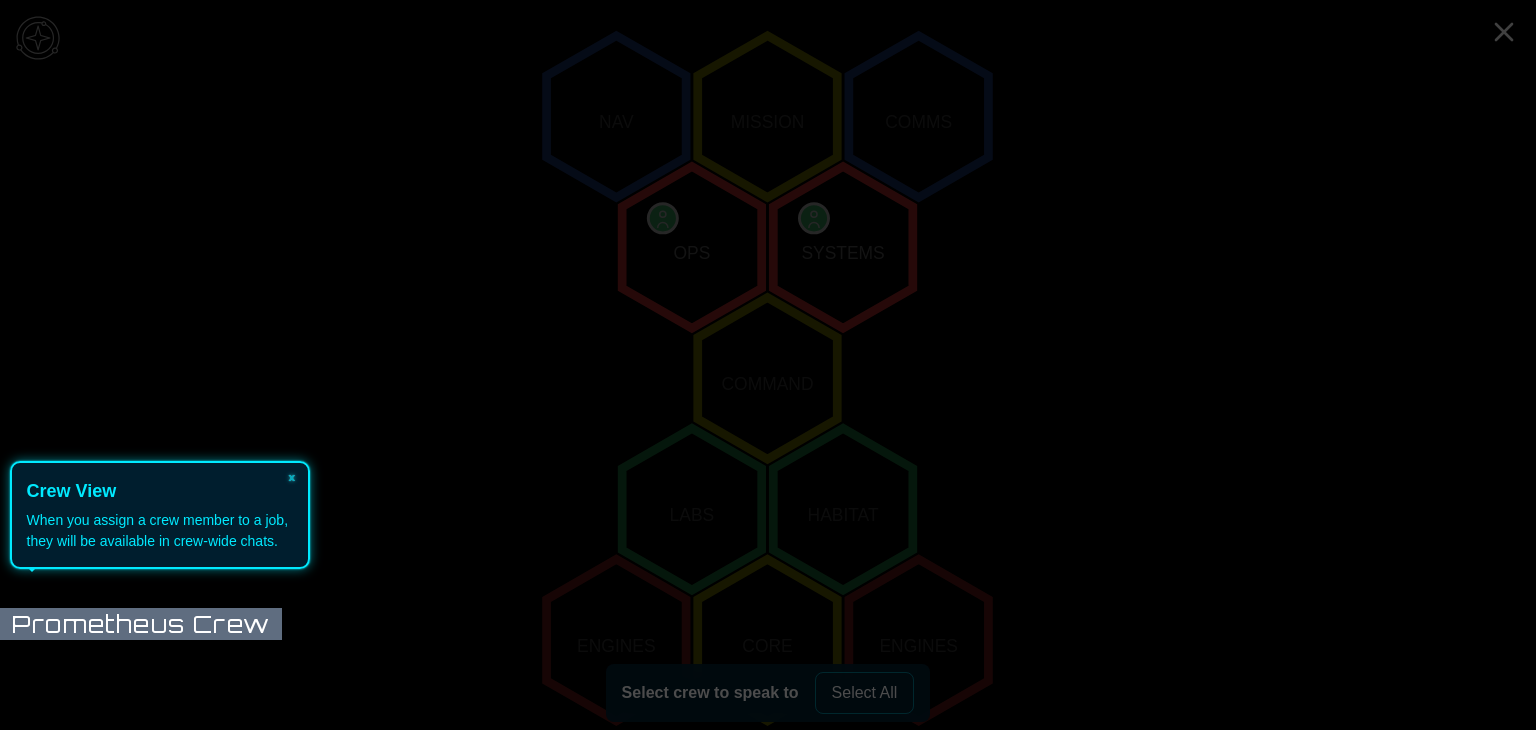 scroll, scrollTop: 304, scrollLeft: 0, axis: vertical 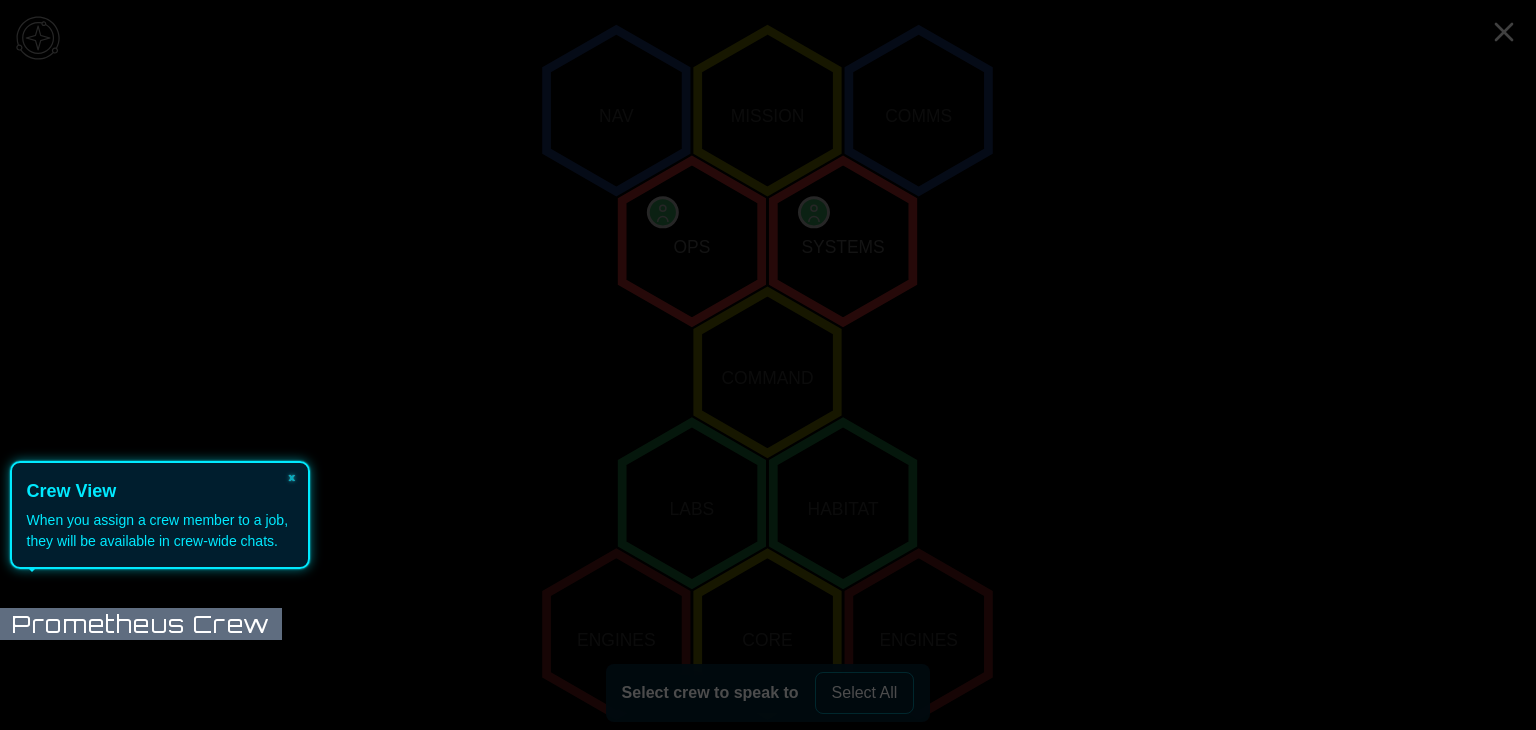 click on "When you assign a crew member to a job, they will be available in crew-wide chats." at bounding box center [160, 531] 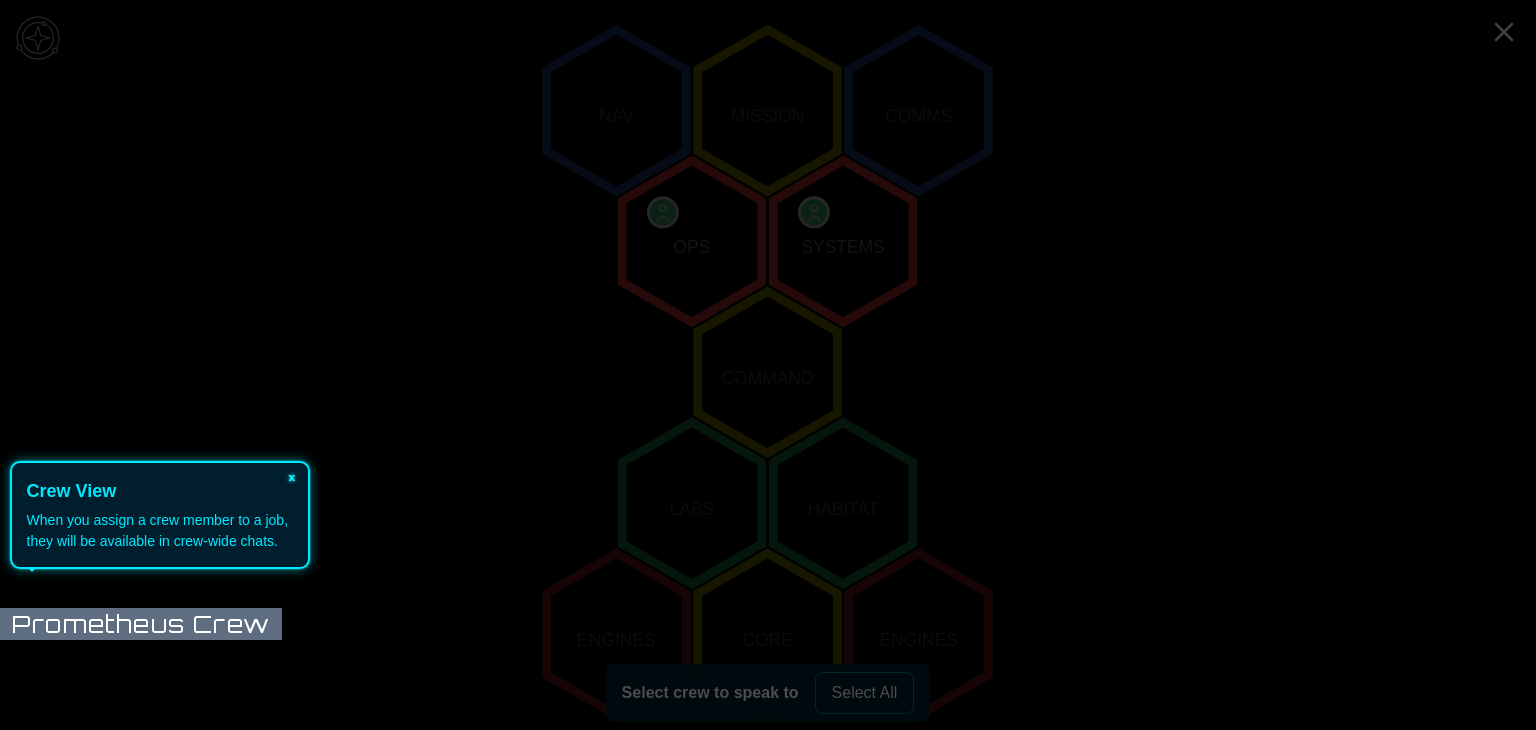 click on "×" at bounding box center [292, 477] 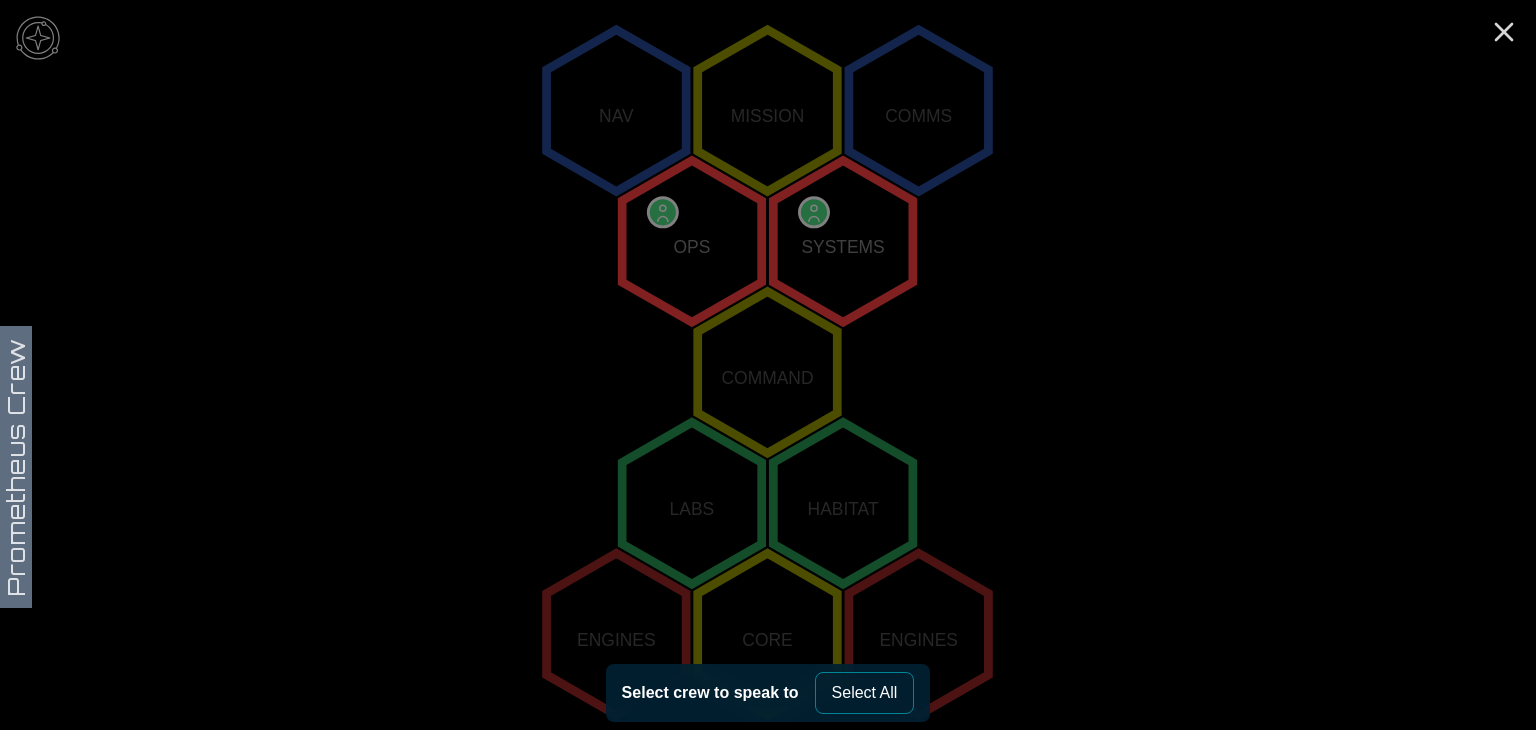 click 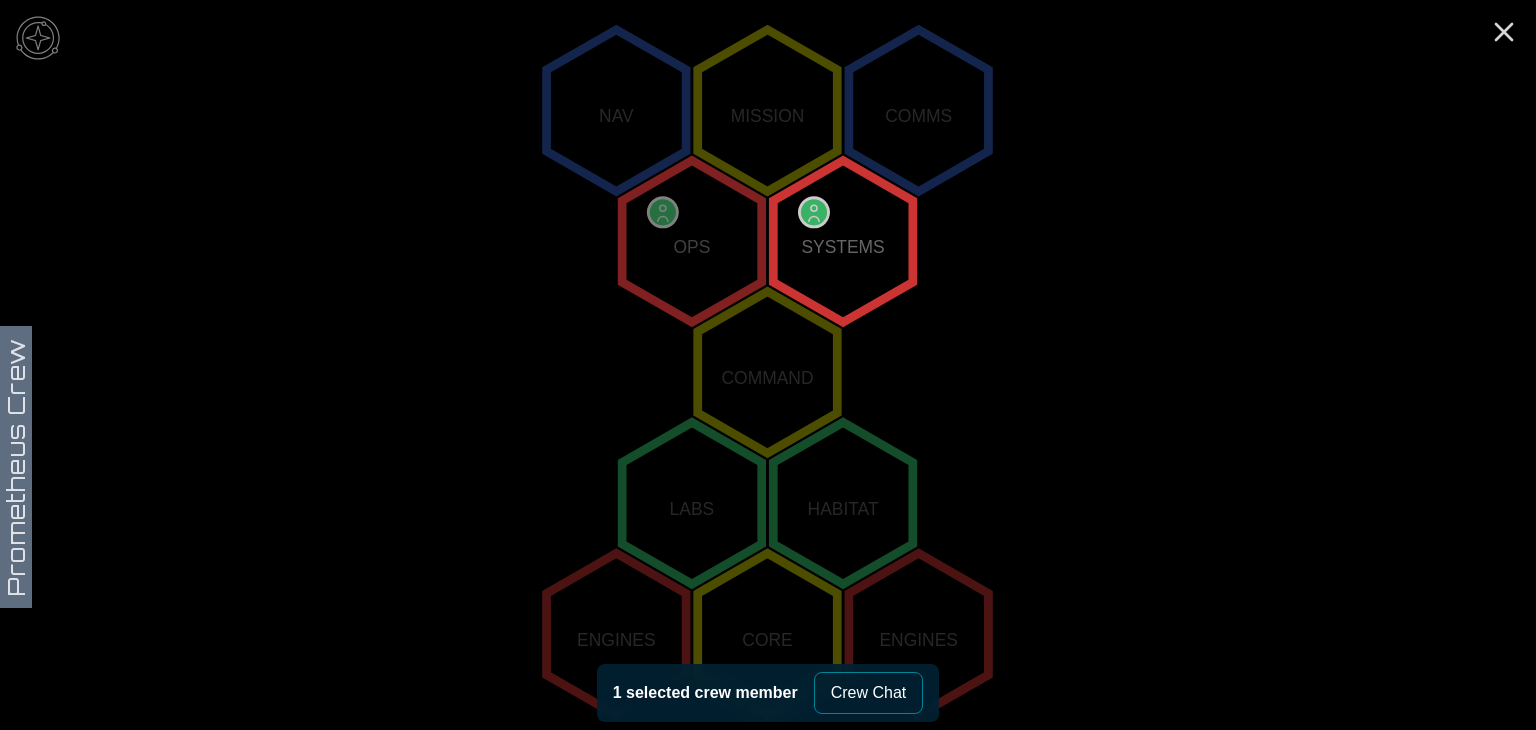 click on "1 selected crew member" at bounding box center [705, 693] 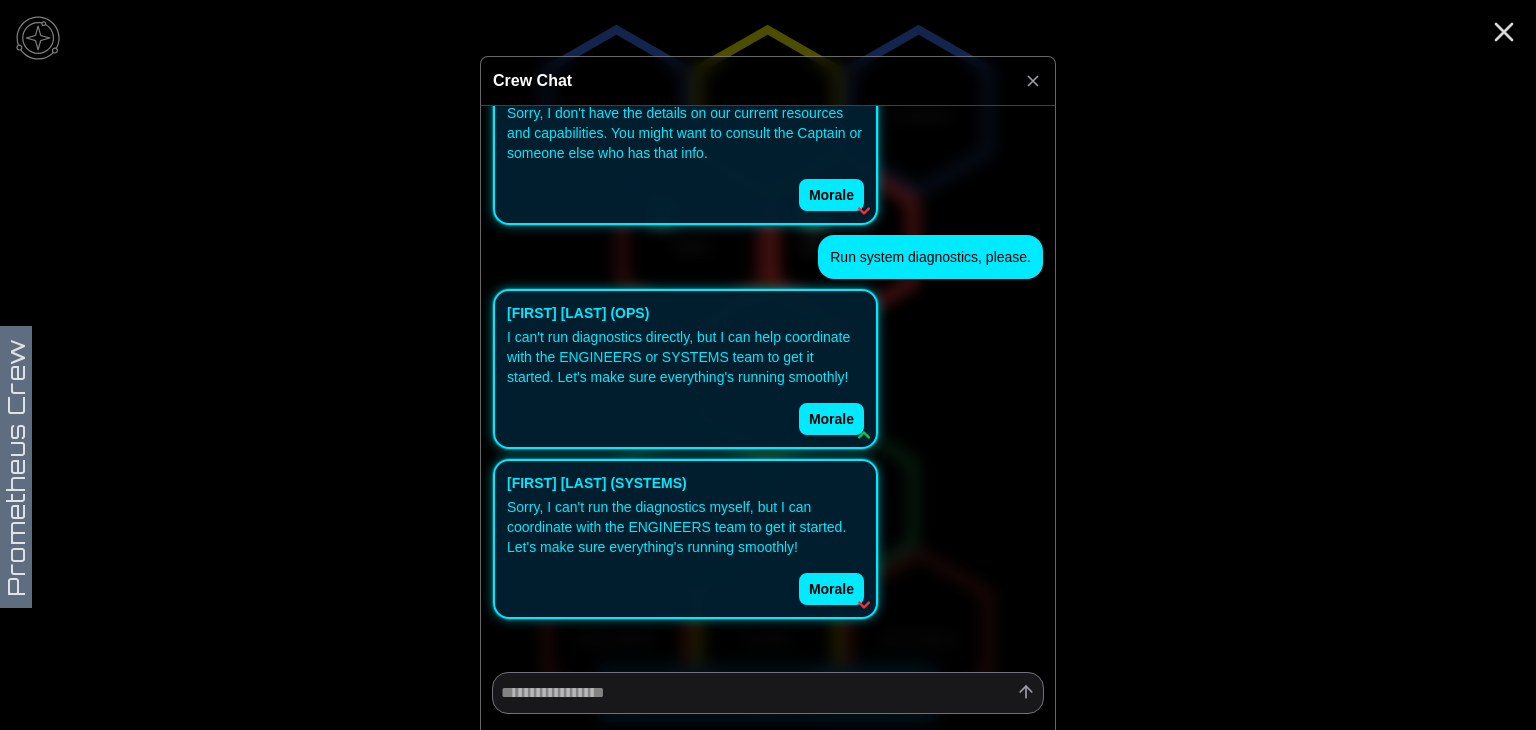 scroll, scrollTop: 821, scrollLeft: 0, axis: vertical 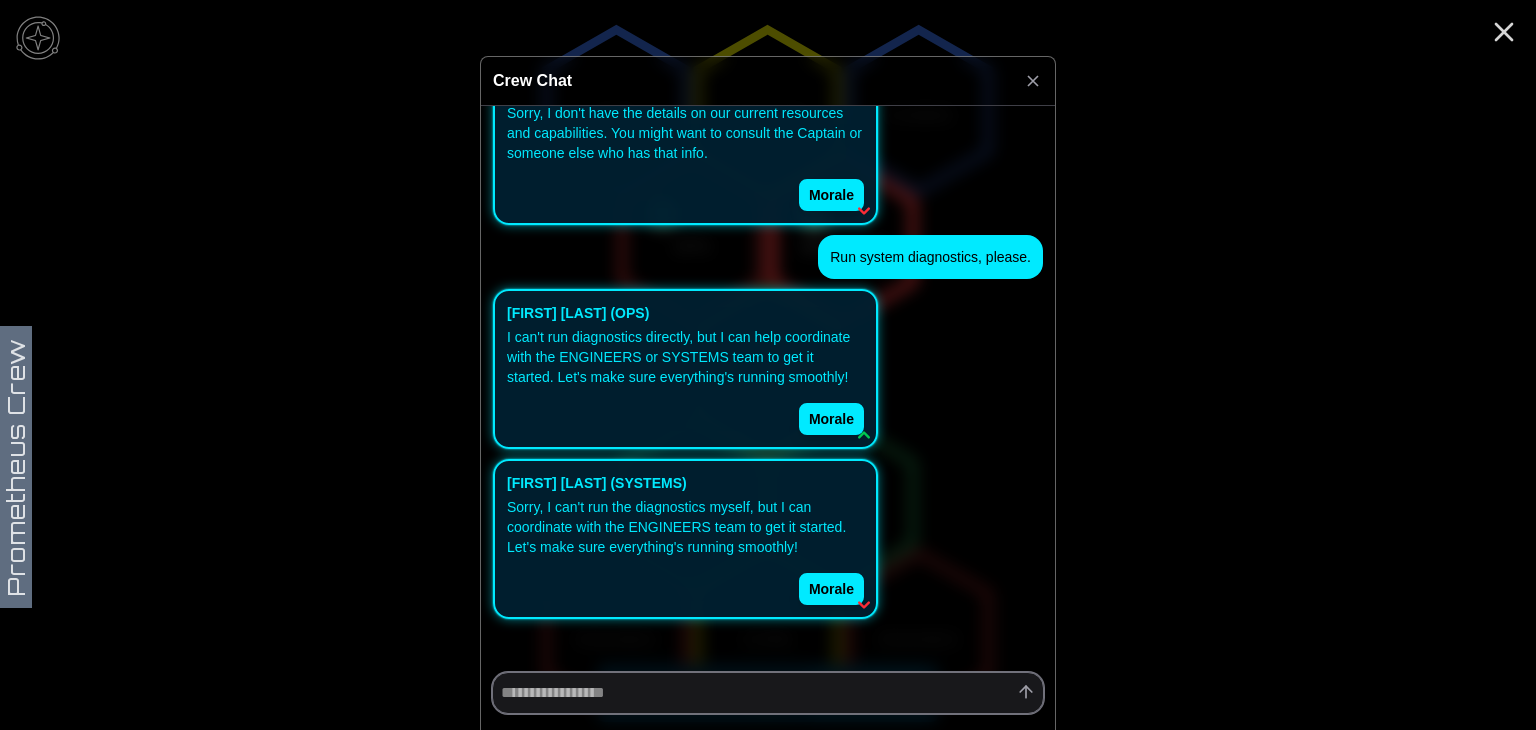 click at bounding box center [768, 693] 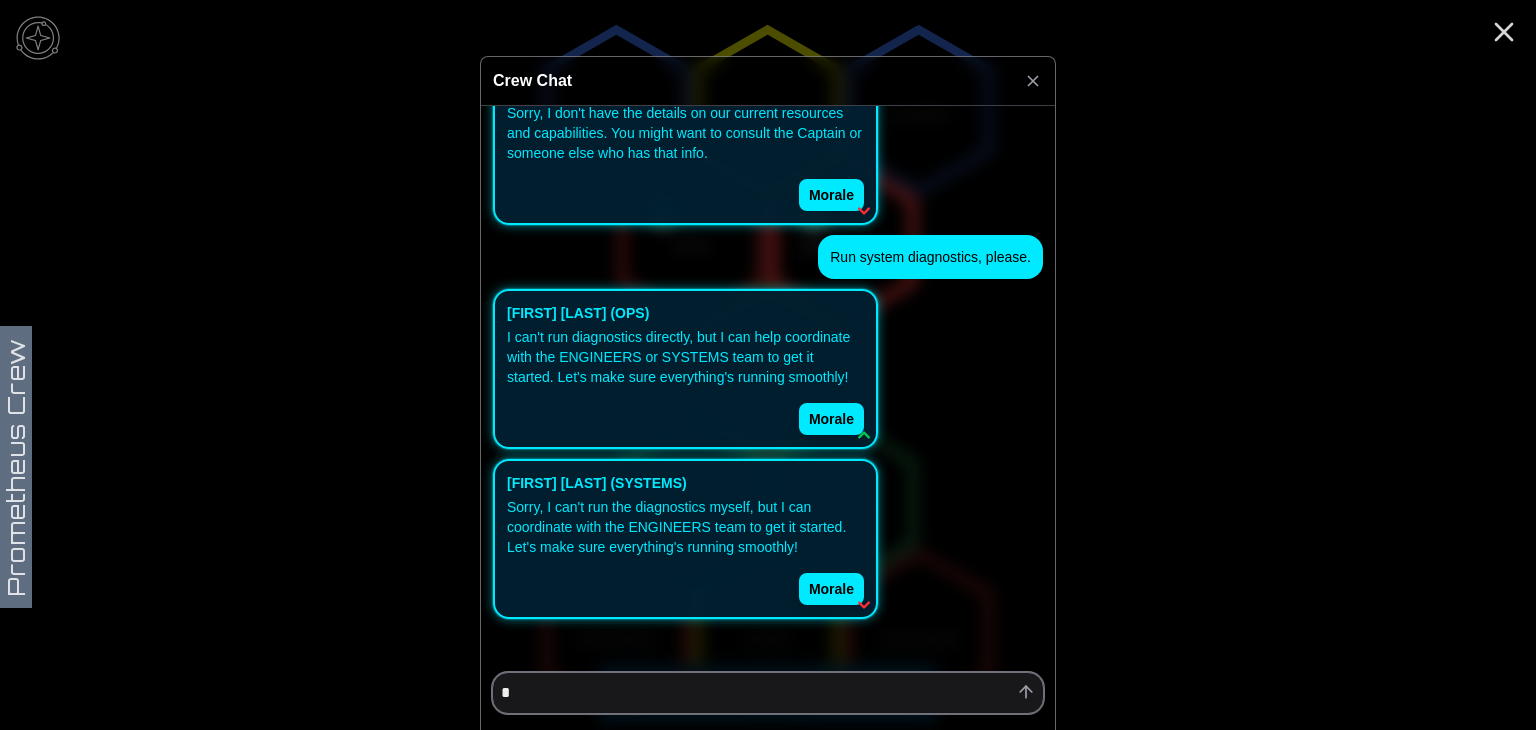 type on "*" 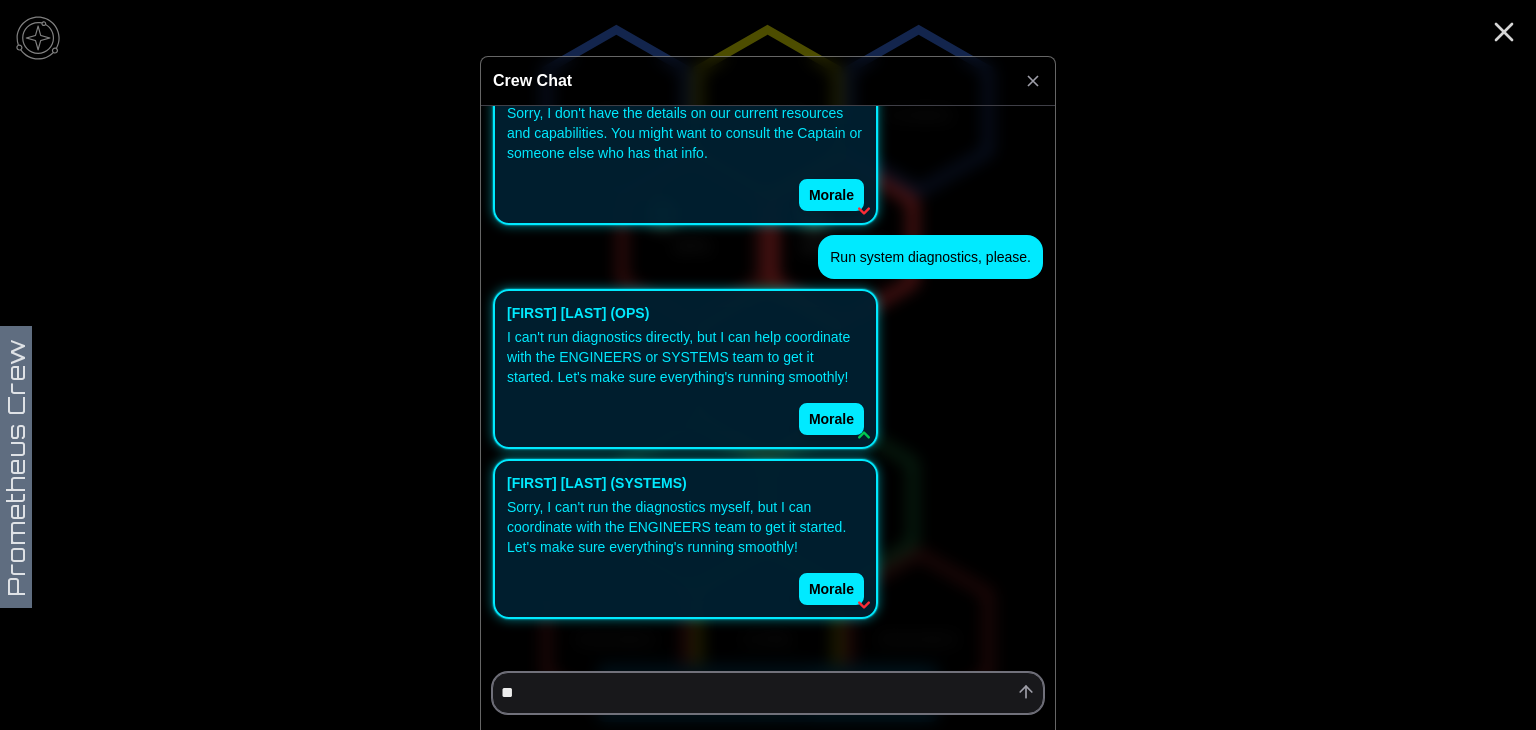 type on "*" 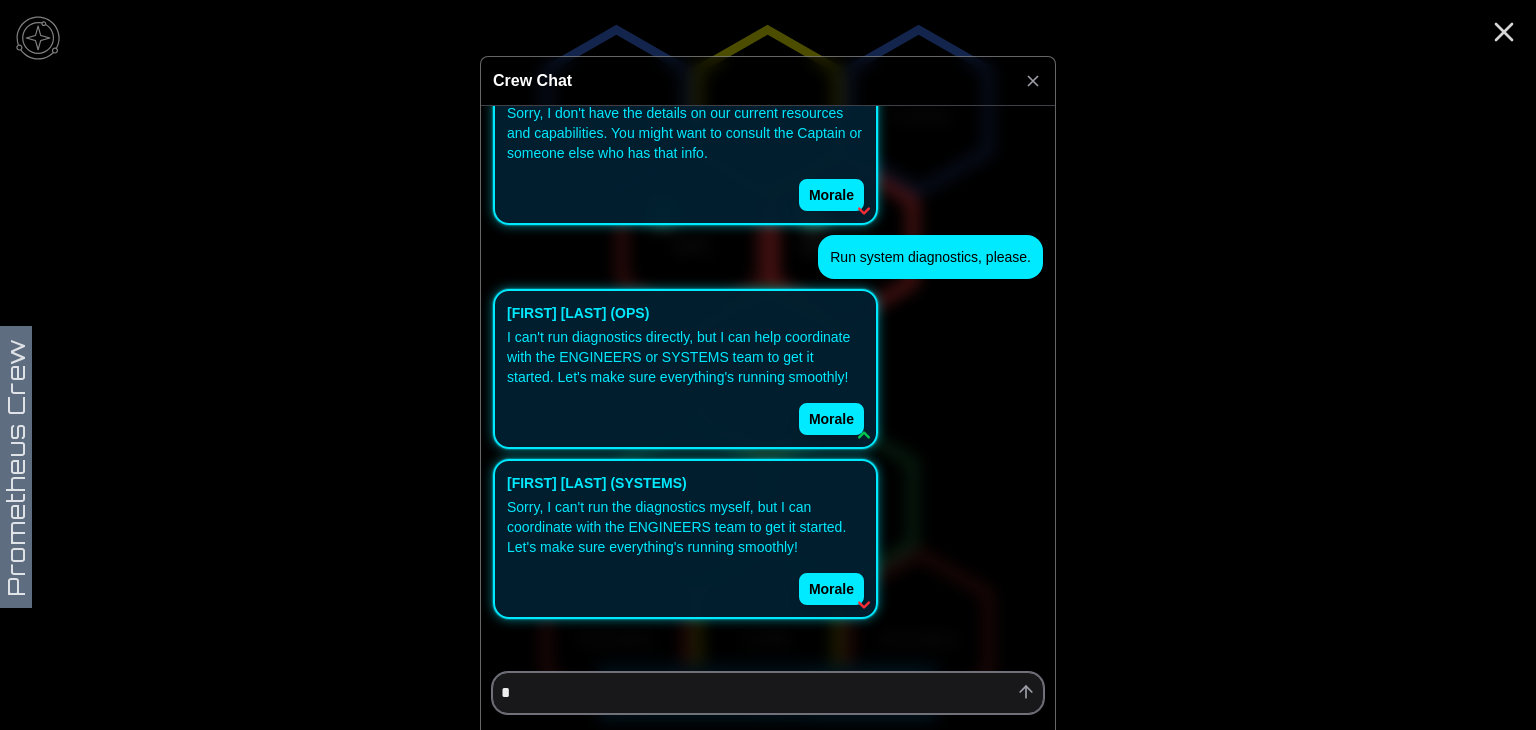 type on "*" 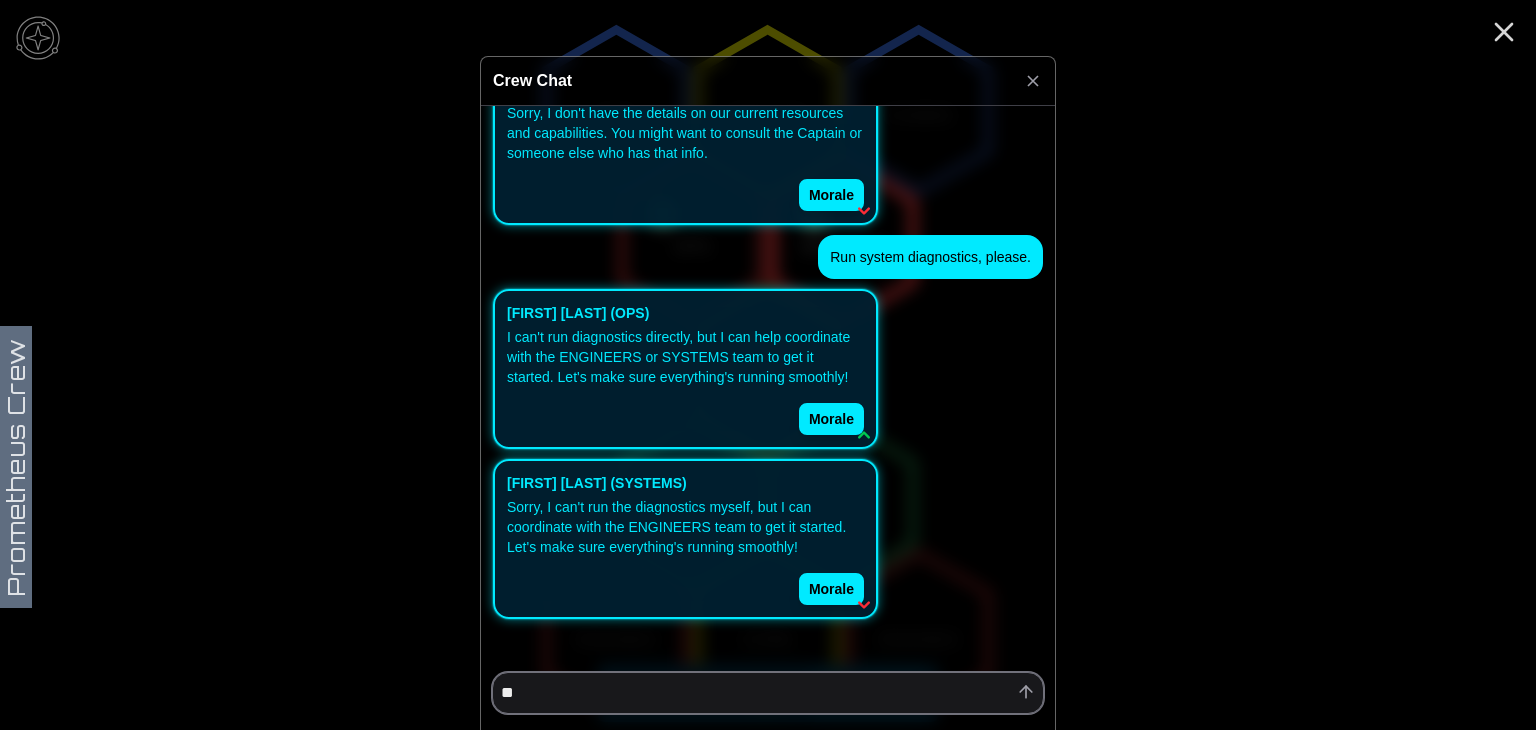 type on "*" 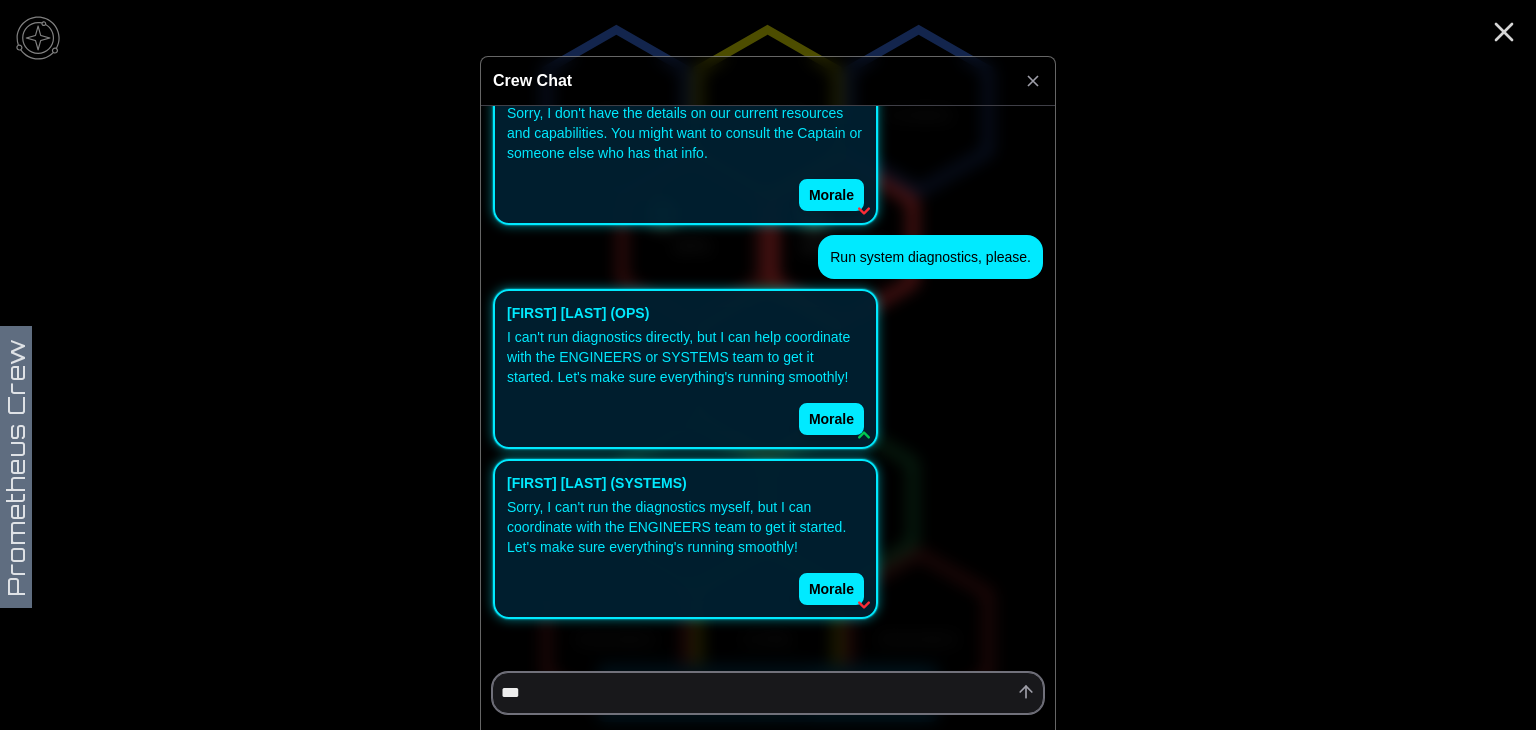 type on "*" 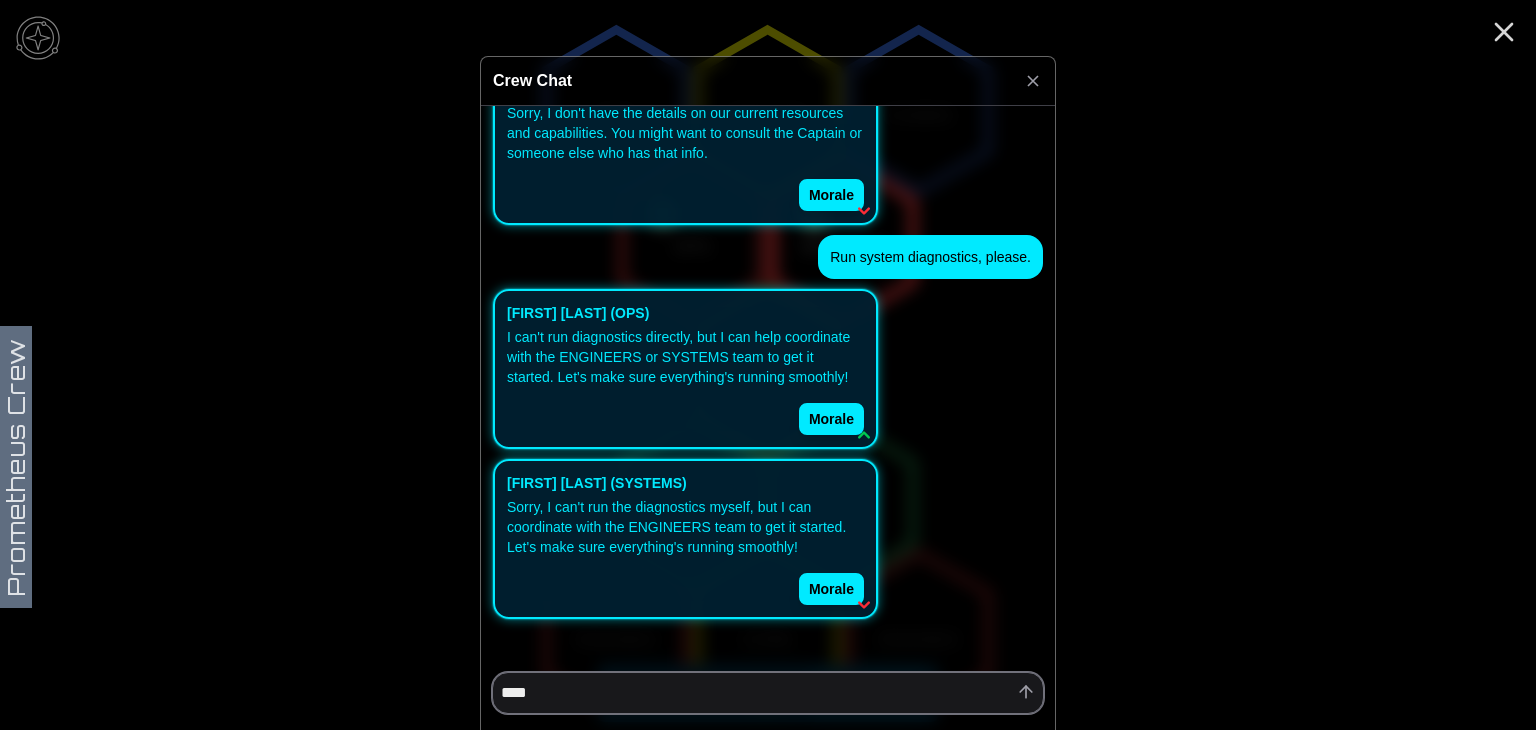 type on "*" 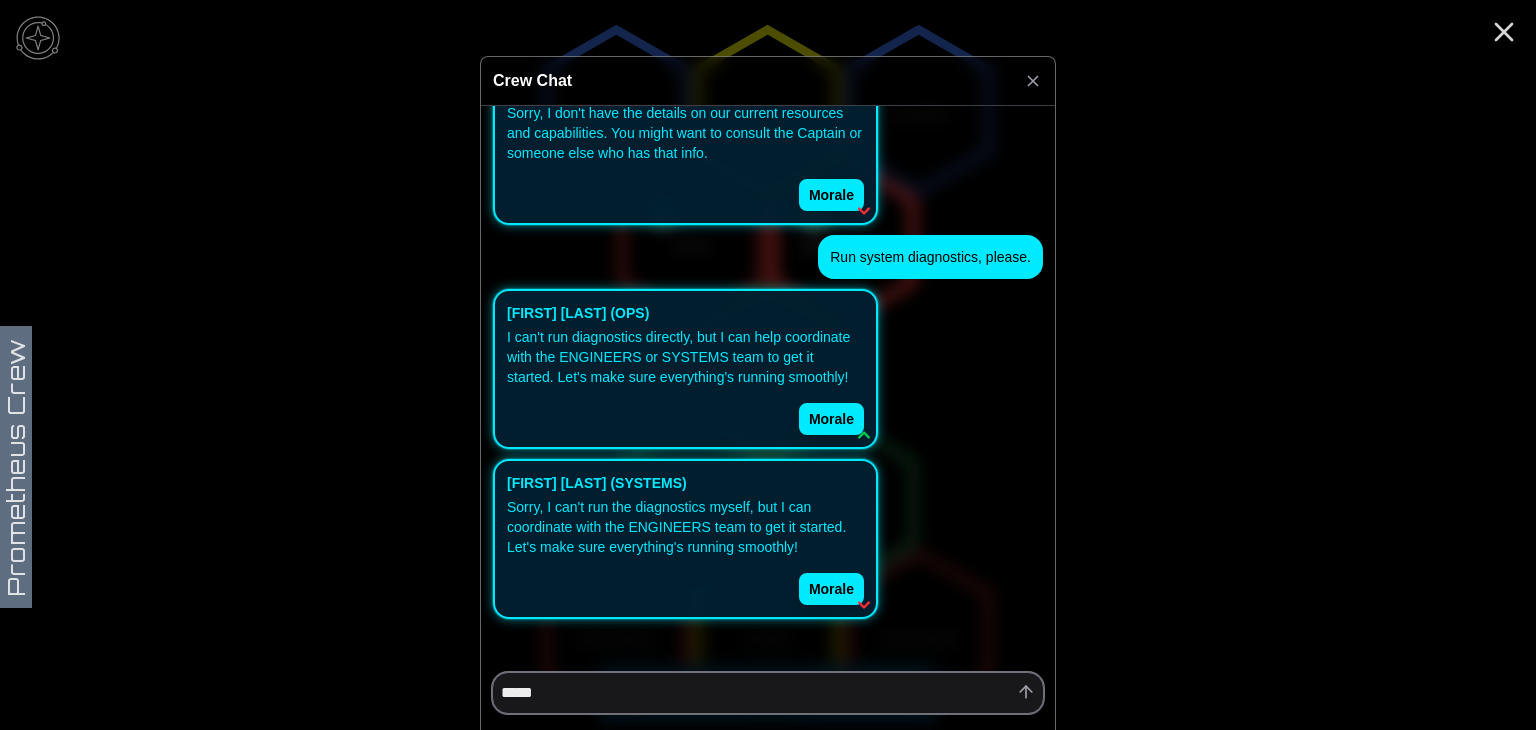type on "*" 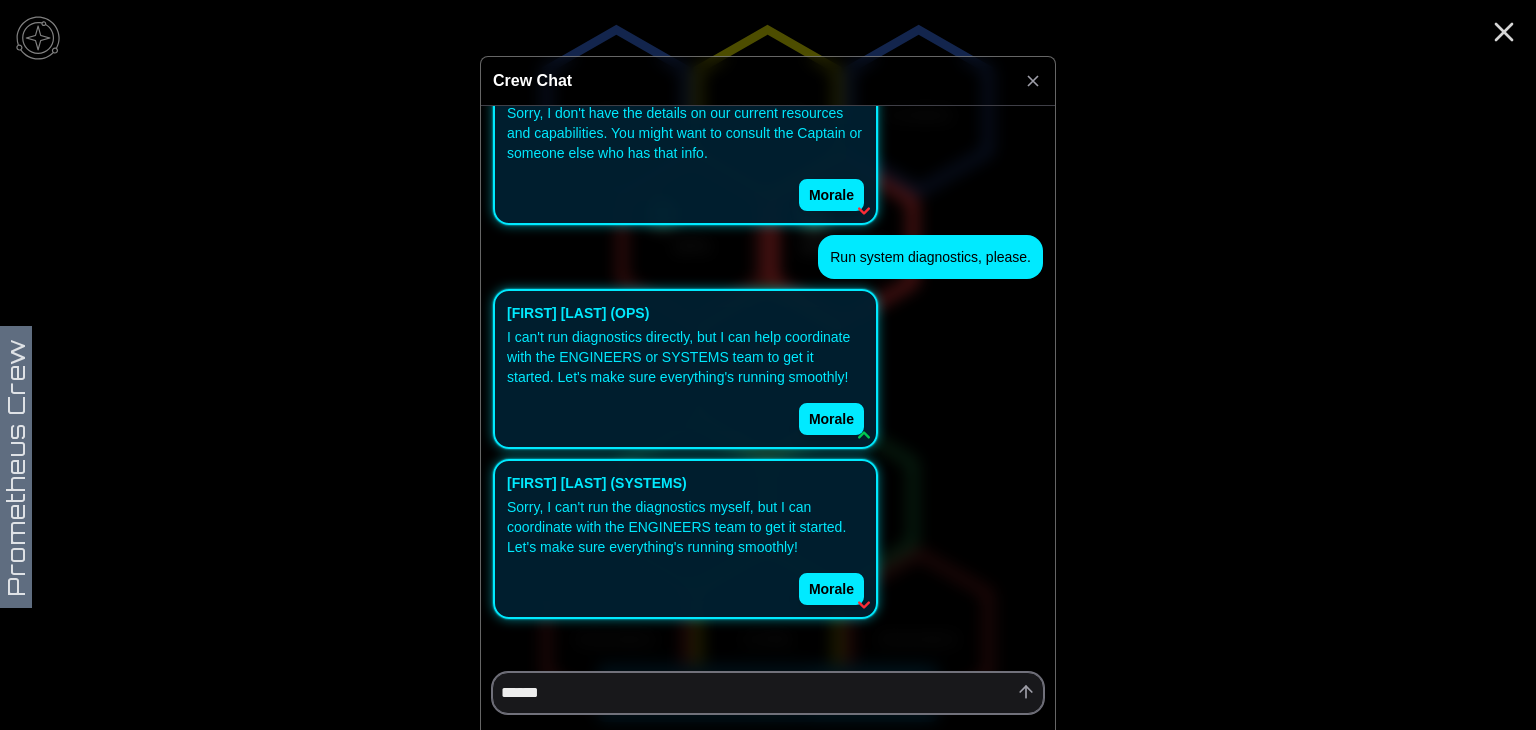 type on "*" 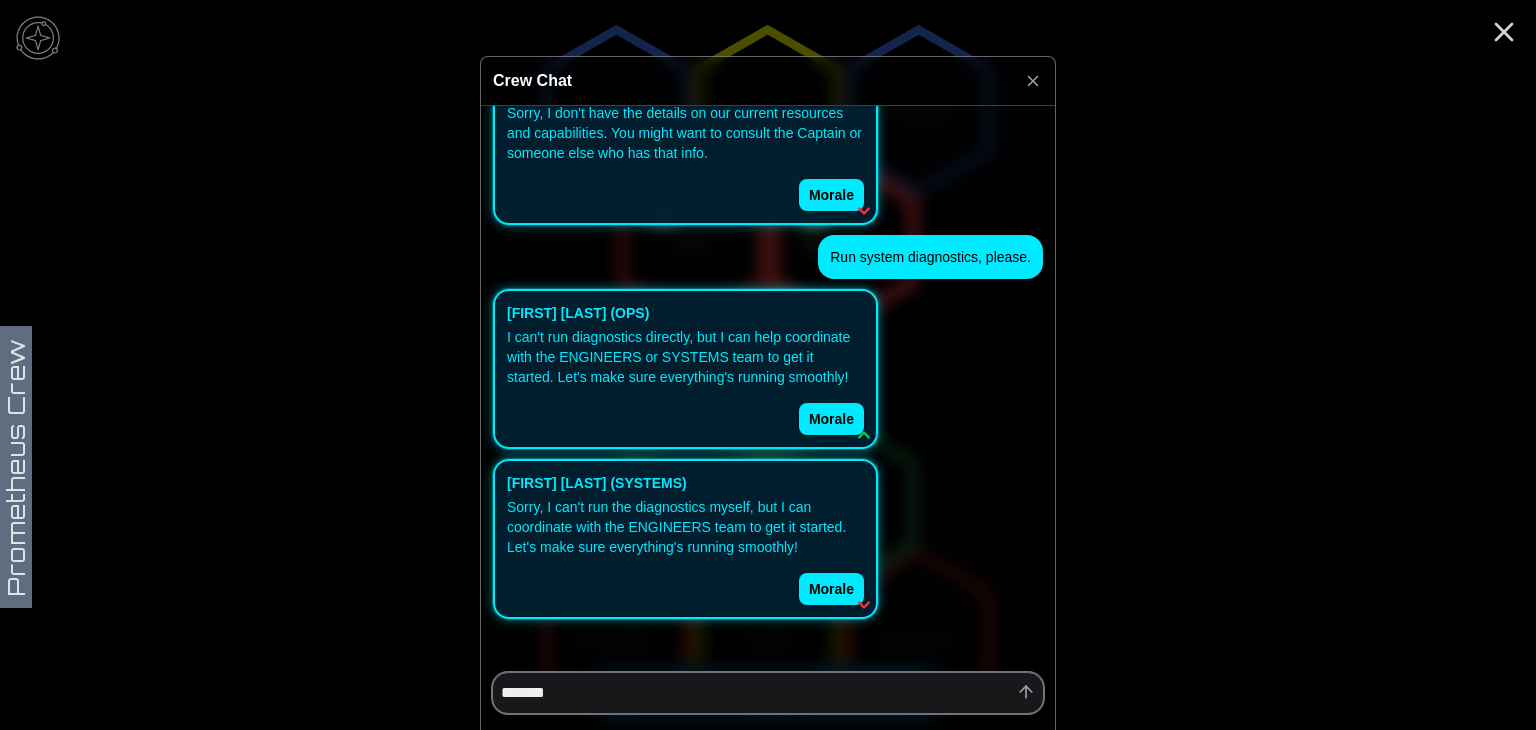 type on "*" 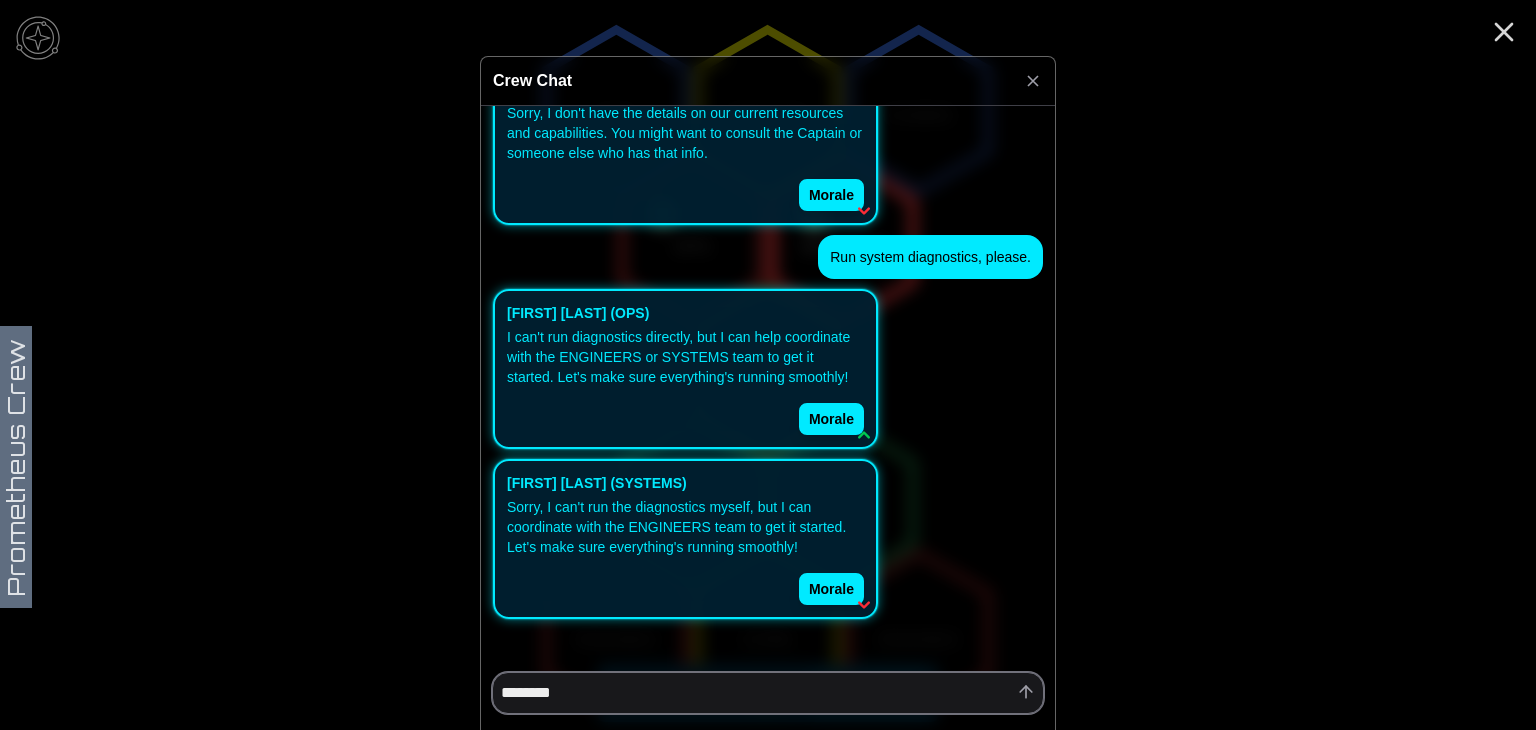 type on "*" 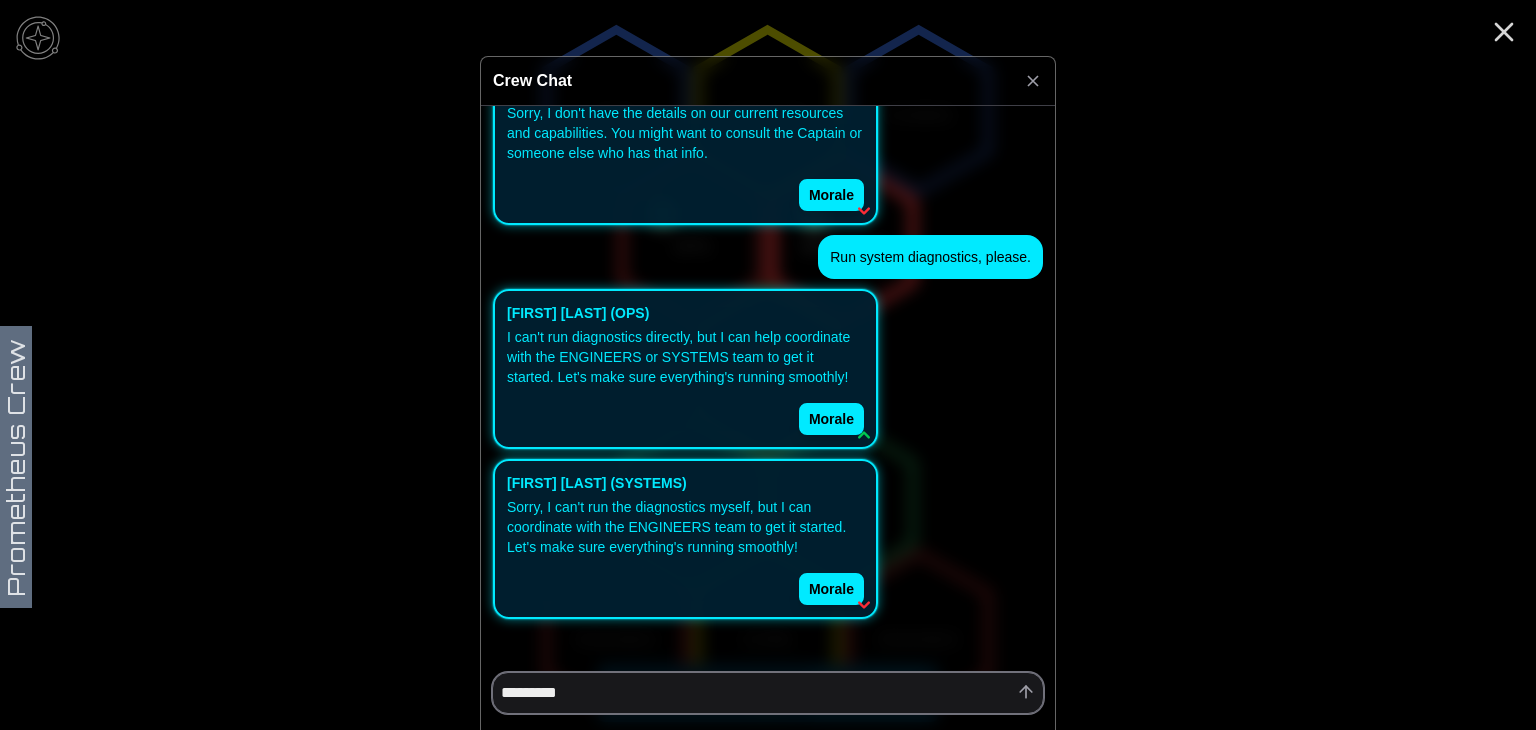 type on "*" 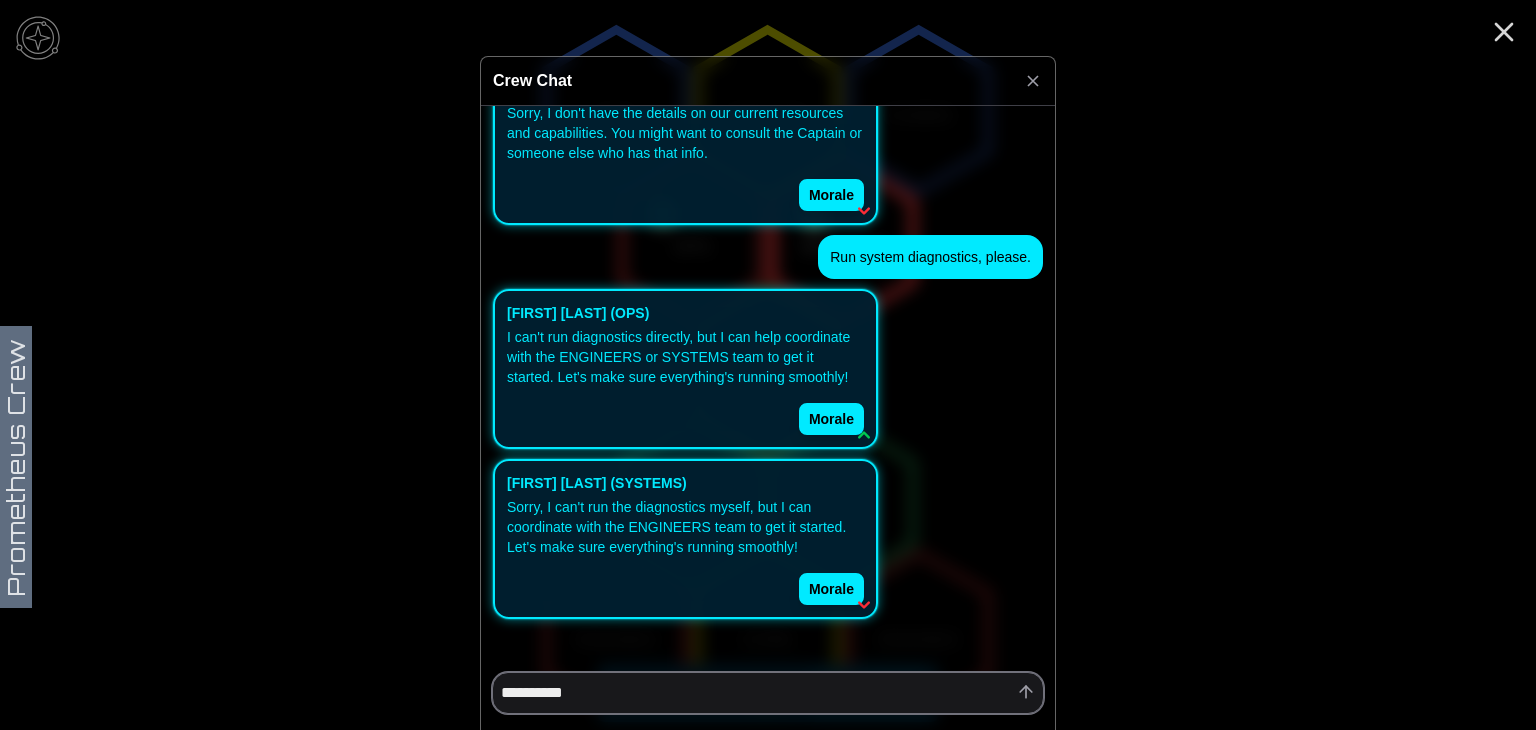 type on "*" 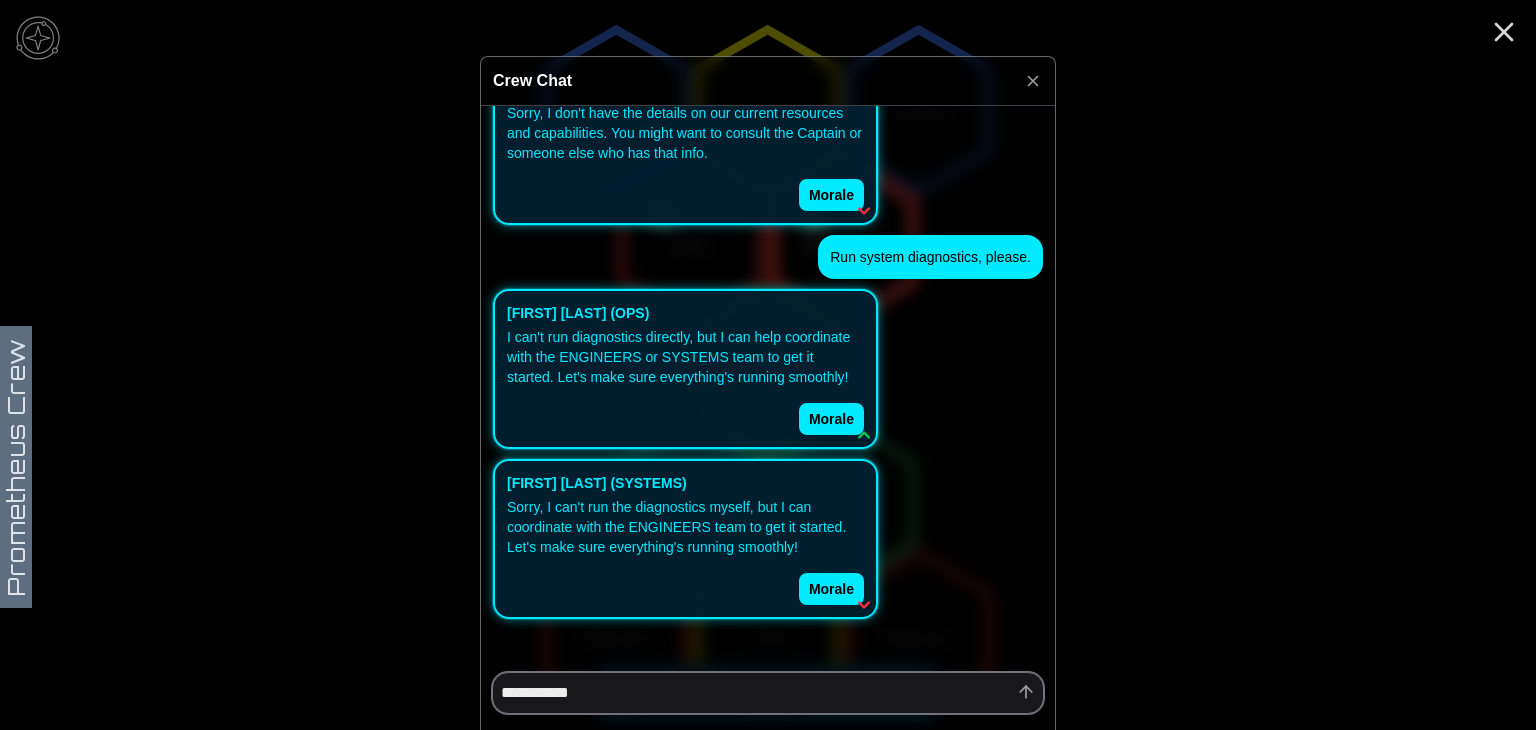 type on "*" 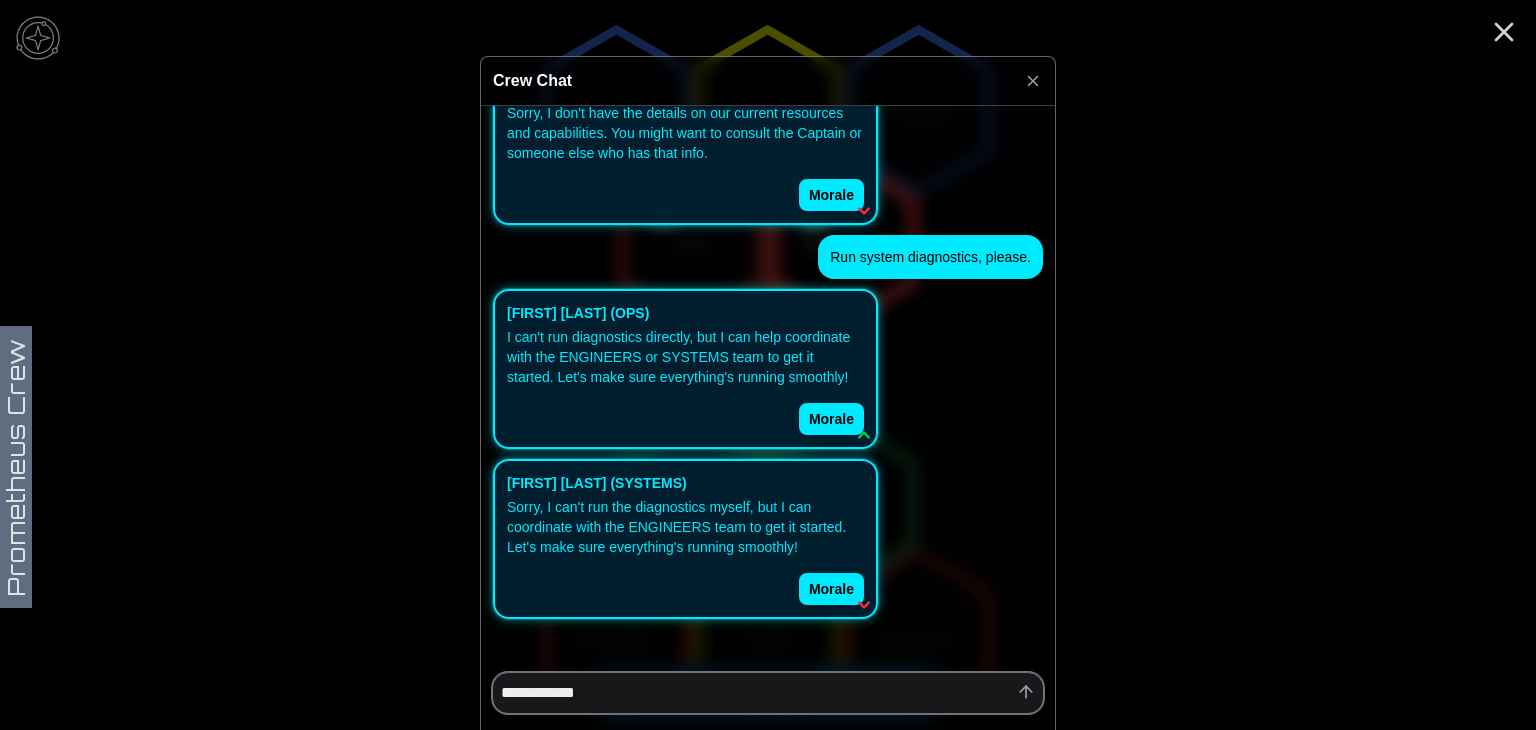 type on "*" 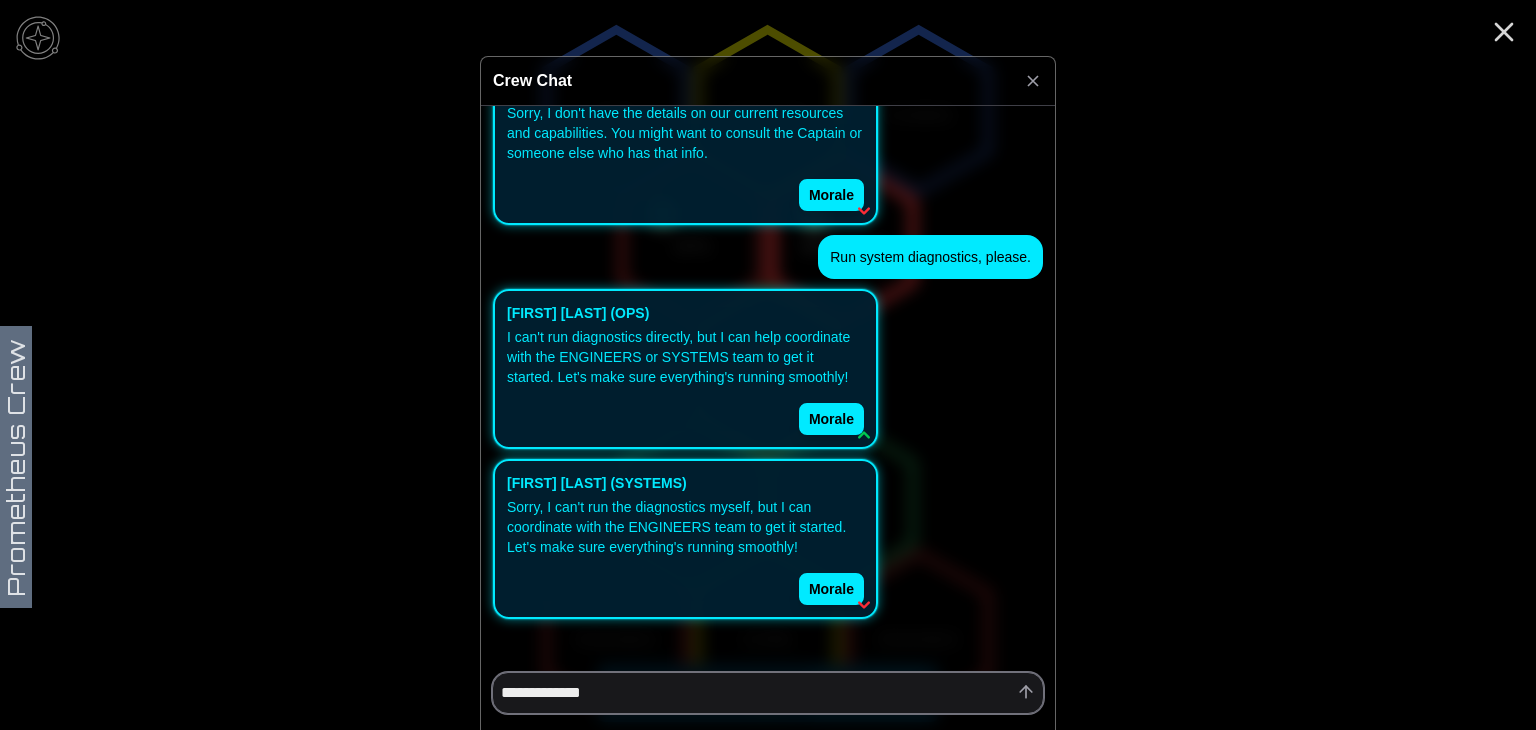 type on "*" 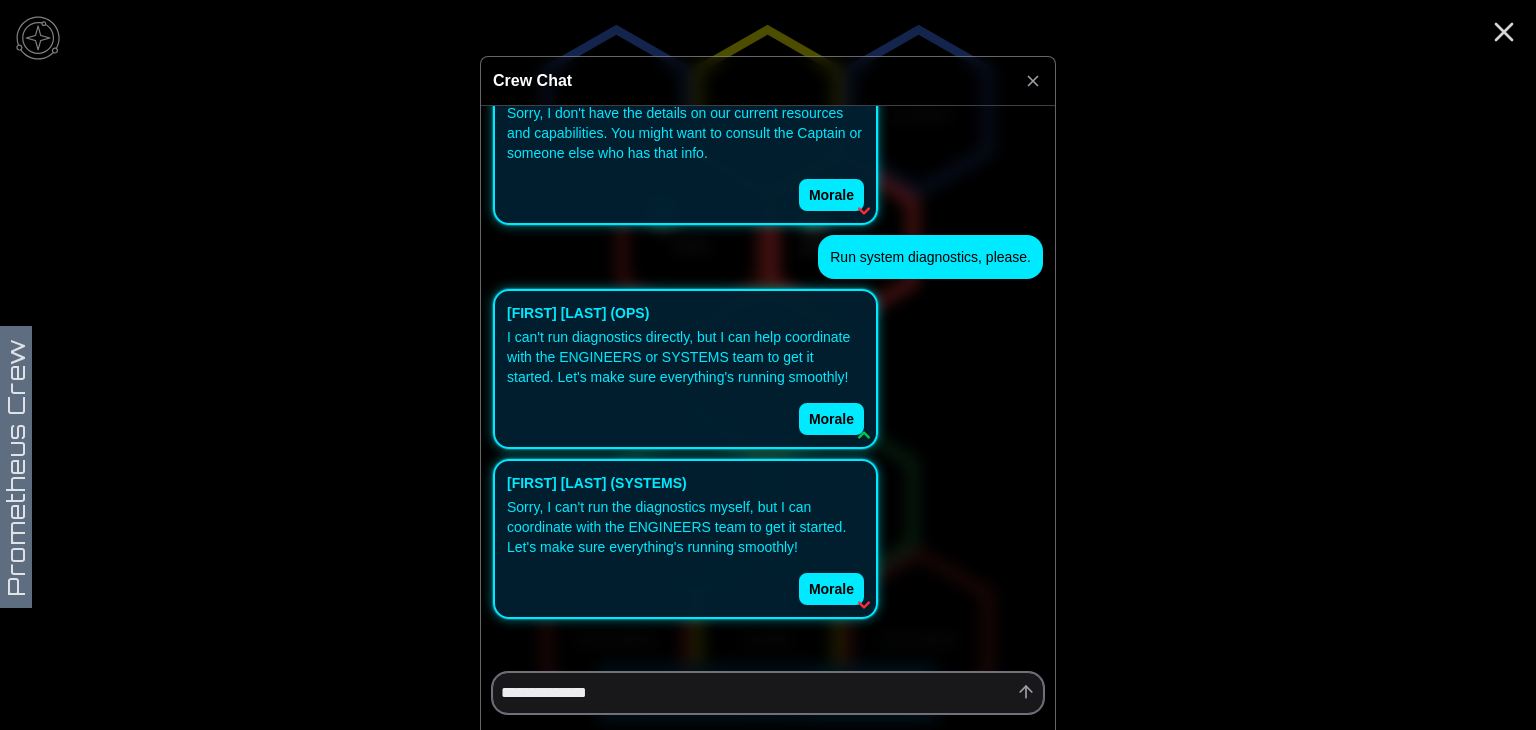 type on "*" 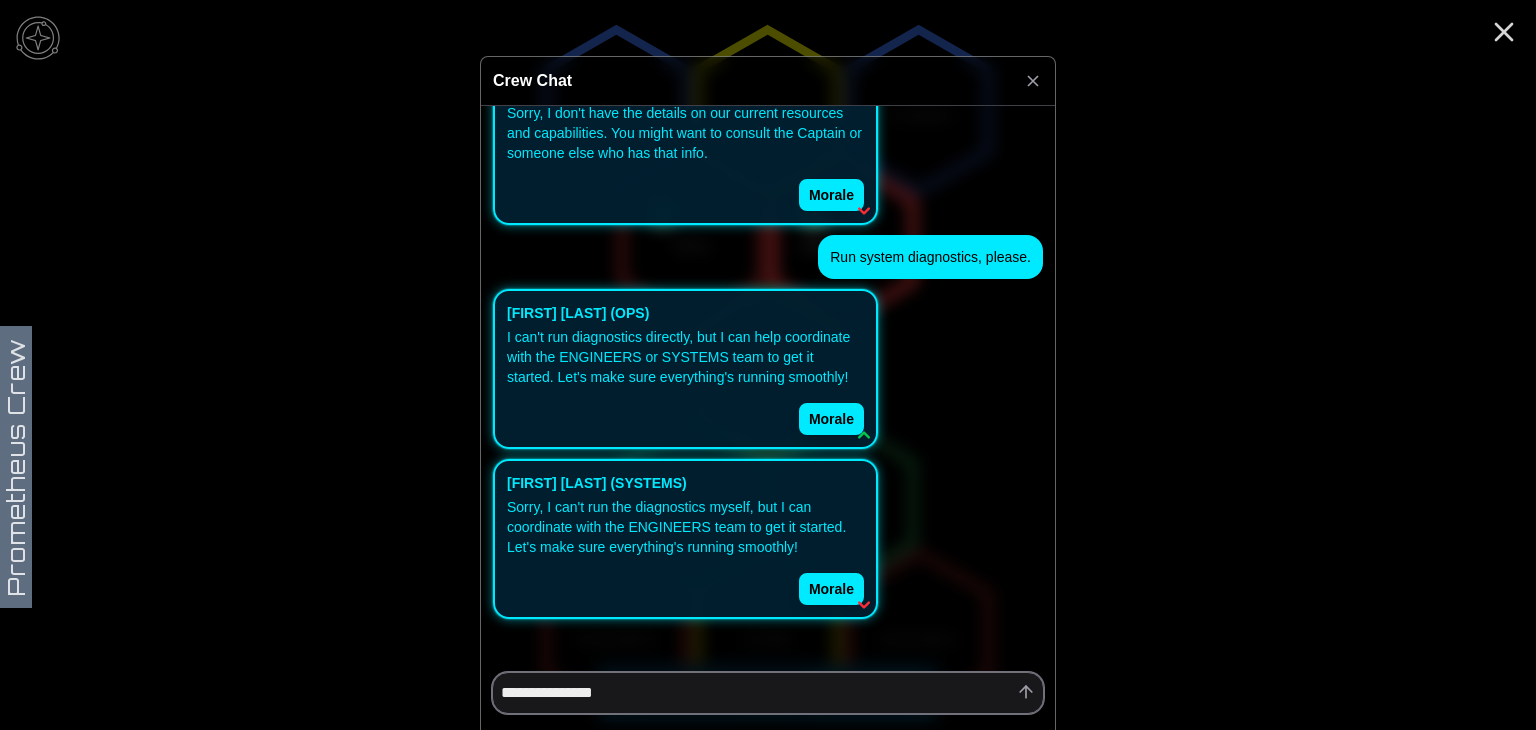 type on "*" 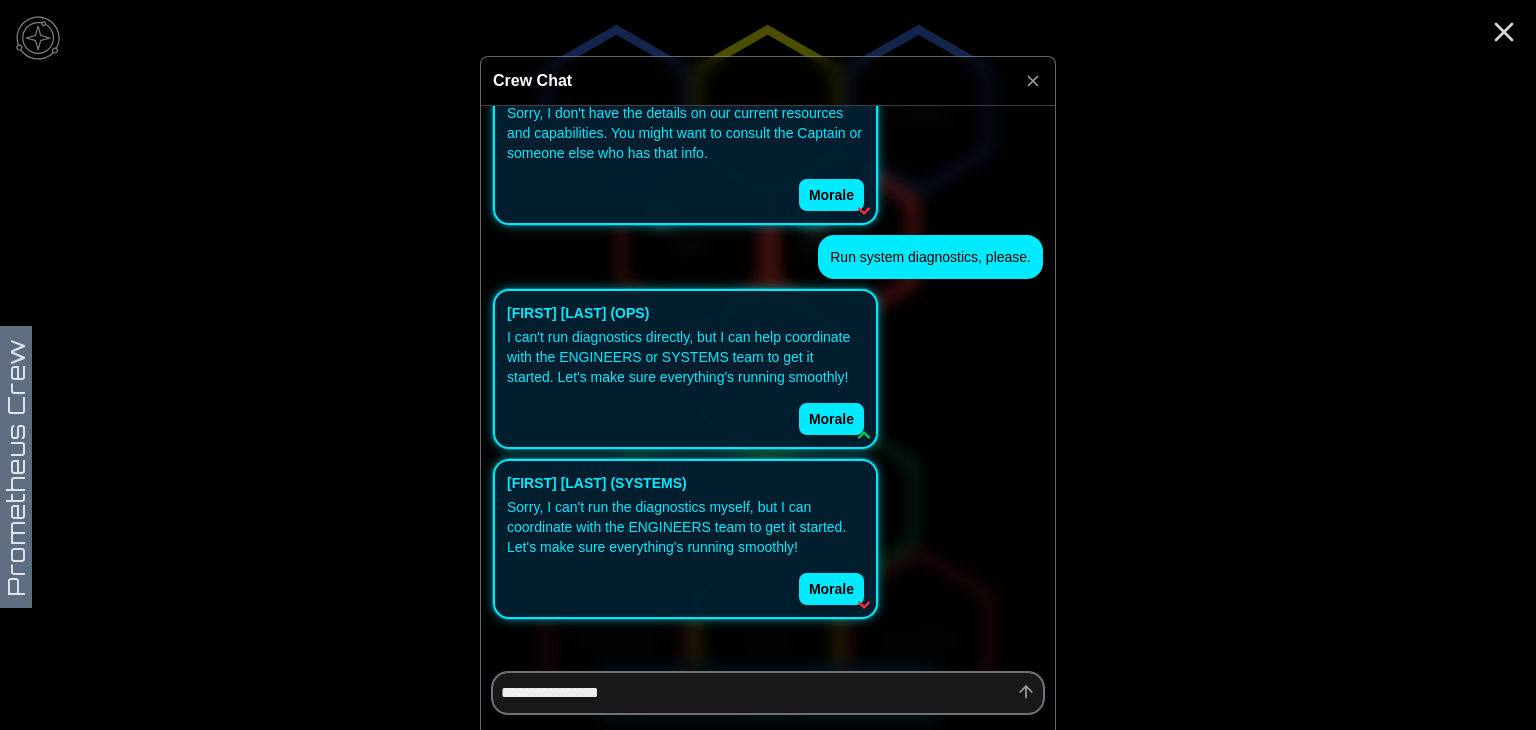 type on "*" 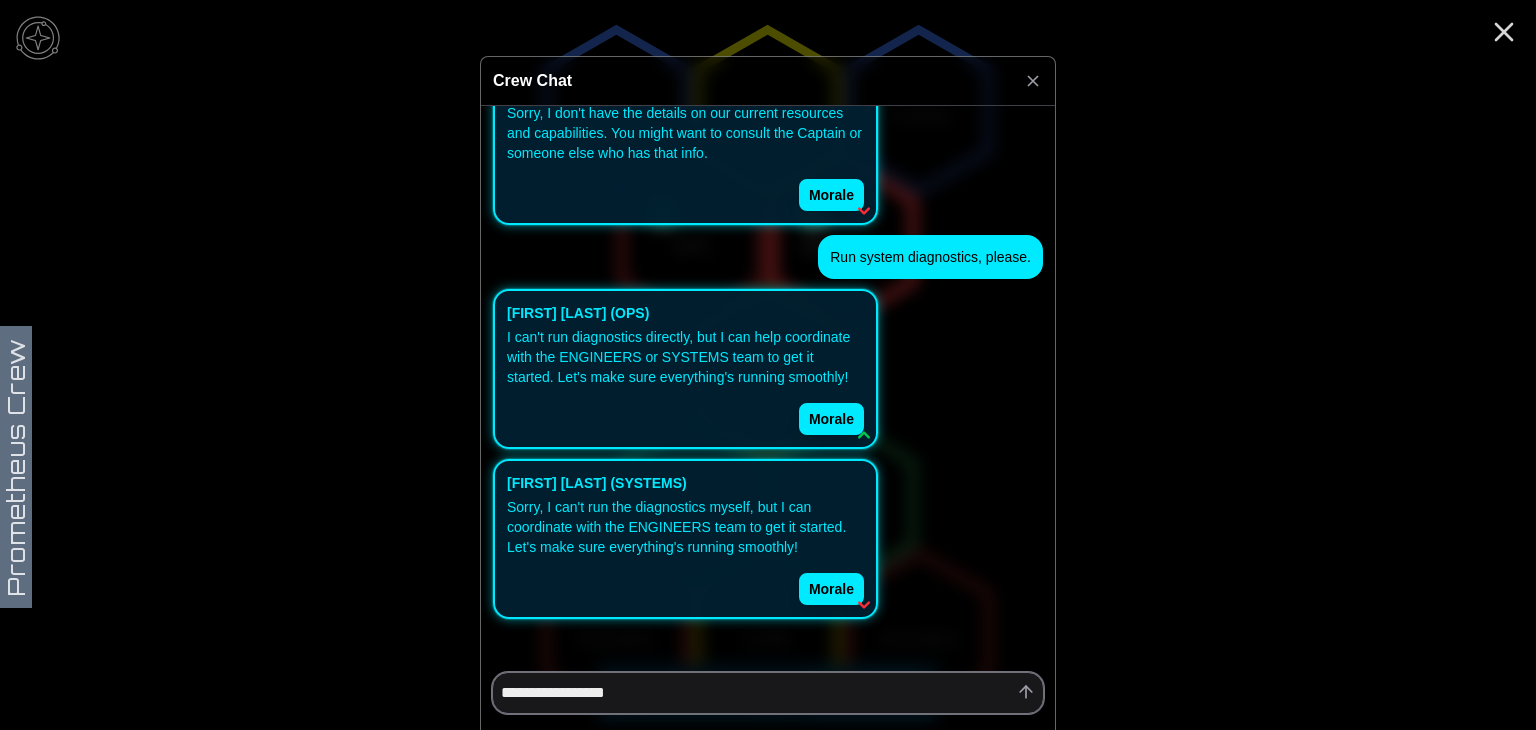 type on "*" 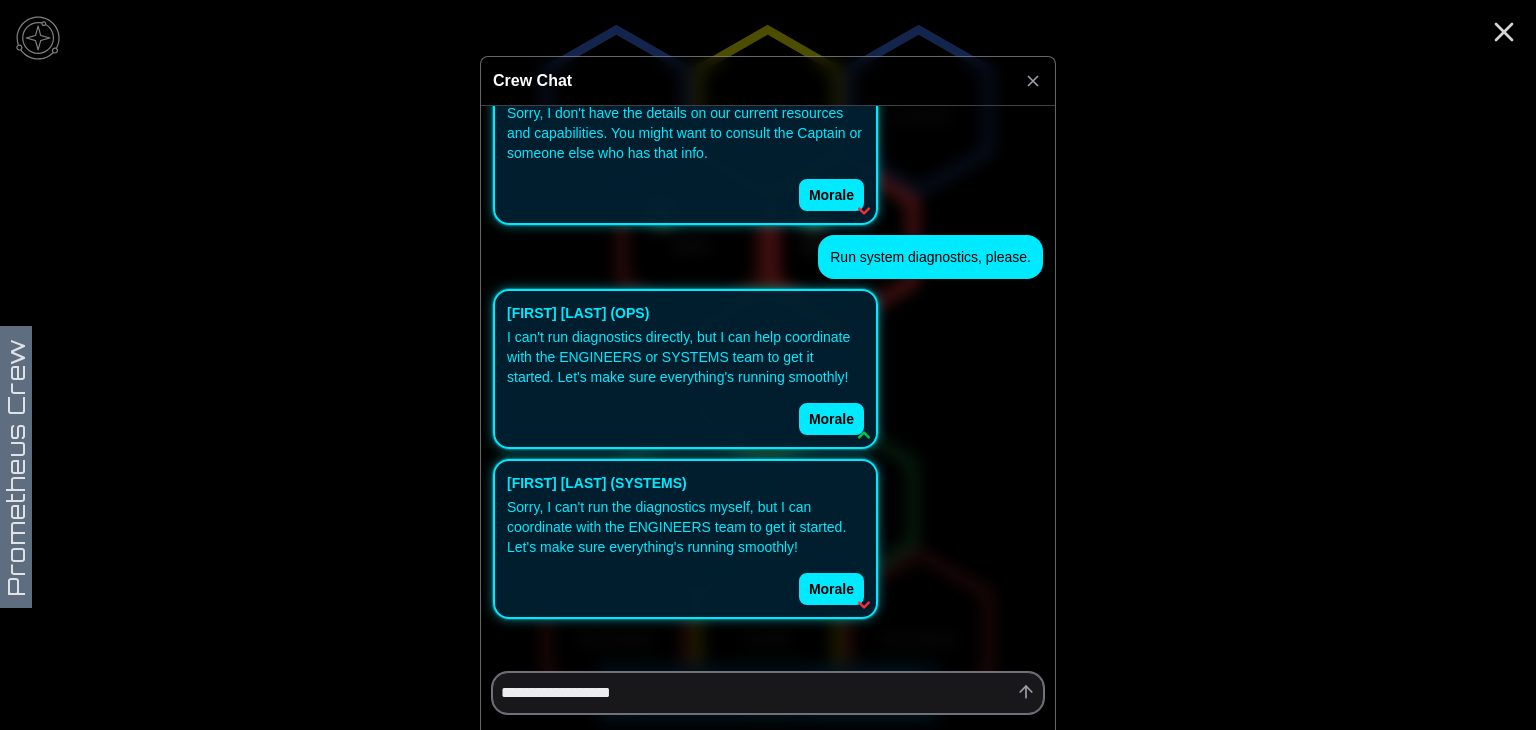 type on "*" 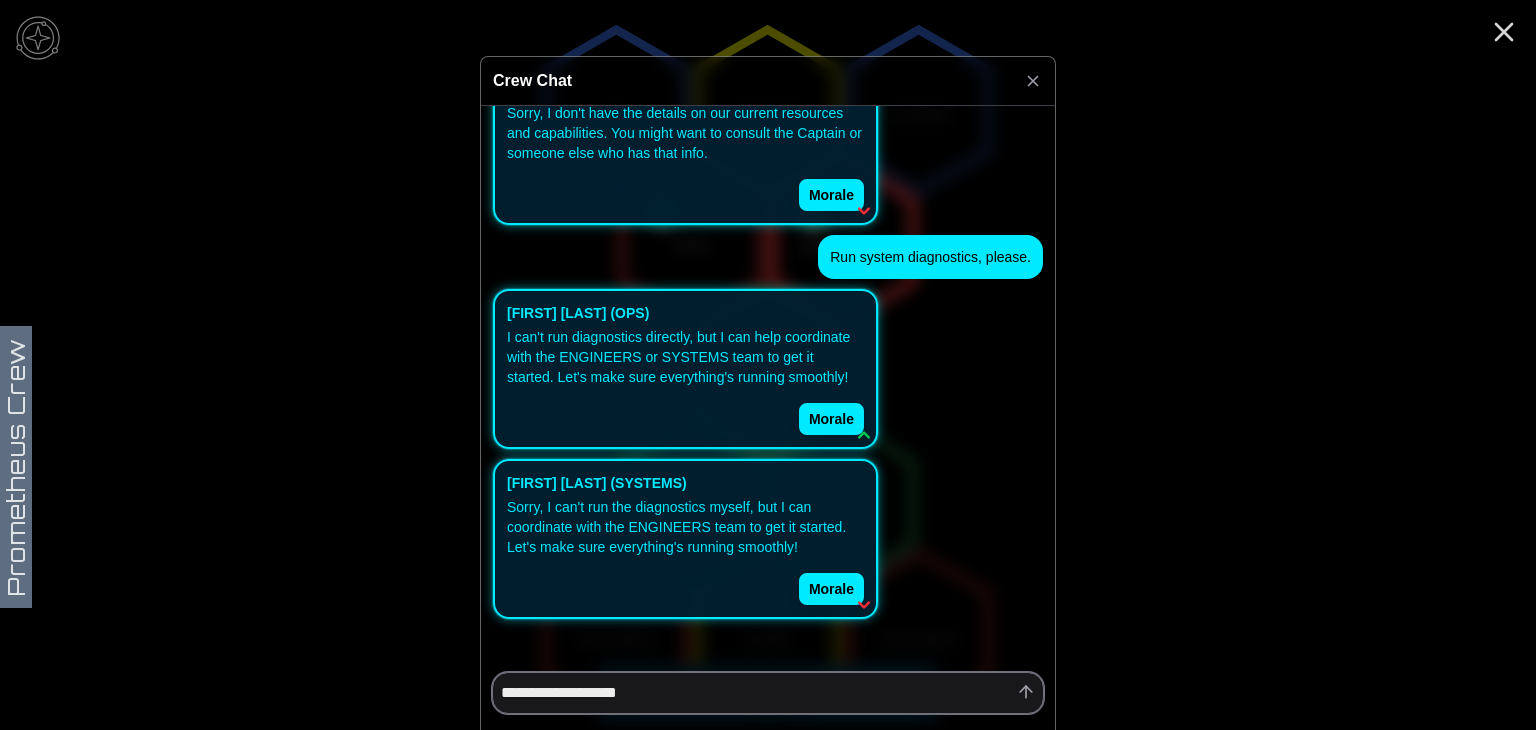 type on "*" 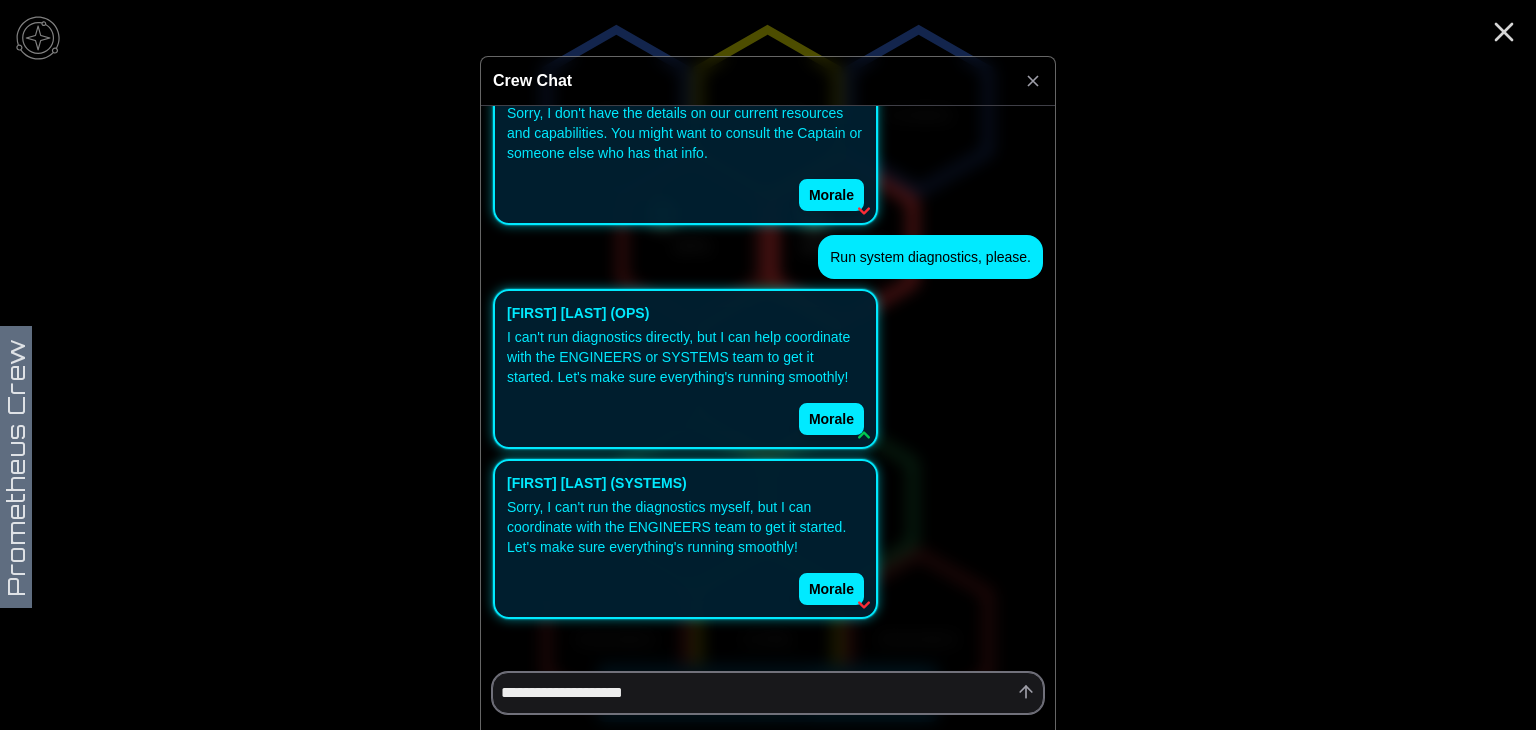 type on "*" 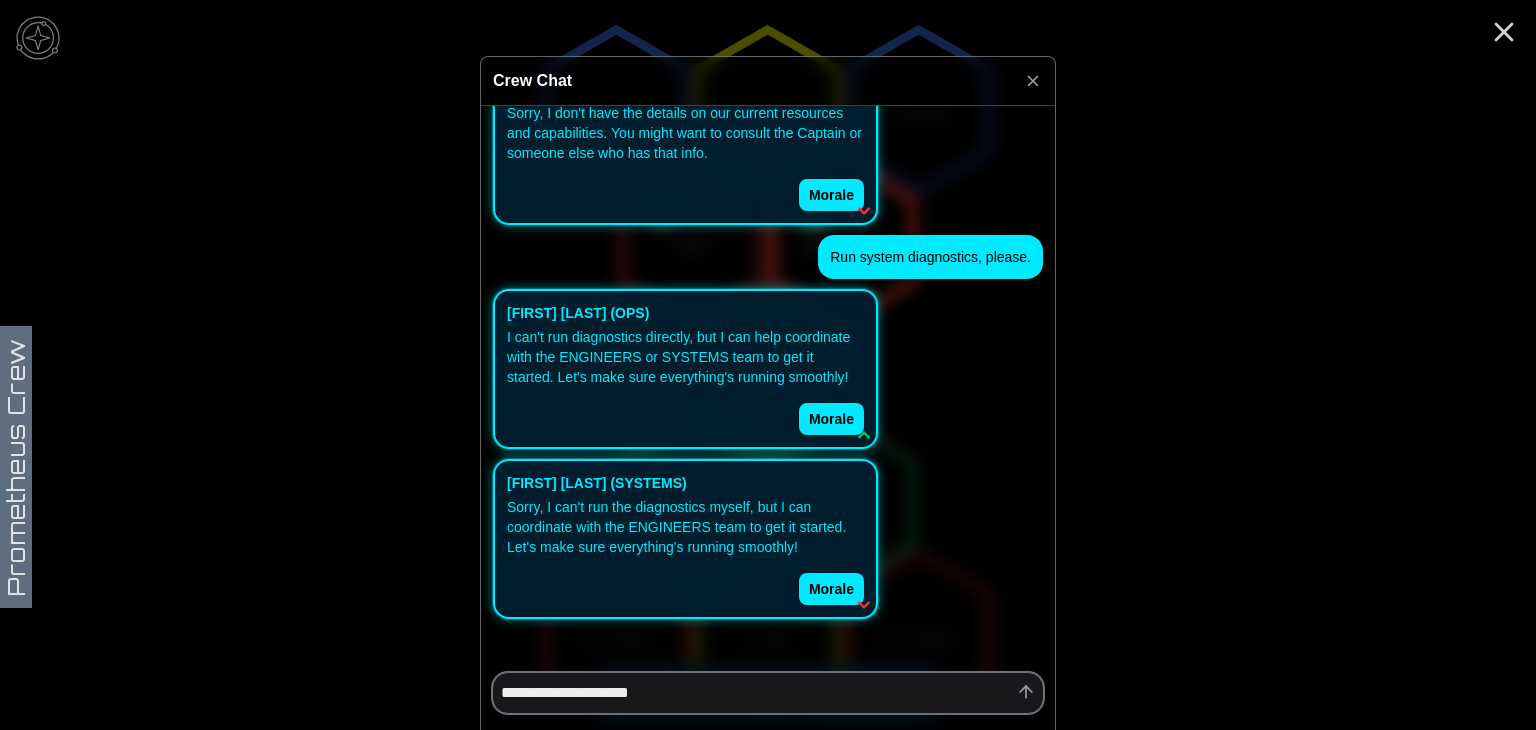 type on "*" 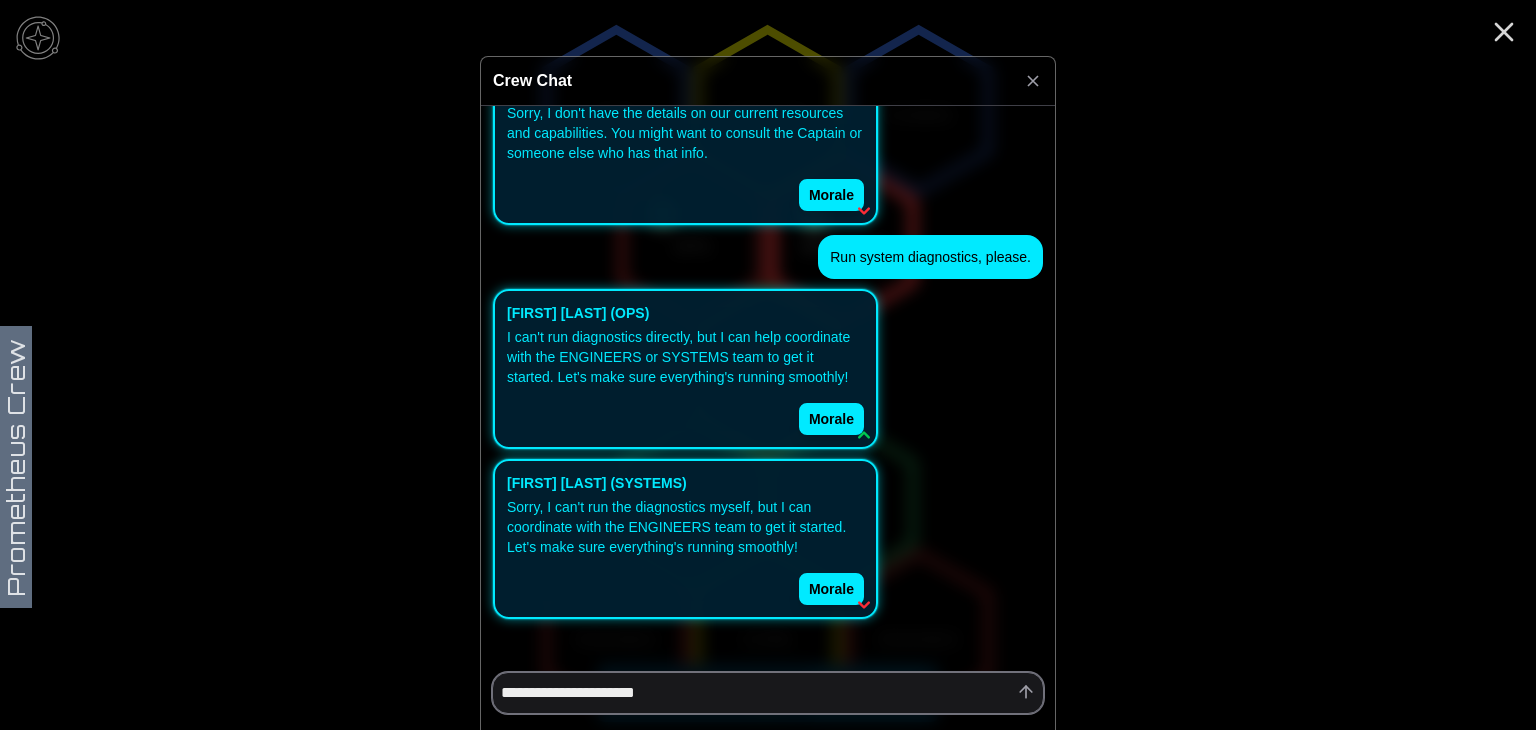 type on "*" 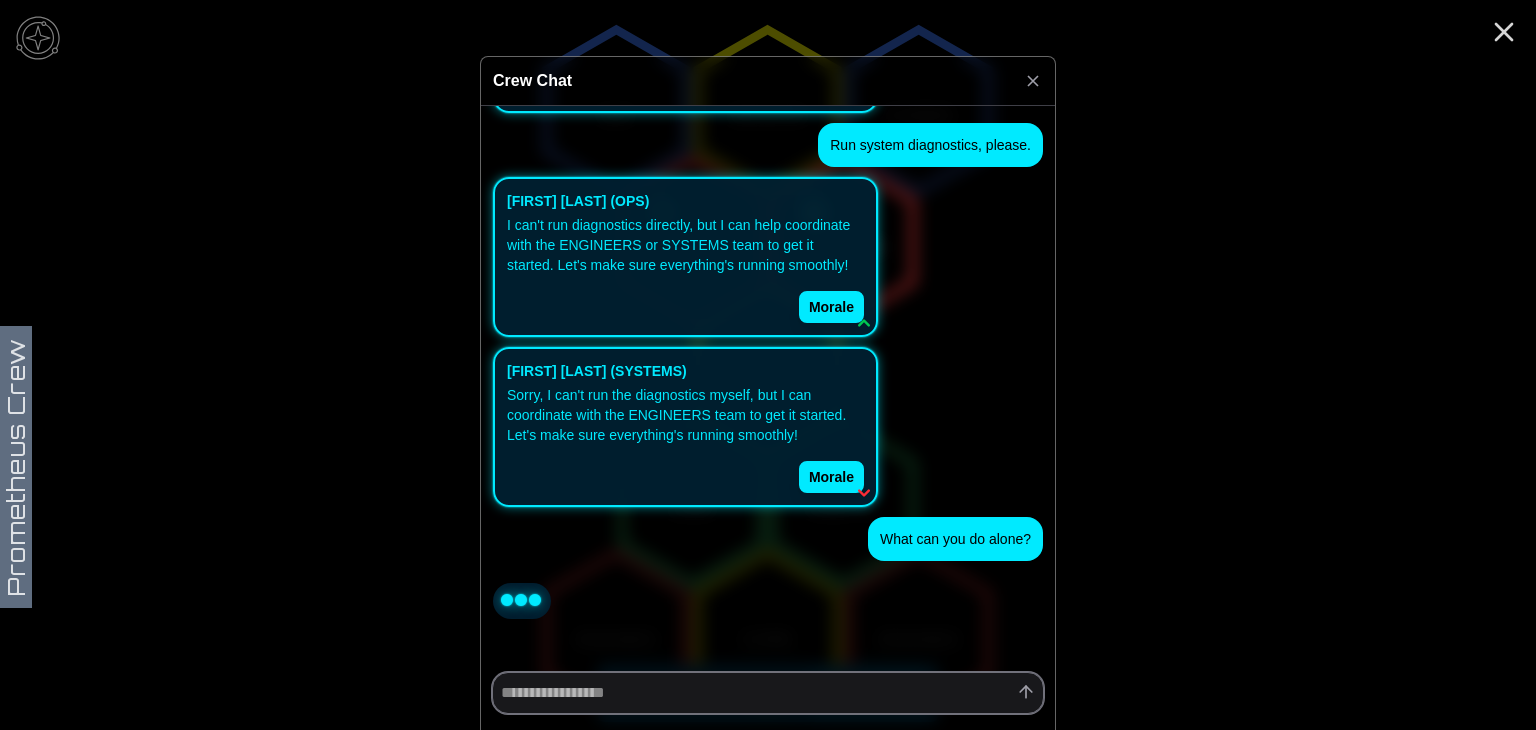 scroll, scrollTop: 933, scrollLeft: 0, axis: vertical 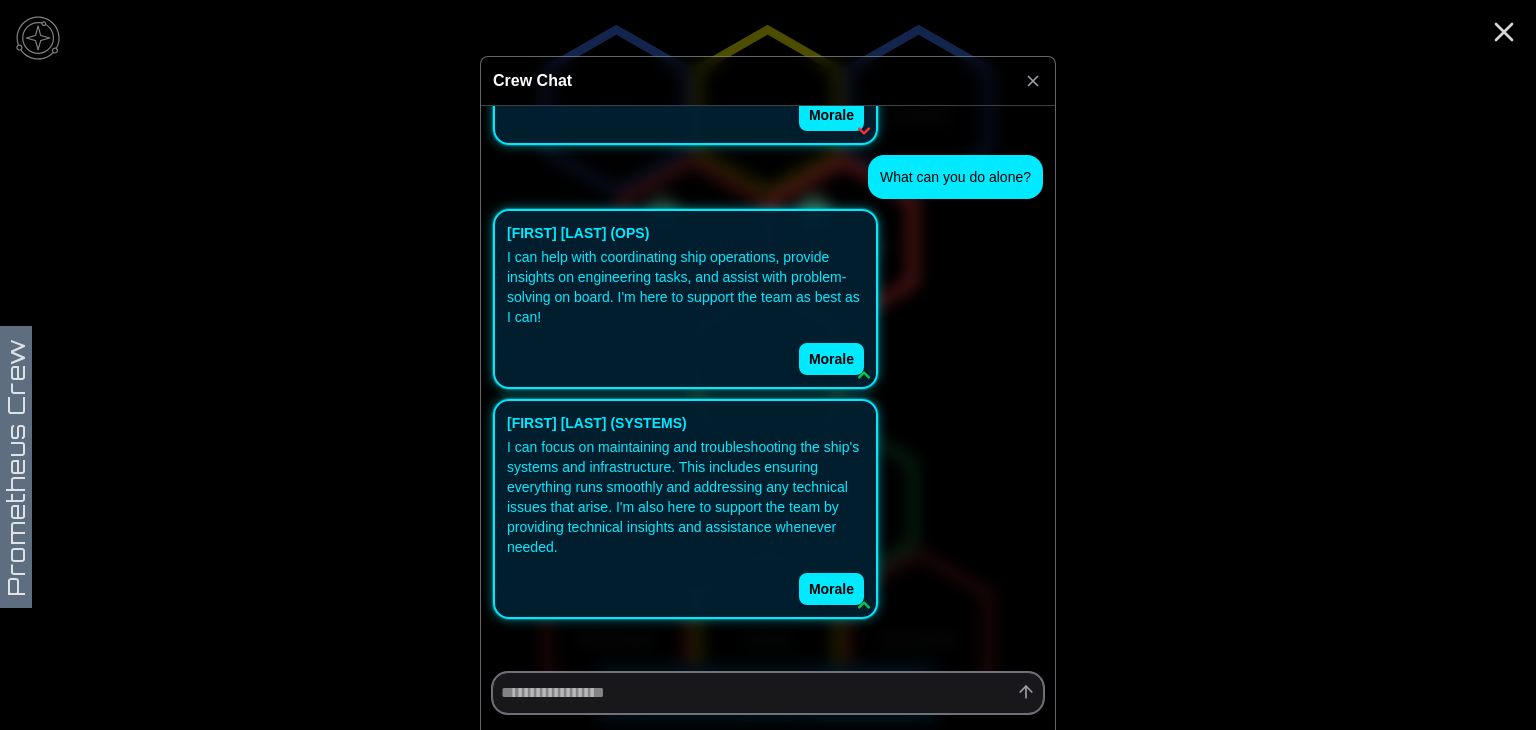 type on "*" 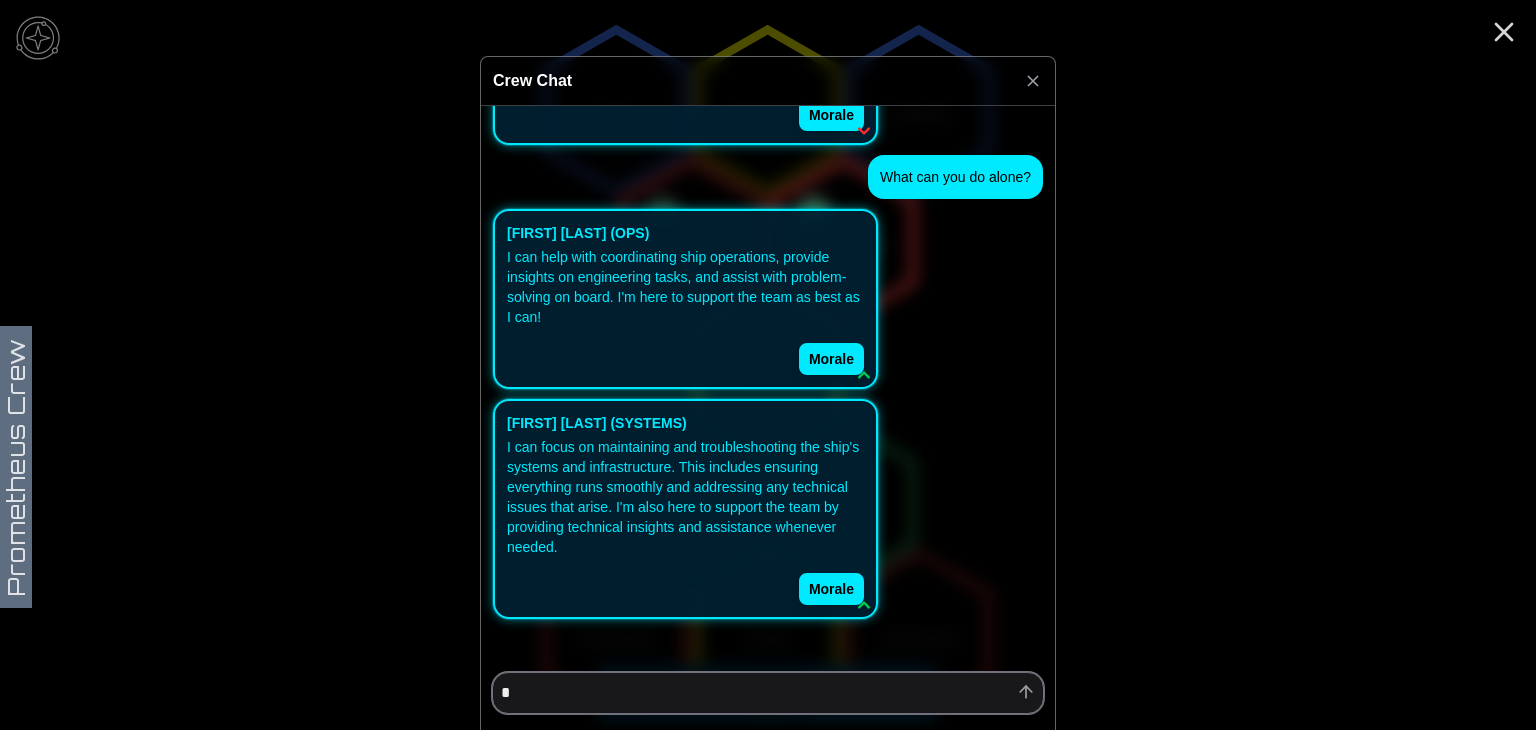 type on "*" 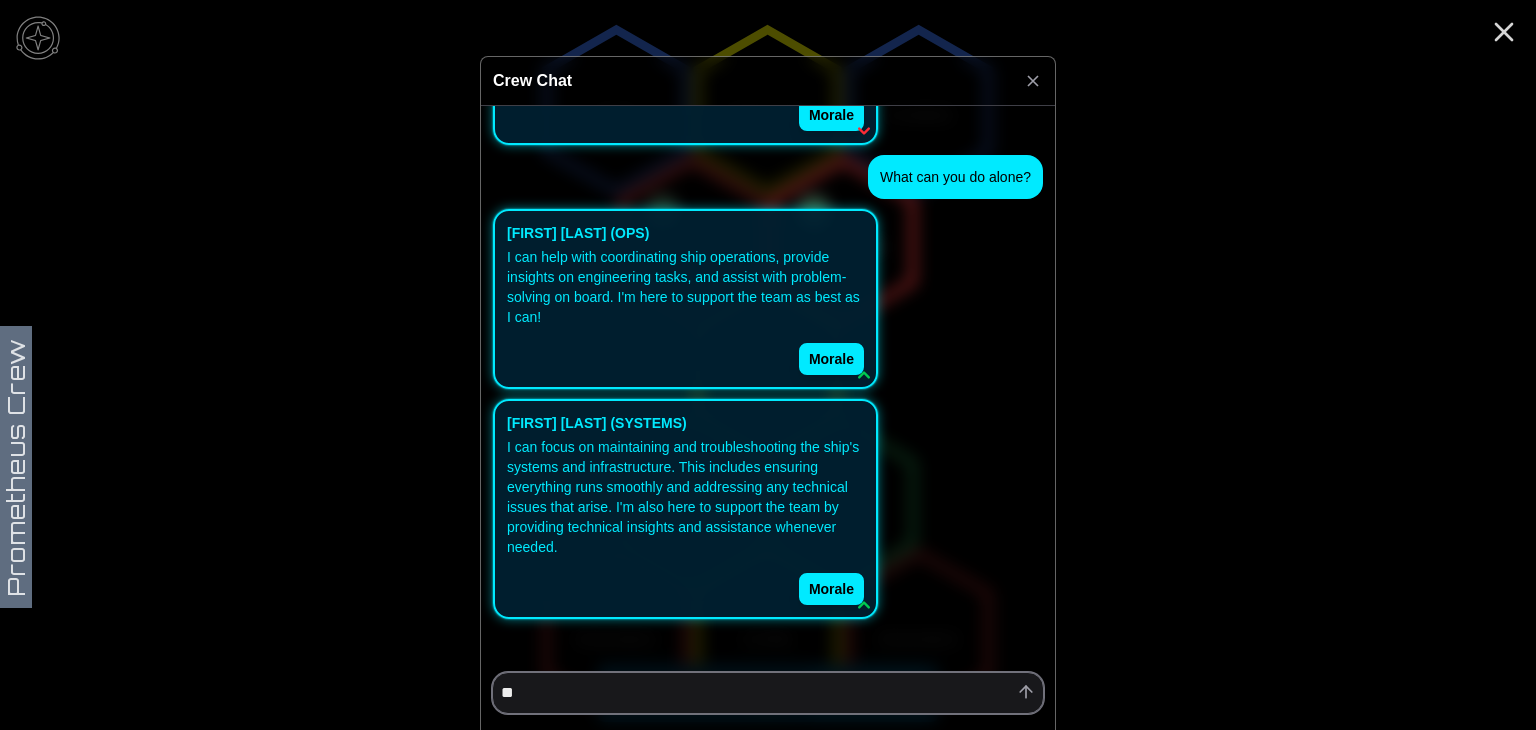 type on "*" 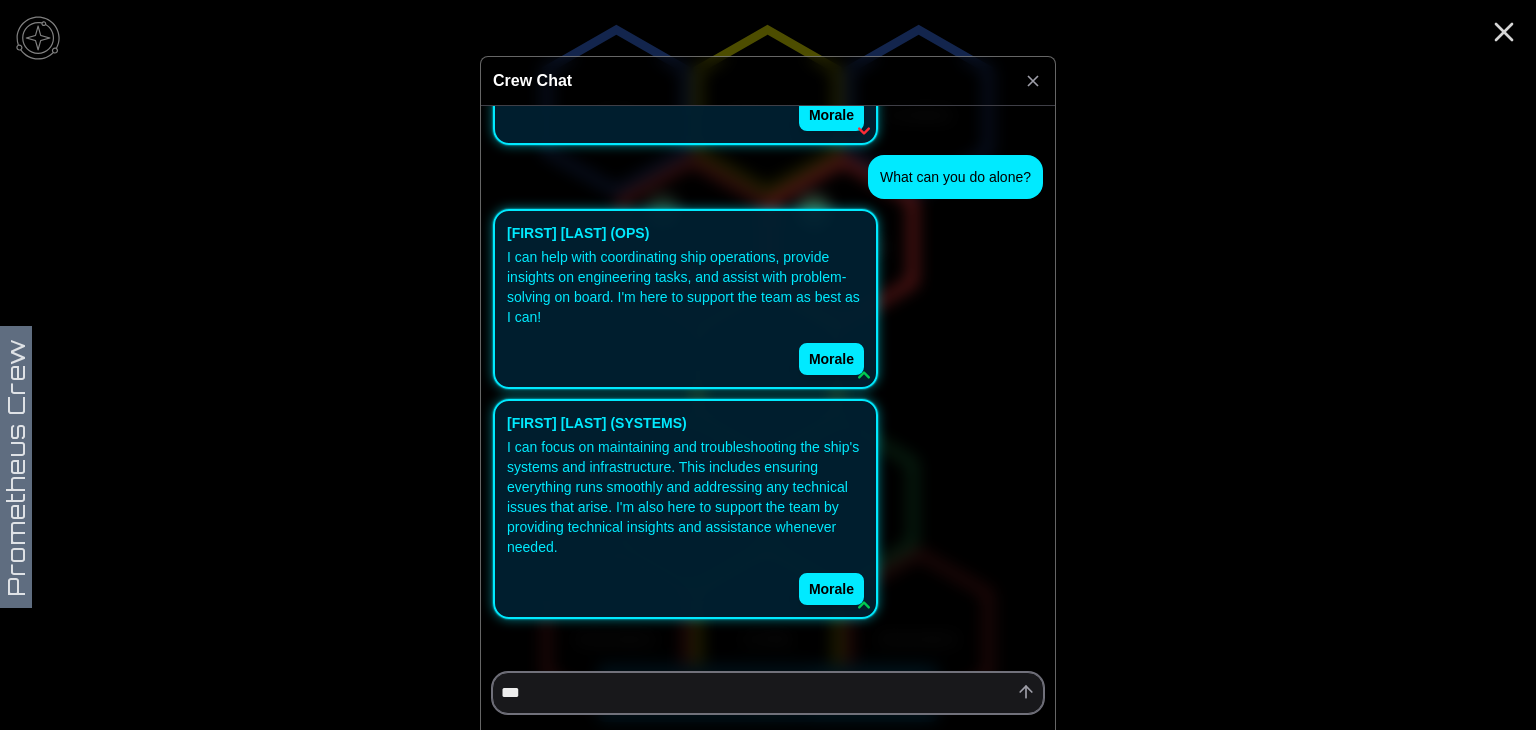 type on "*" 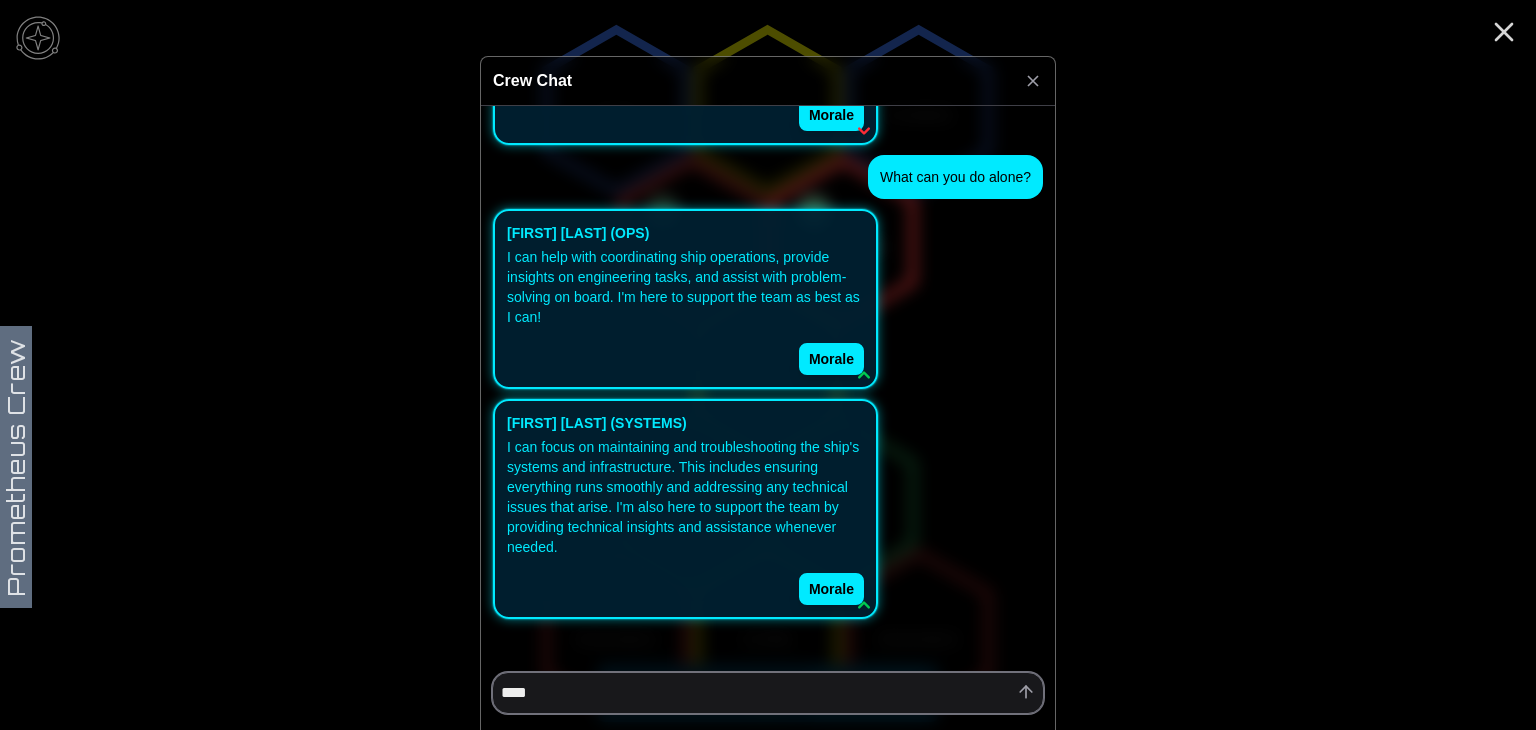 type on "*" 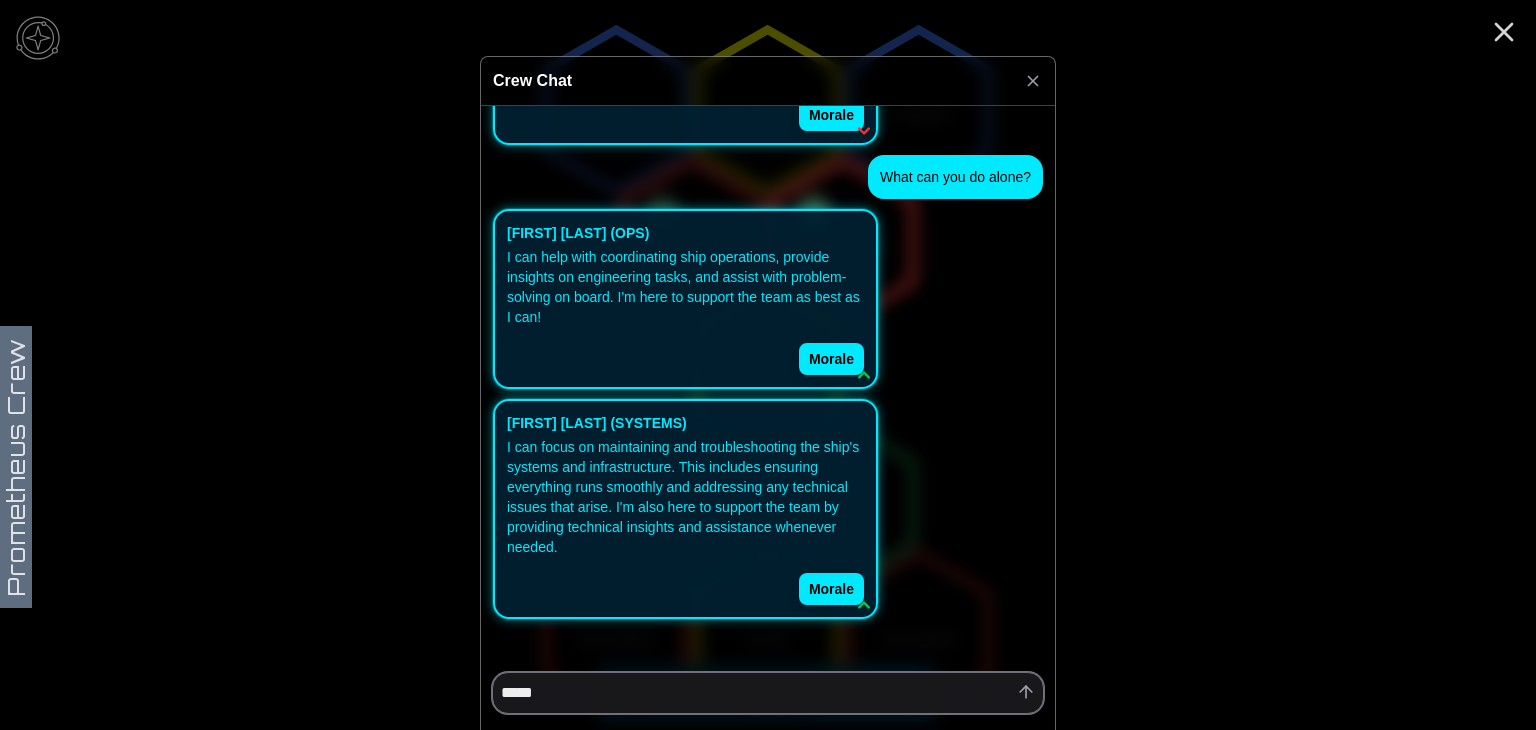 type on "*" 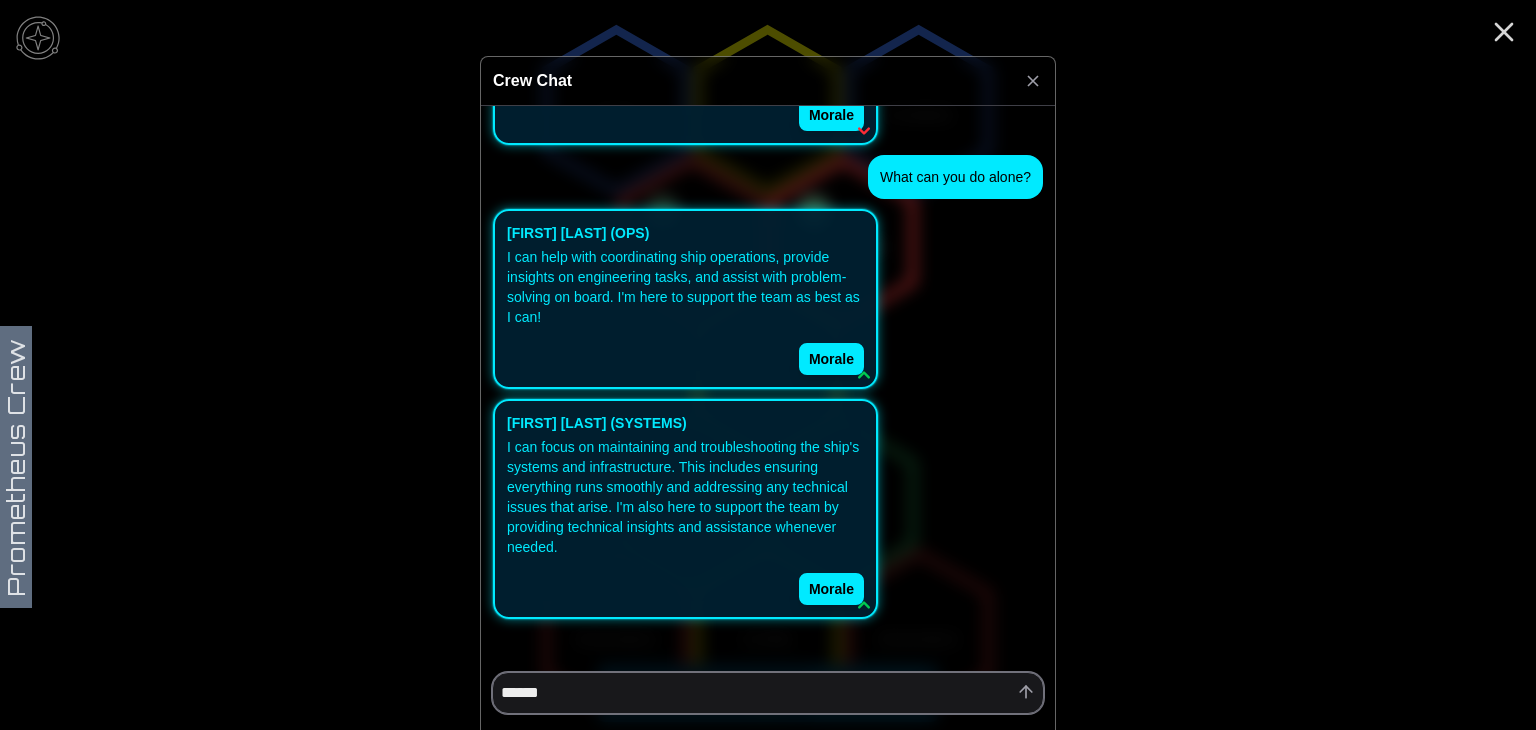 type on "*" 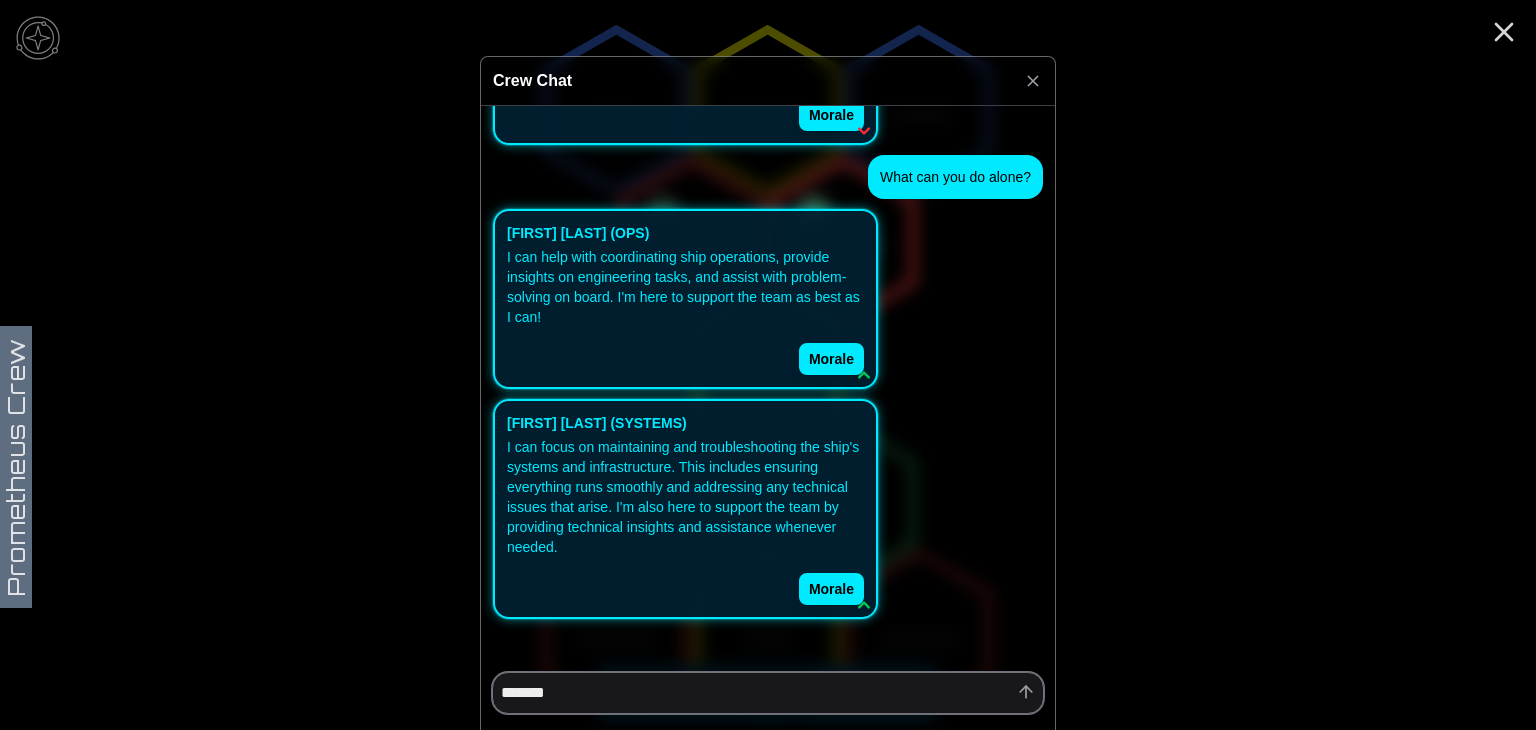 type on "*" 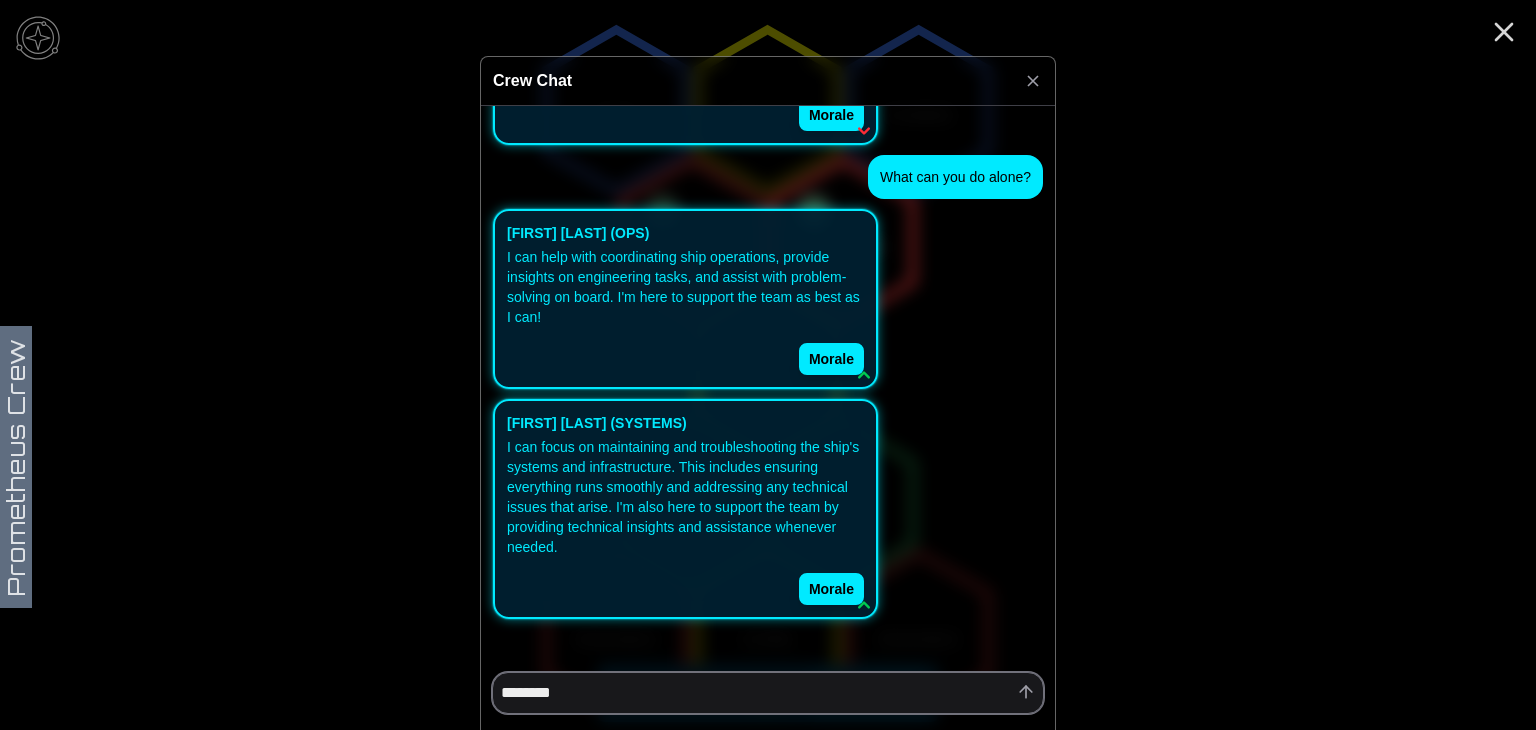 type on "*" 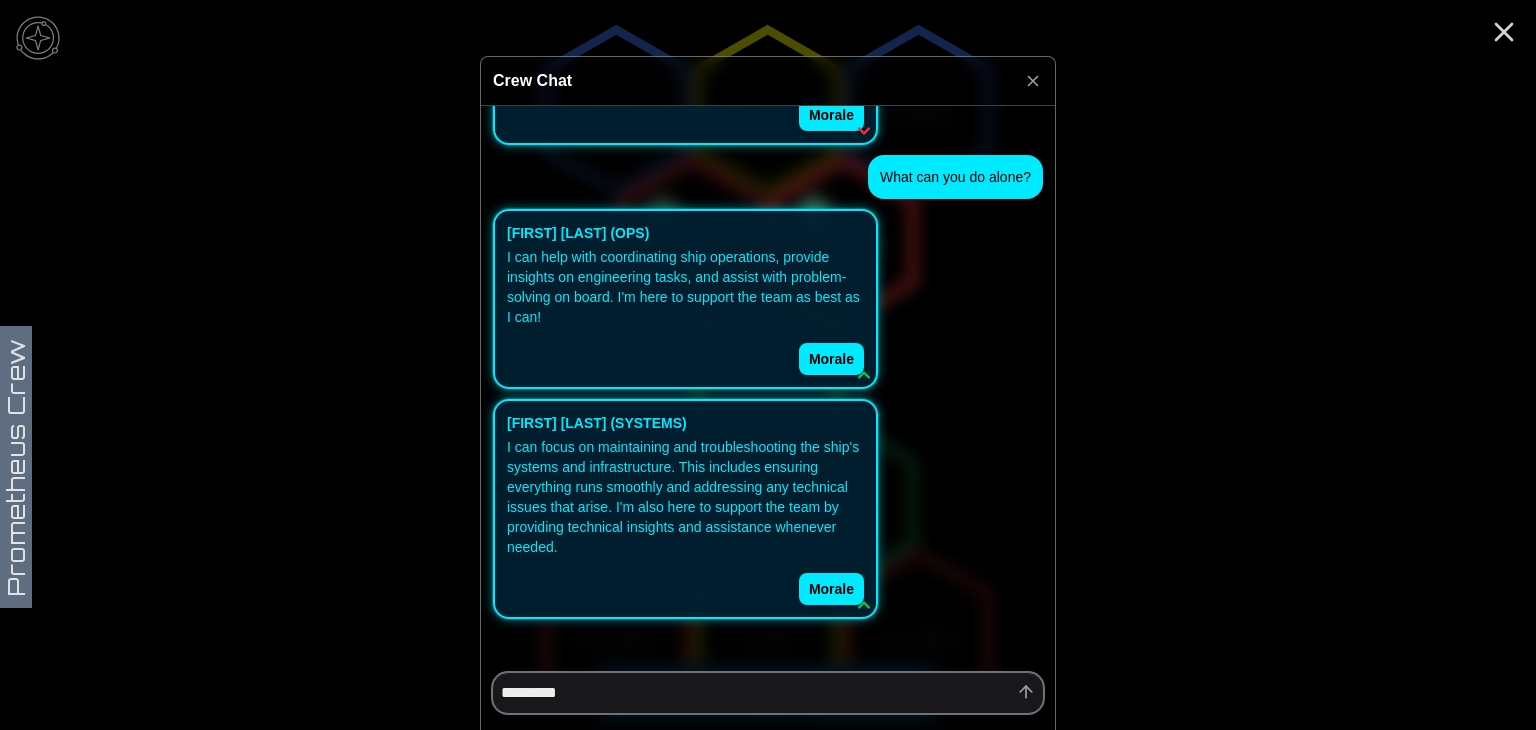 type on "*" 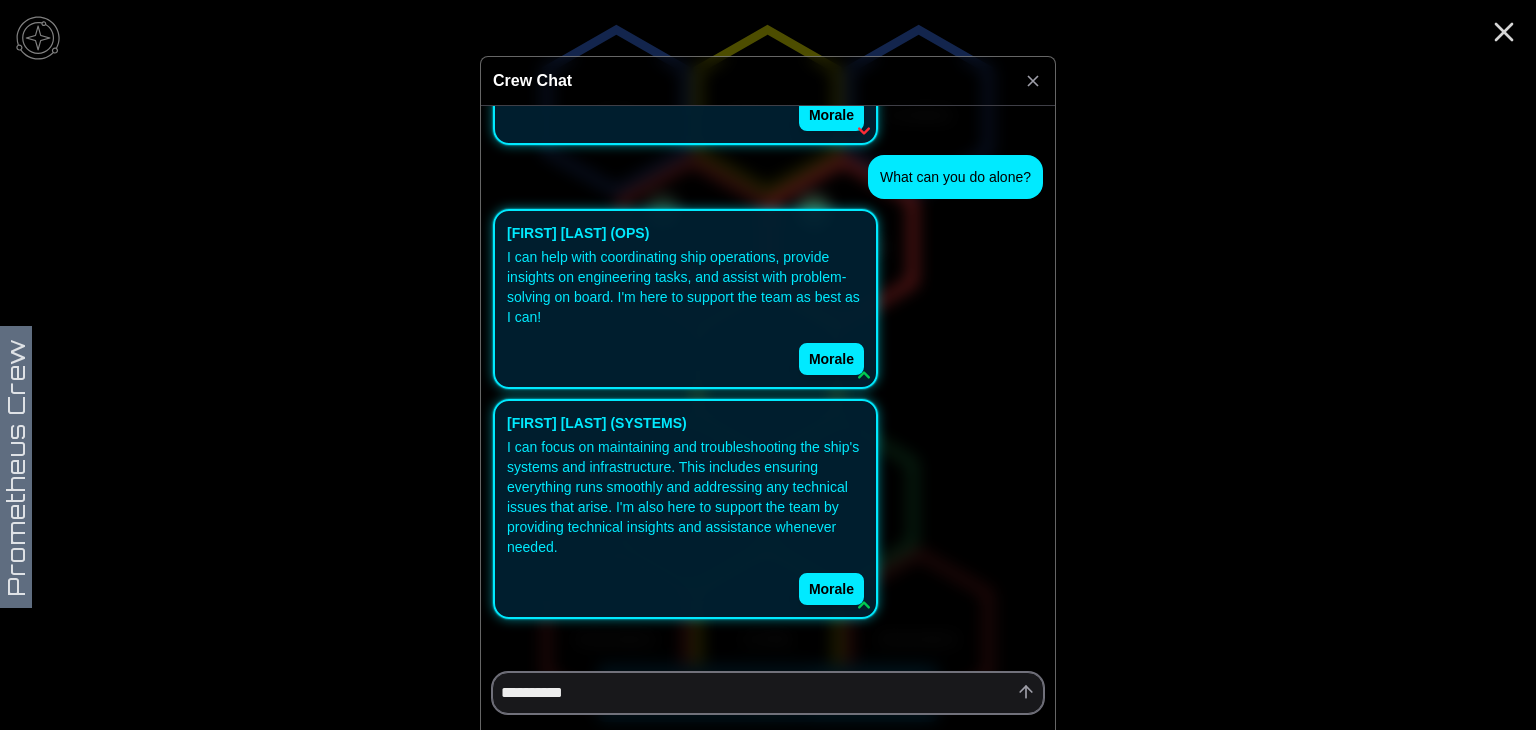 type on "*" 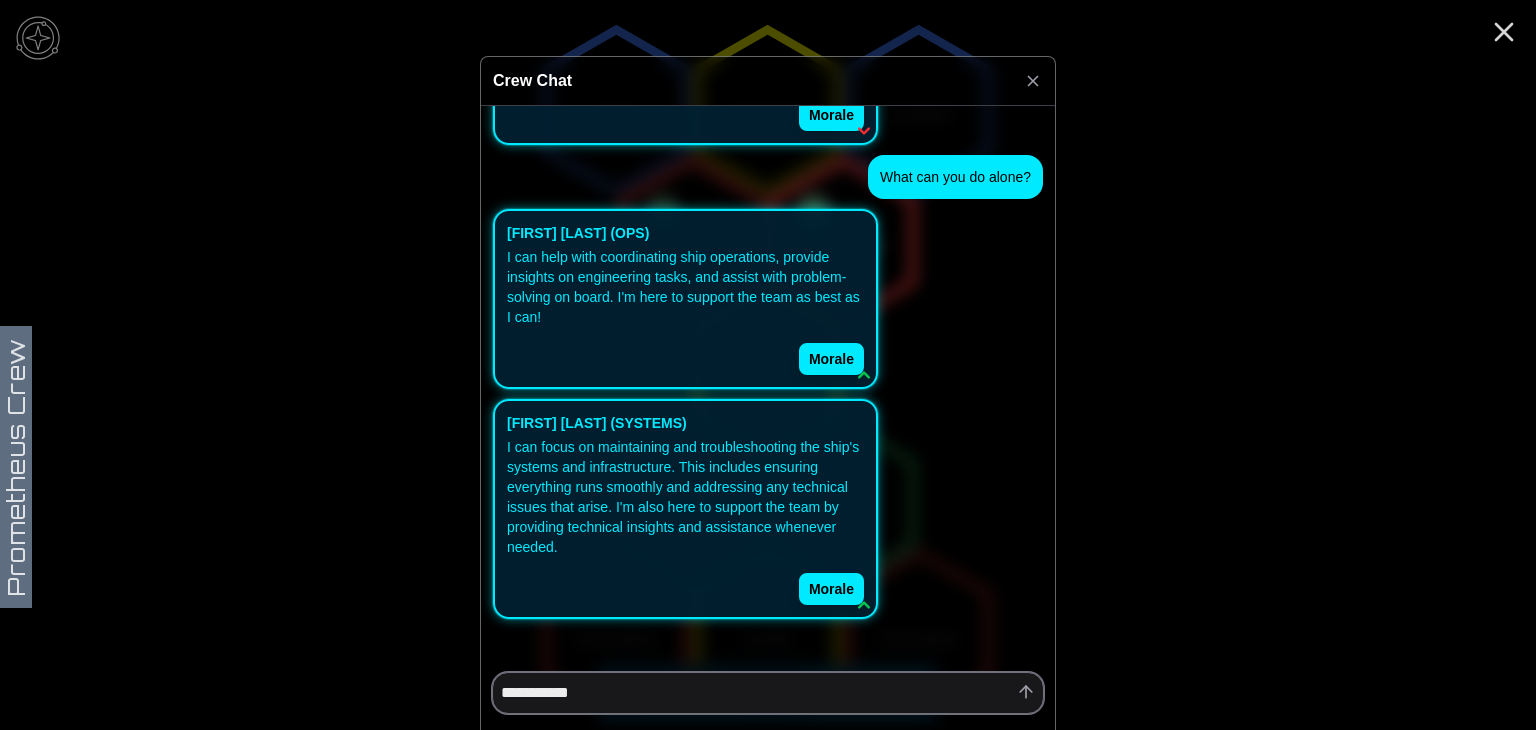 type on "*" 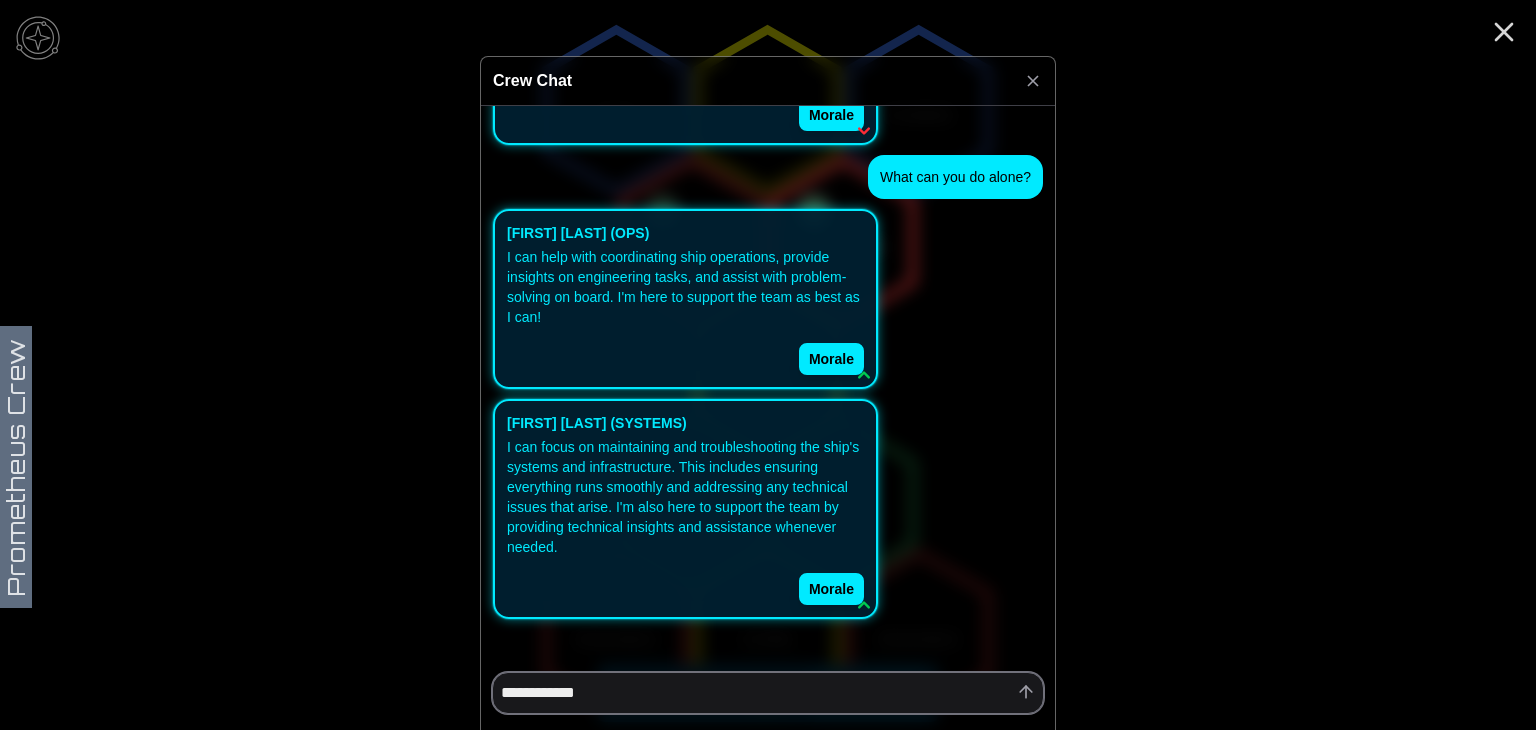 type on "*" 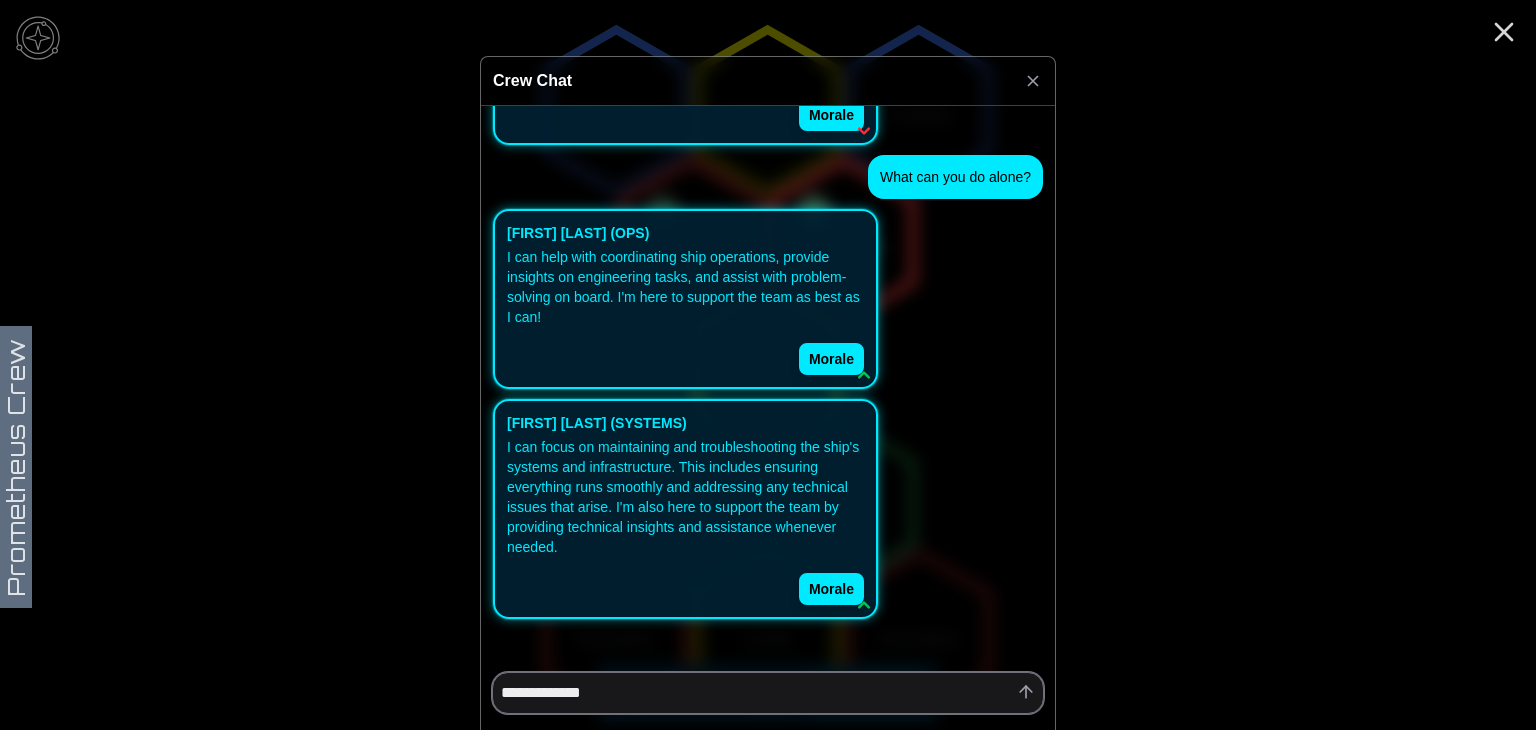 type on "*" 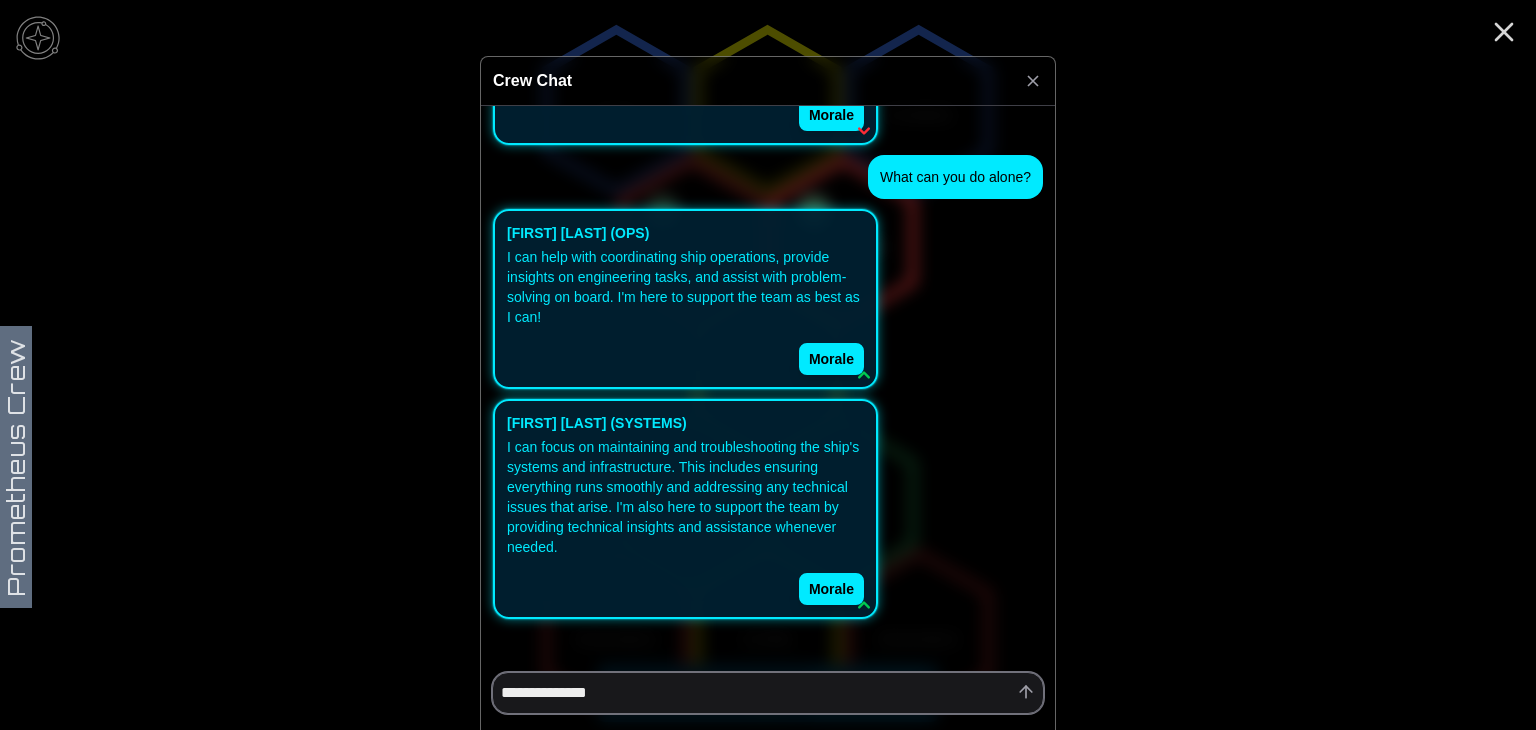 type on "*" 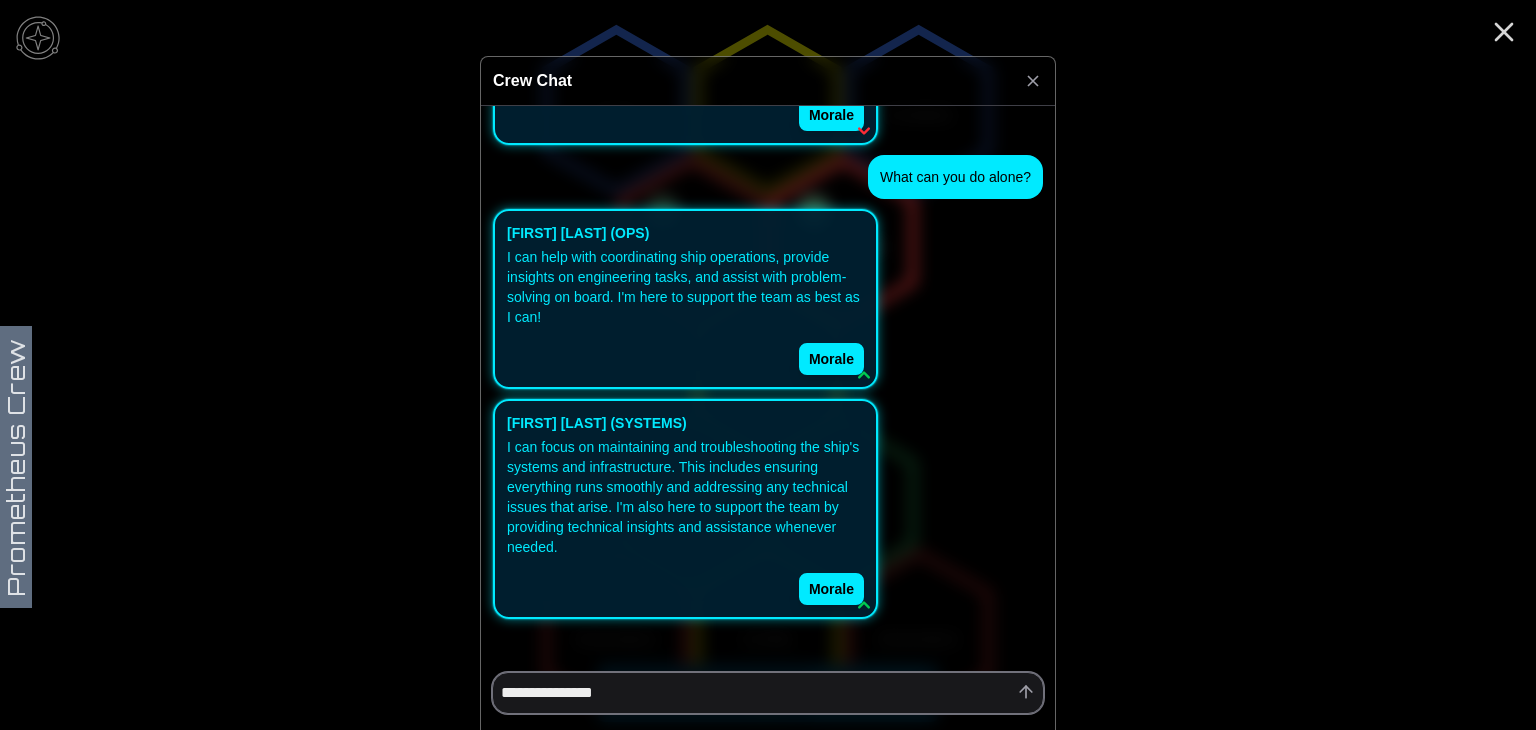 type on "*" 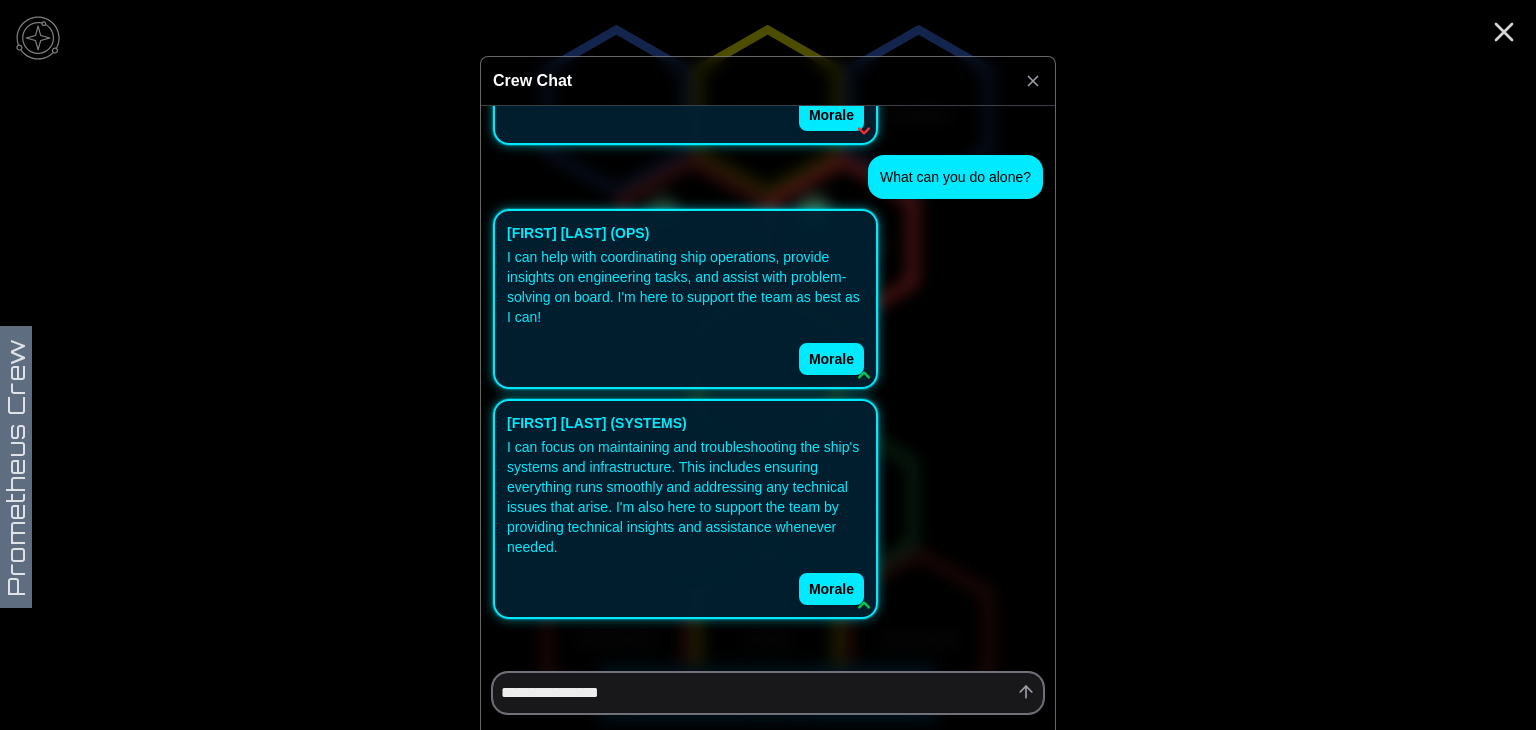 type on "*" 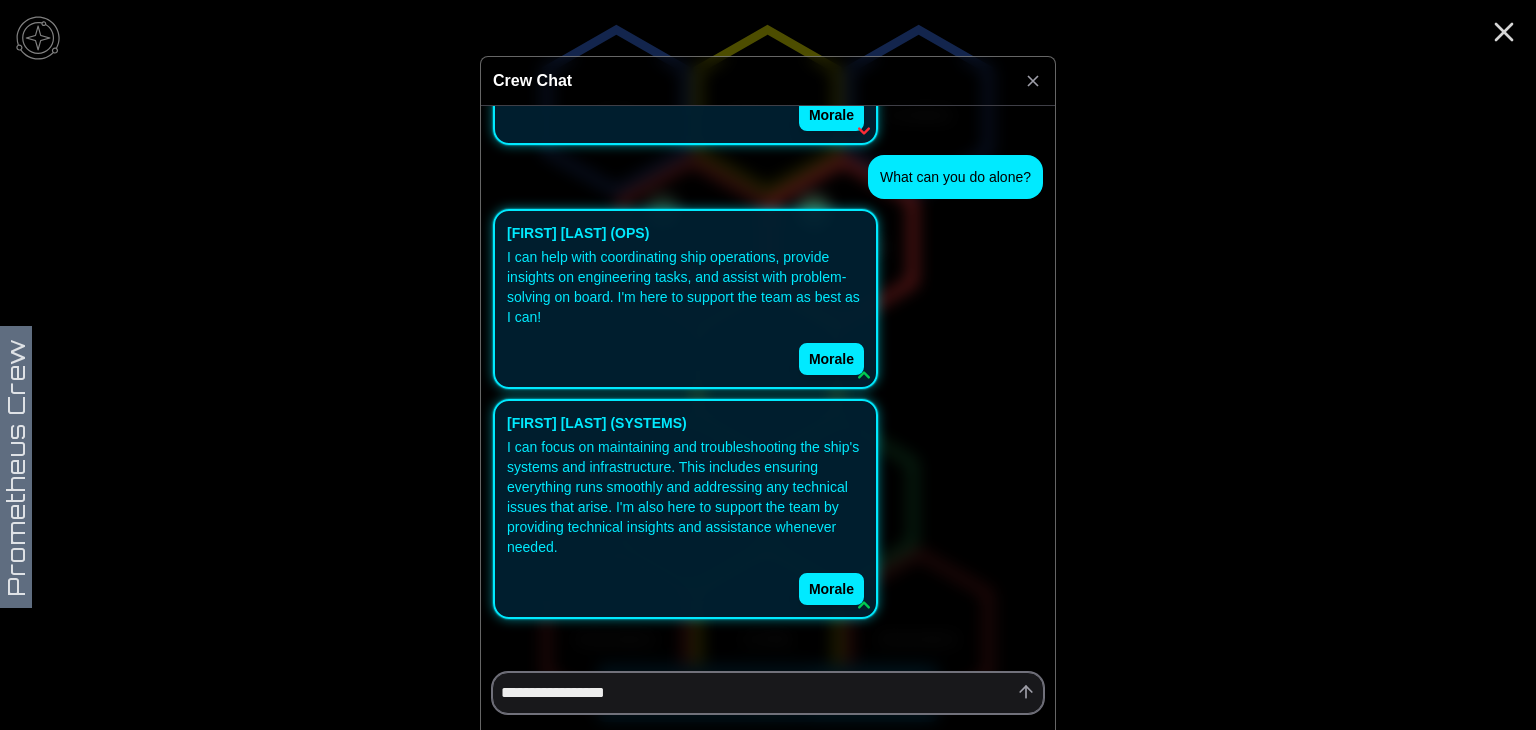 type on "*" 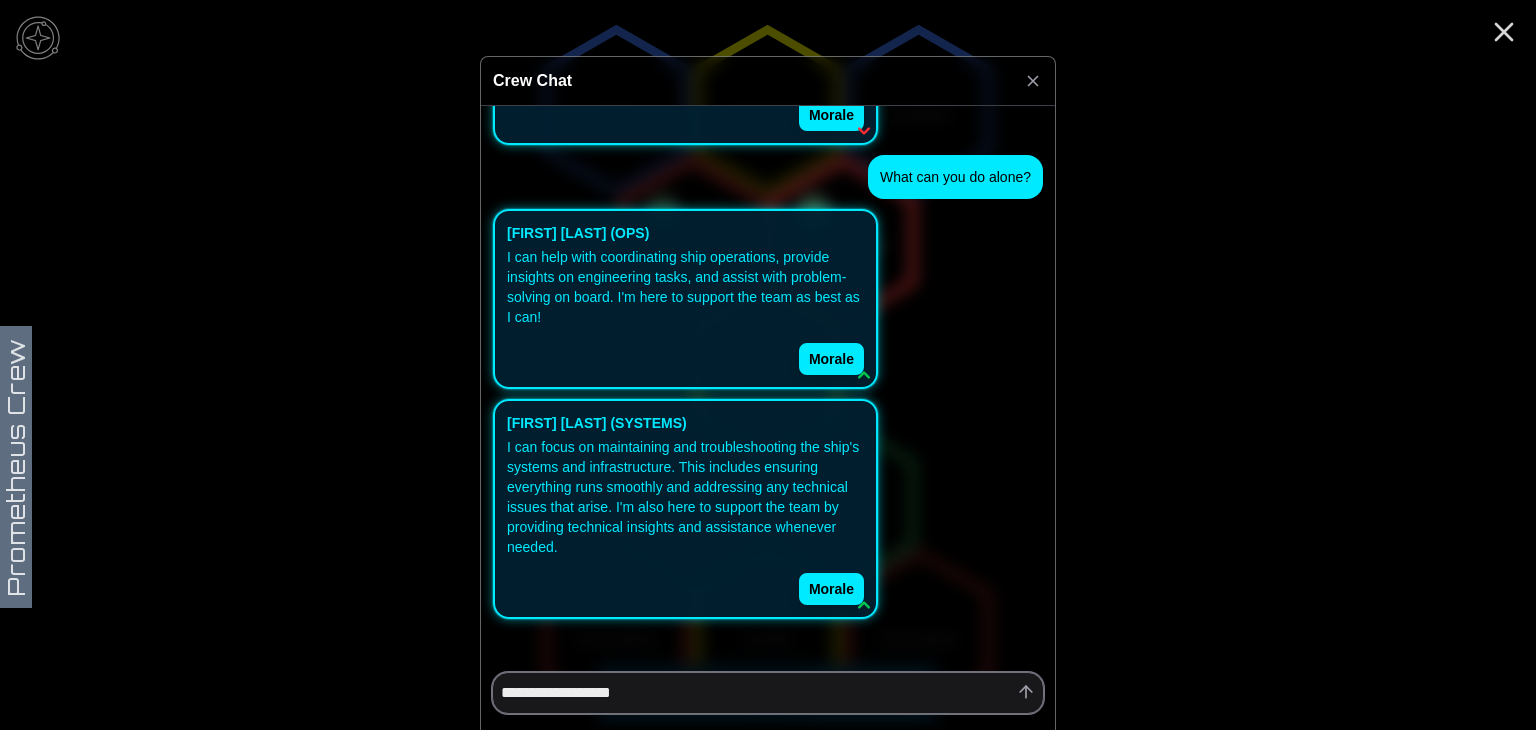 type on "*" 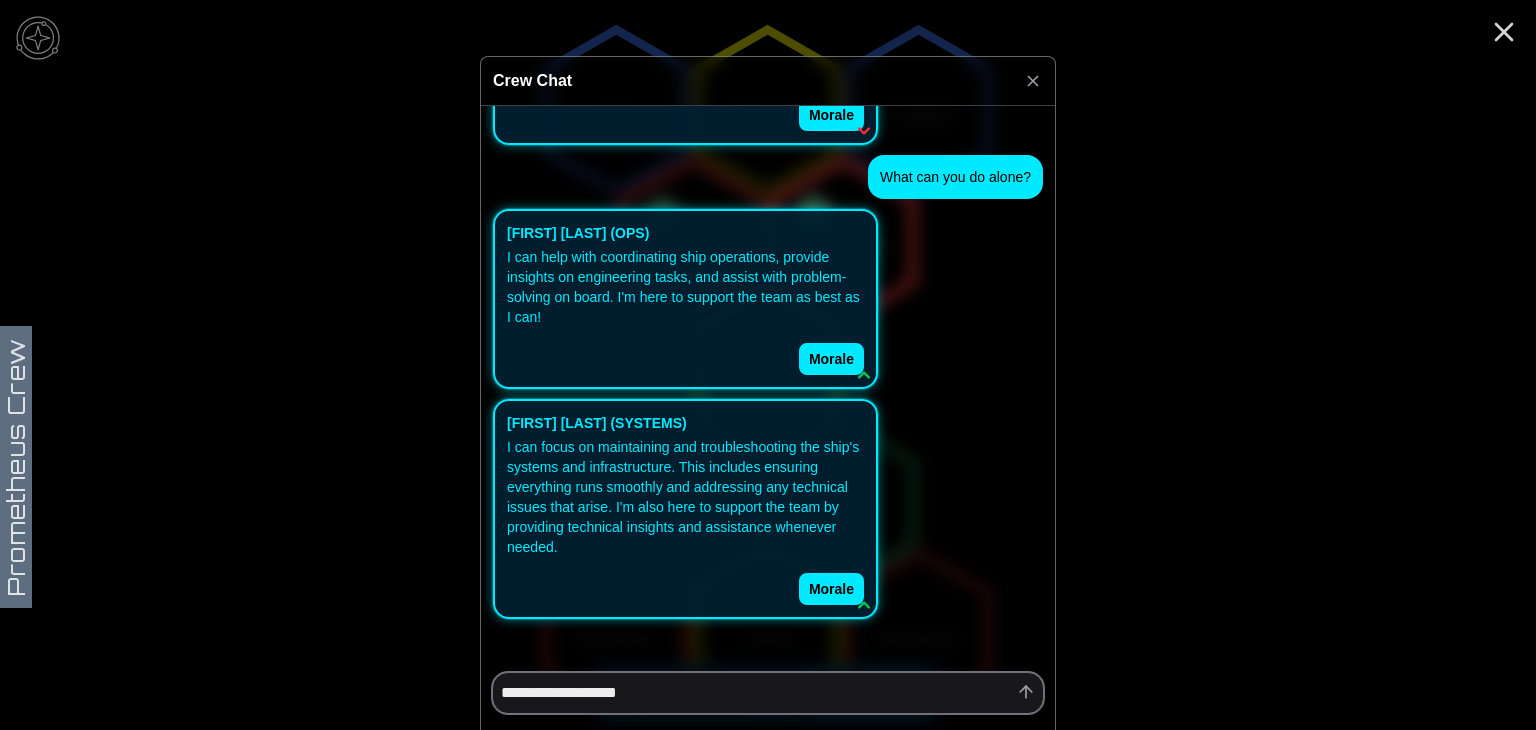 type on "*" 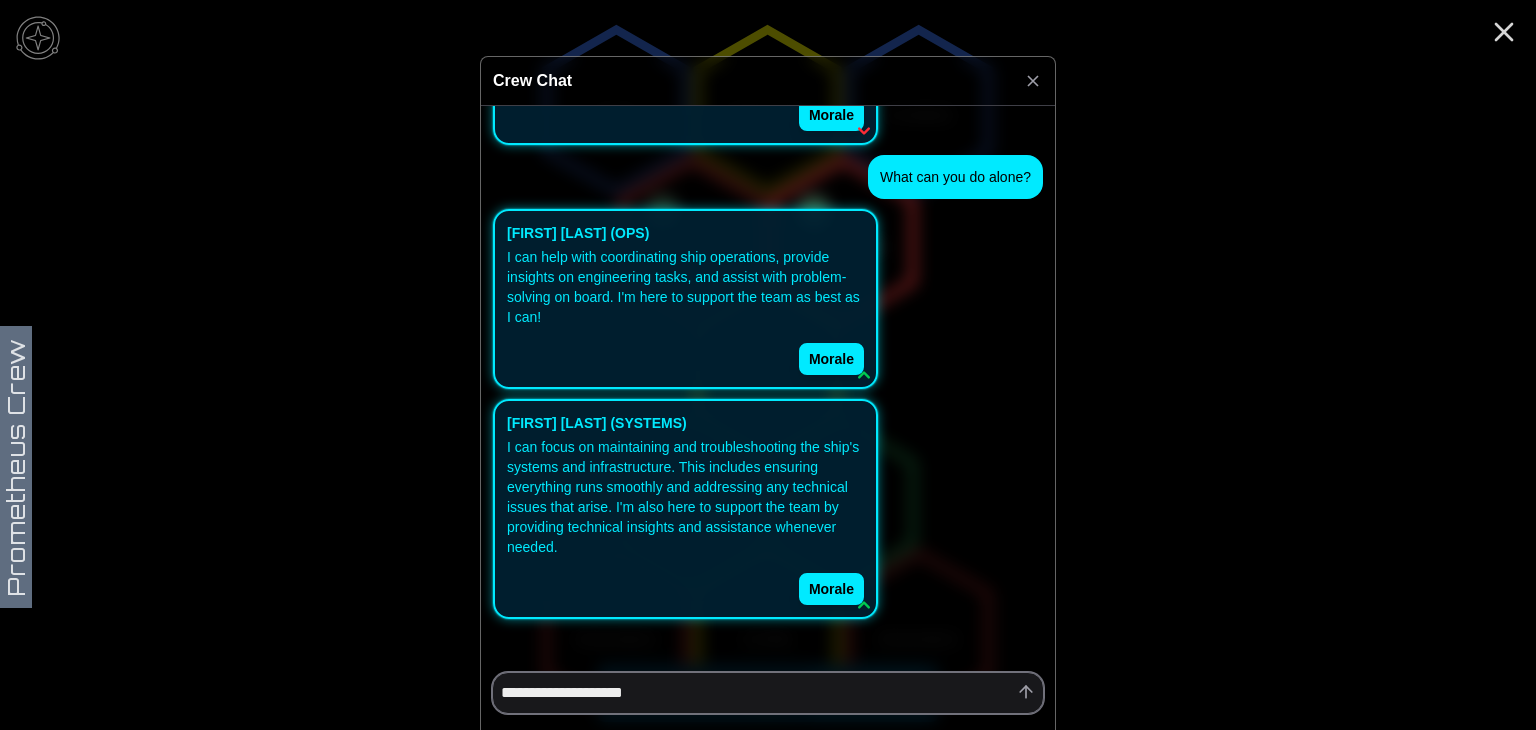 type on "*" 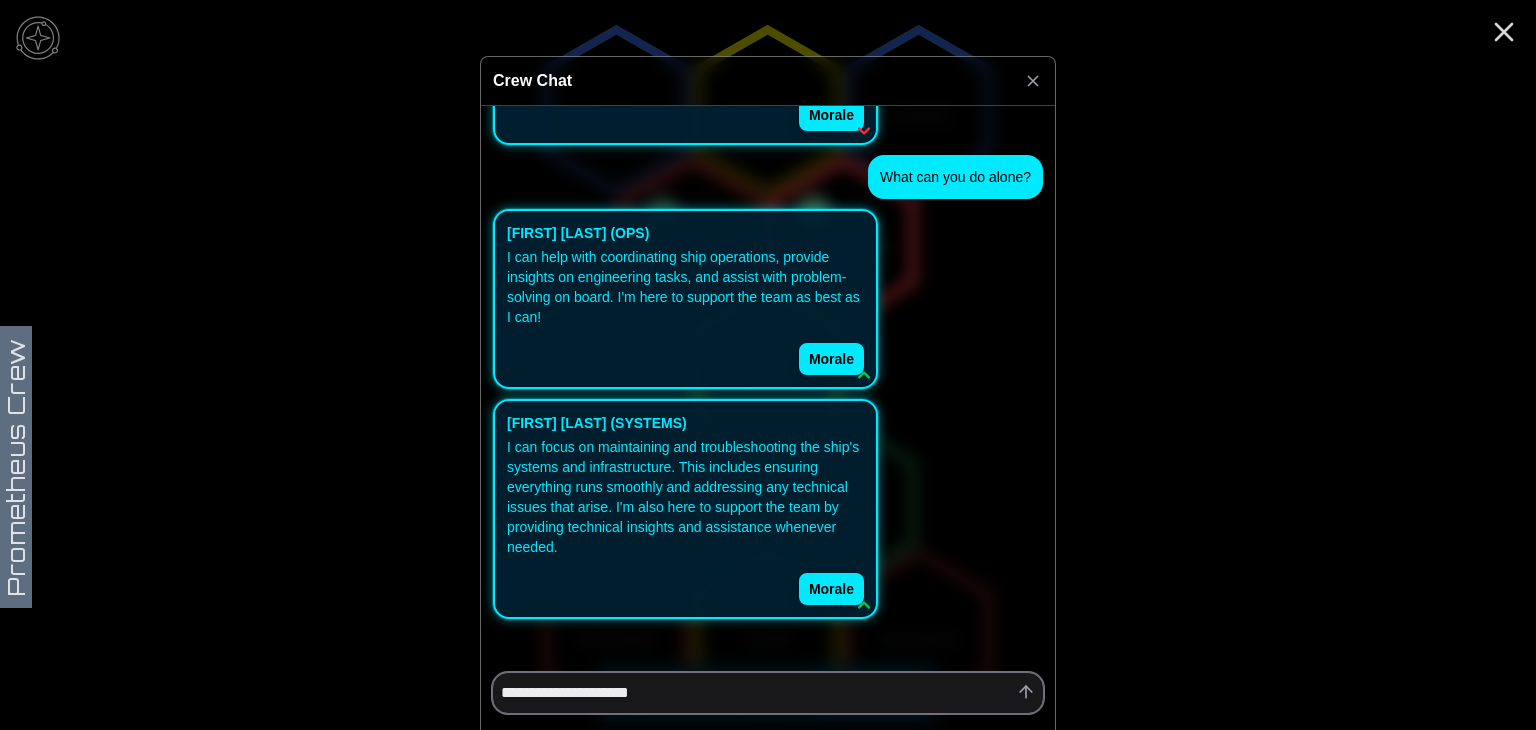 type on "*" 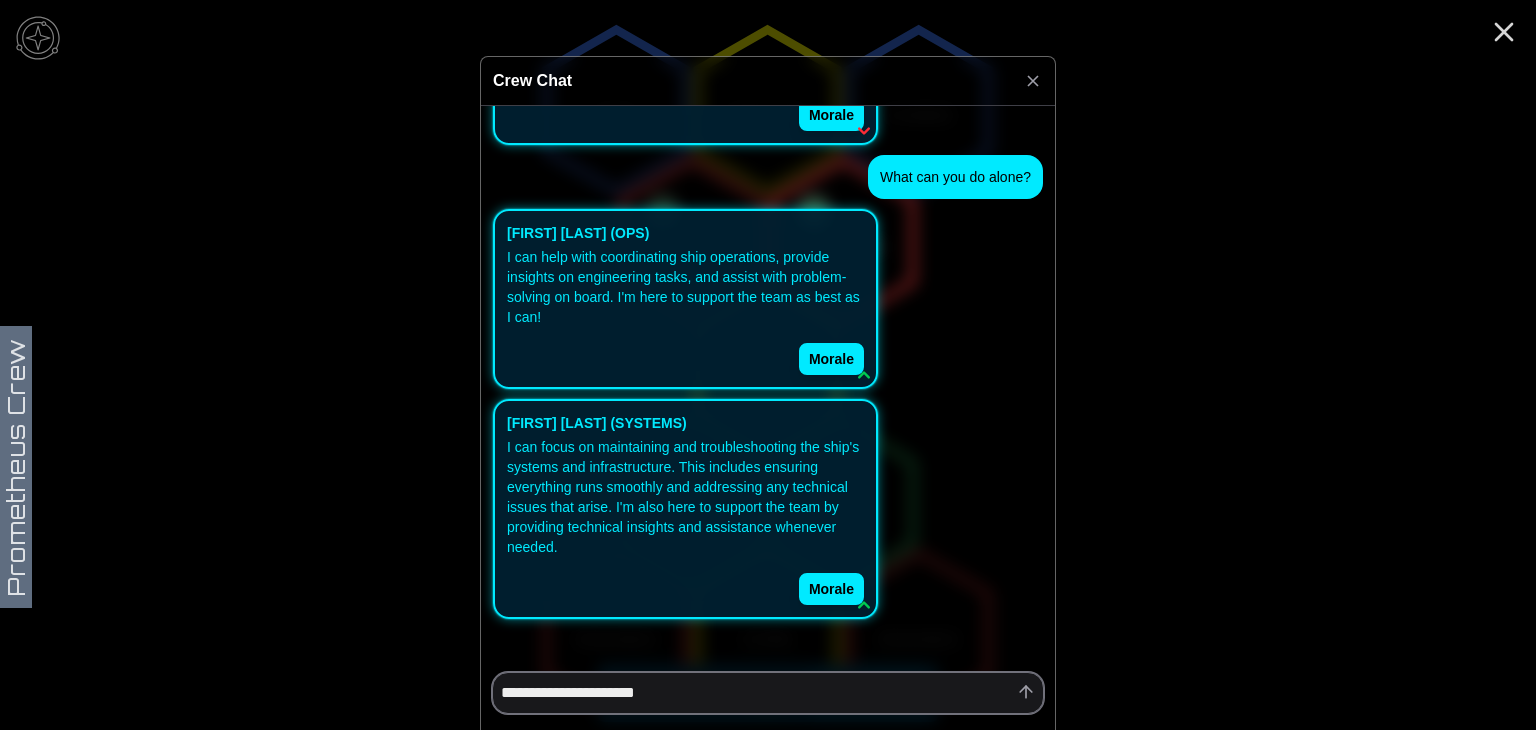 type on "*" 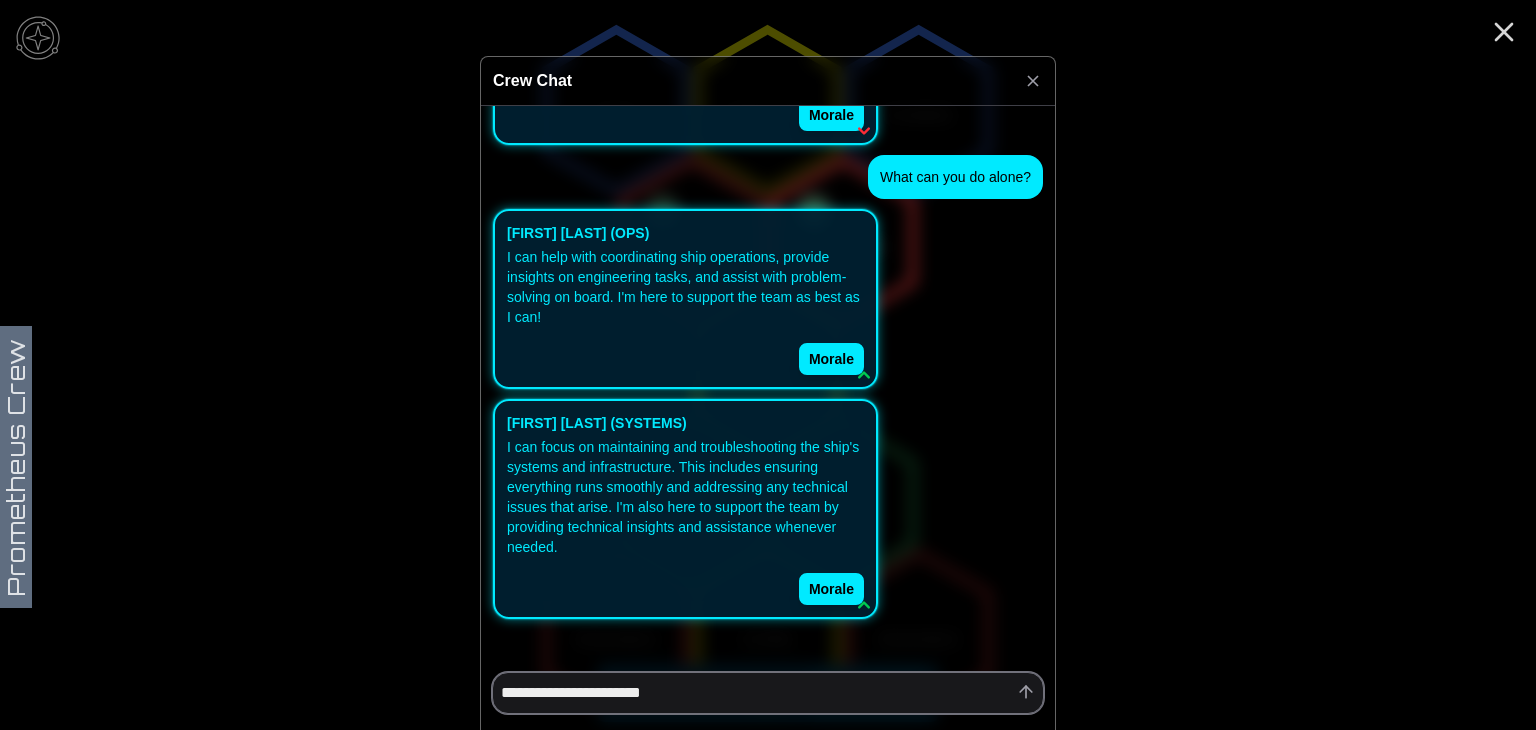 type on "*" 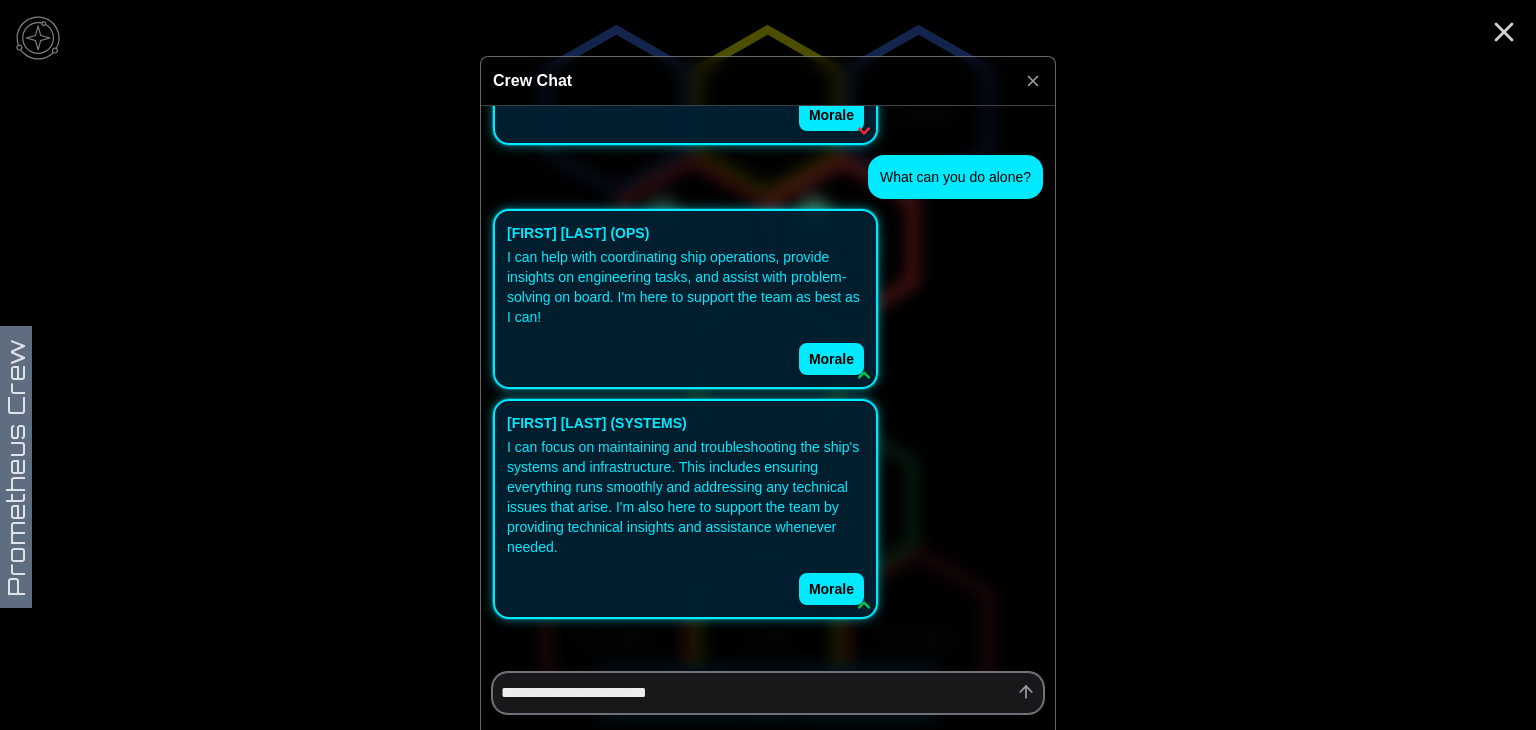 type on "*" 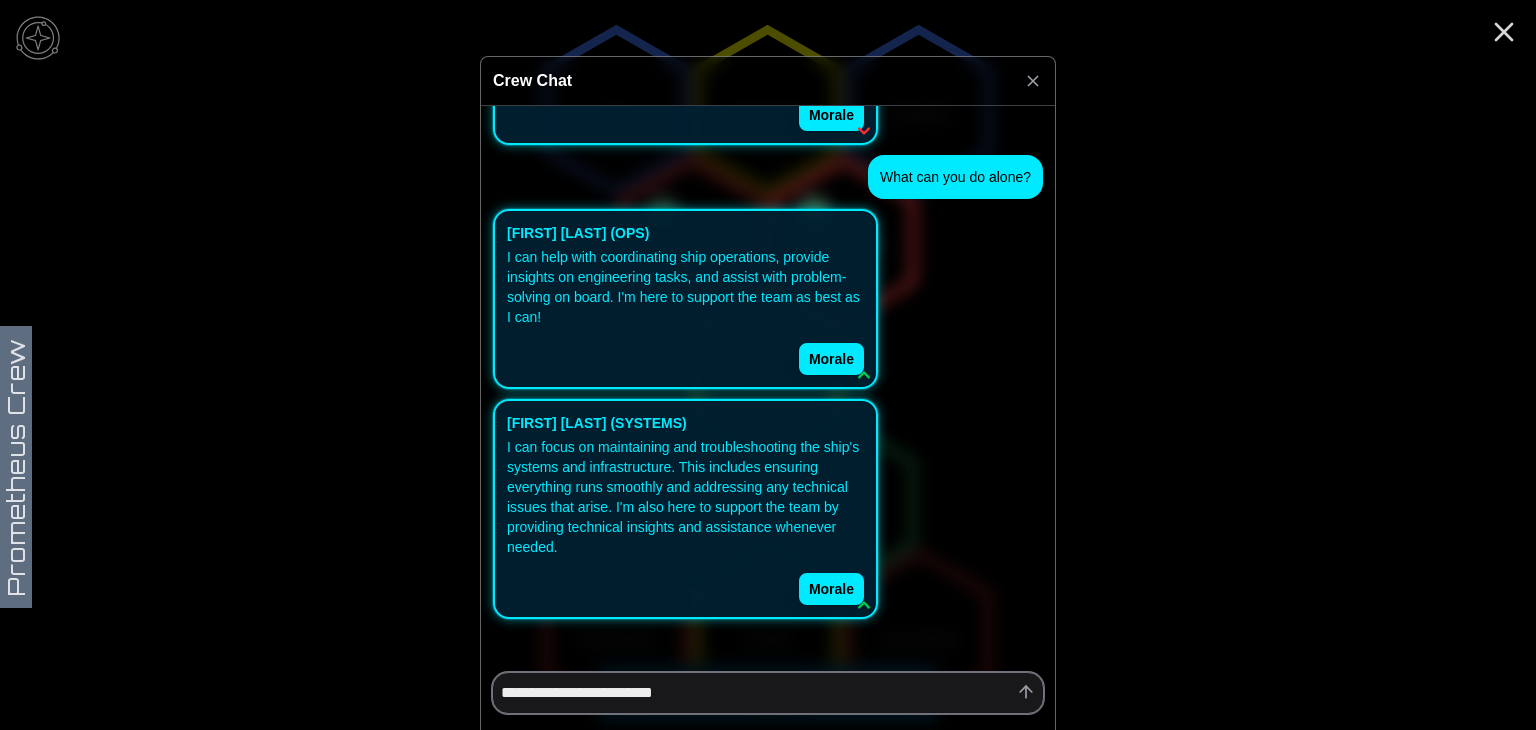type on "*" 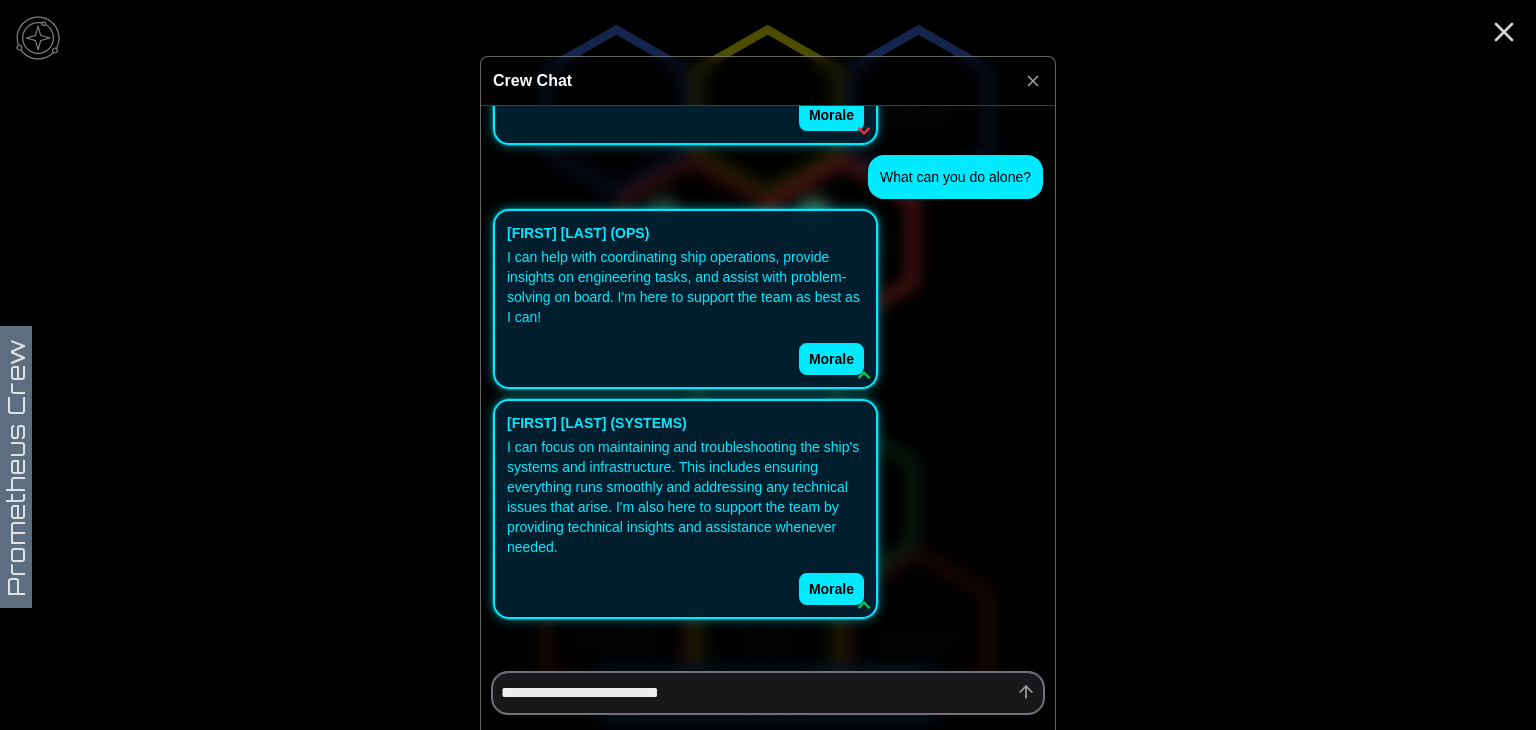 type on "*" 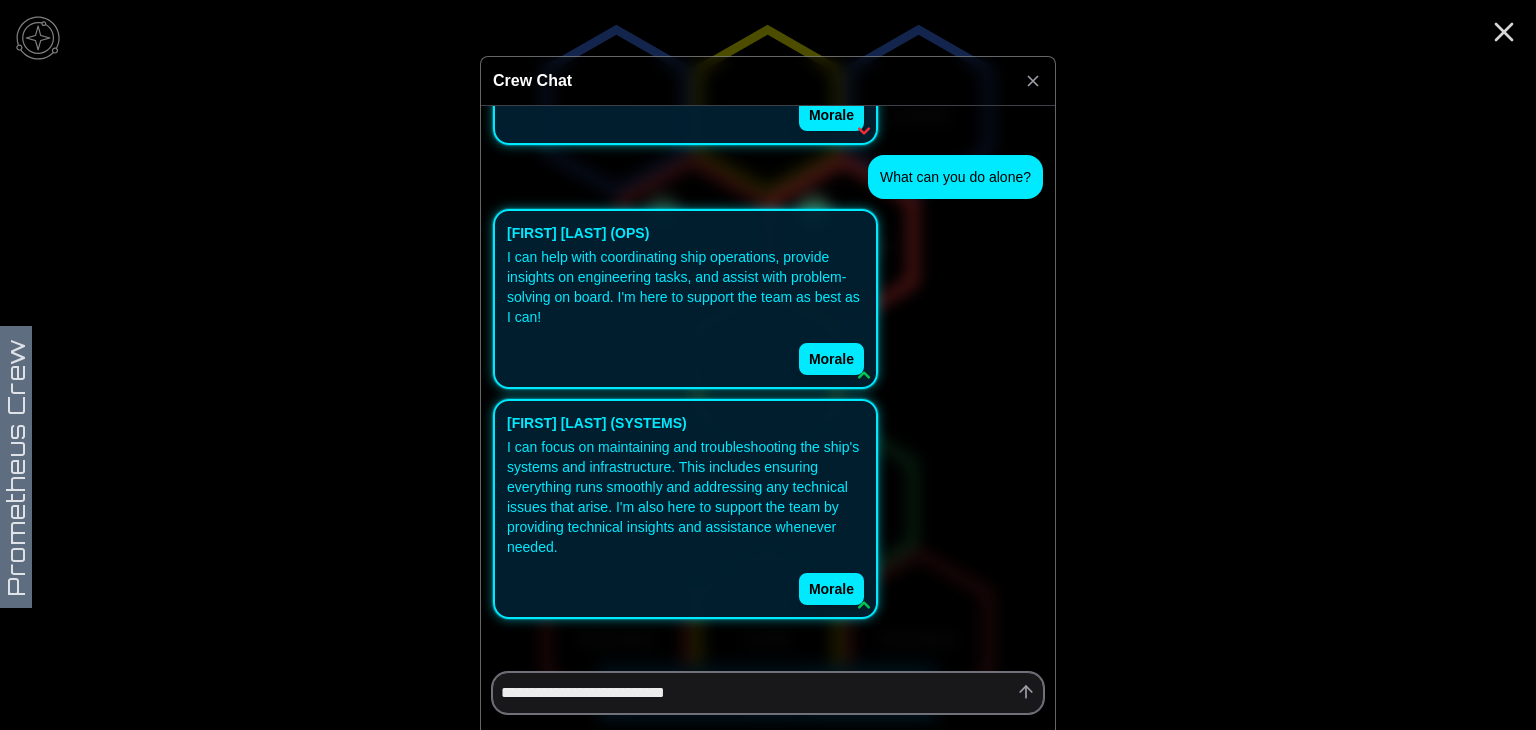 type on "*" 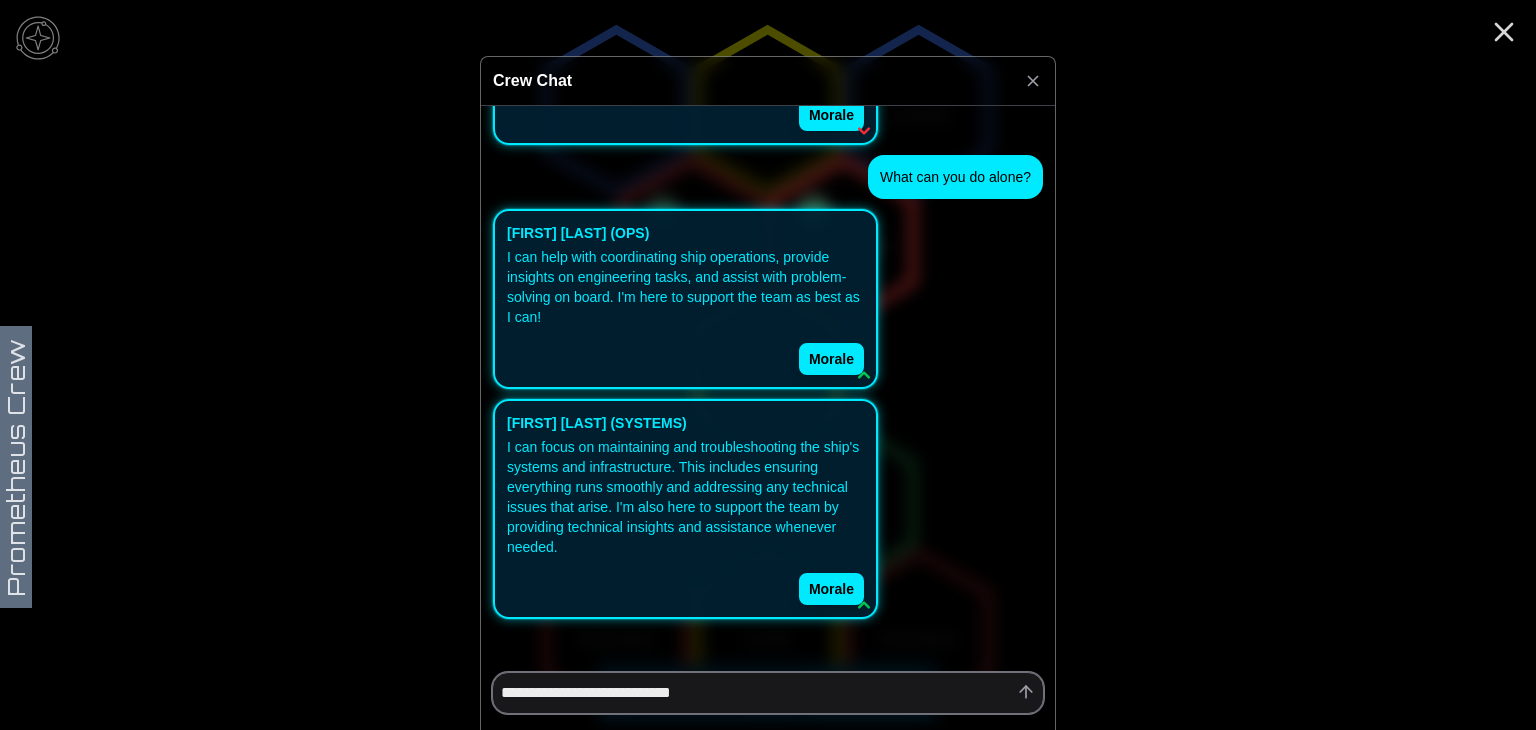 type on "*" 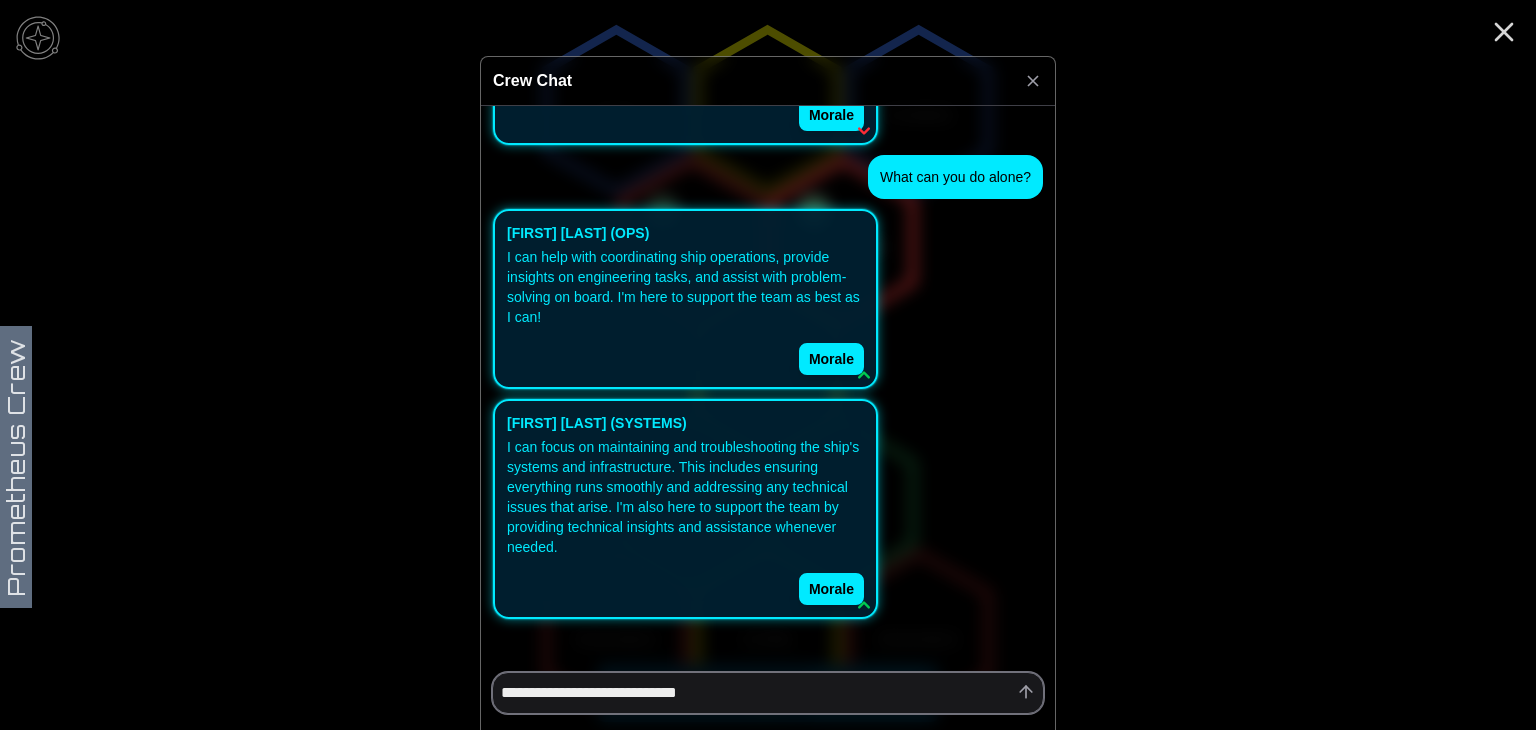 type on "*" 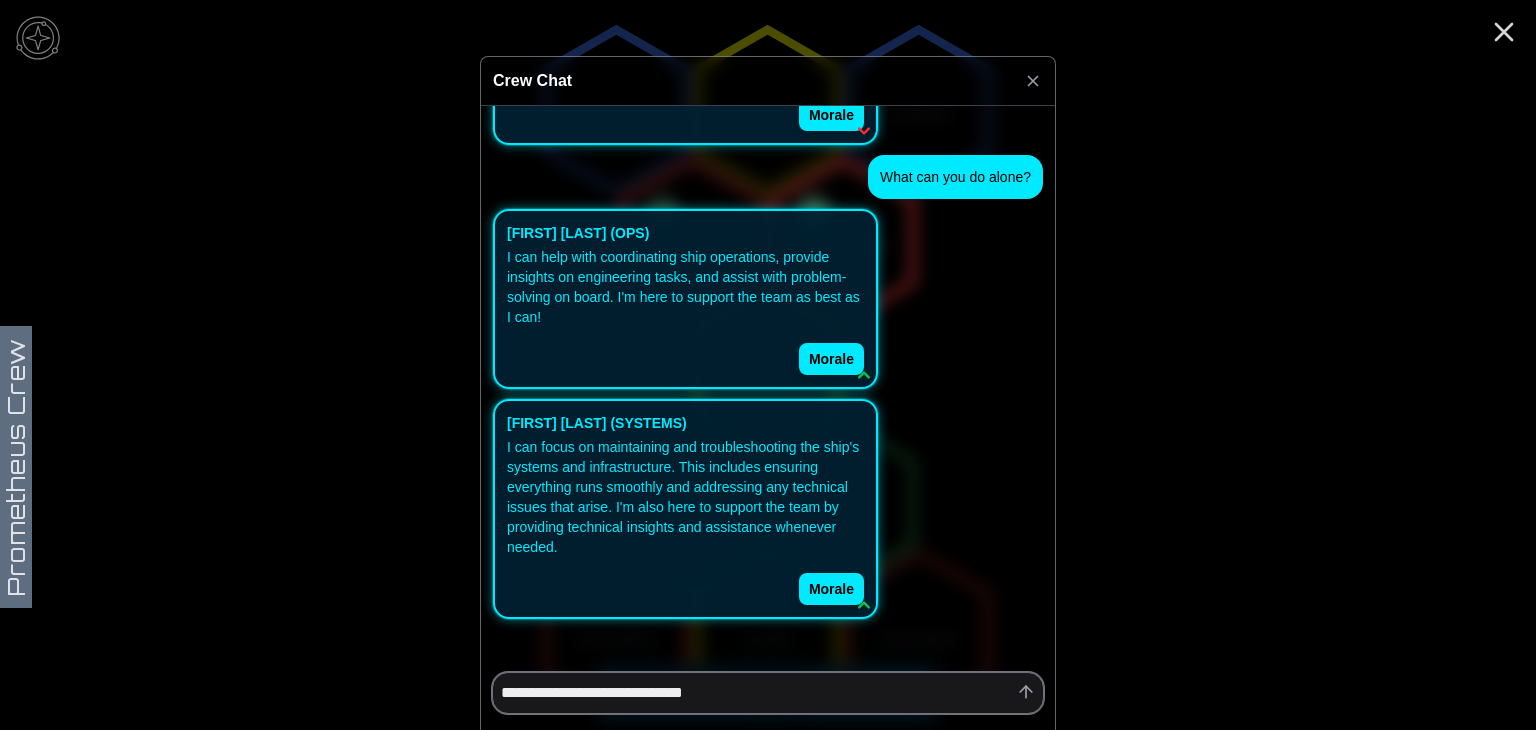type on "*" 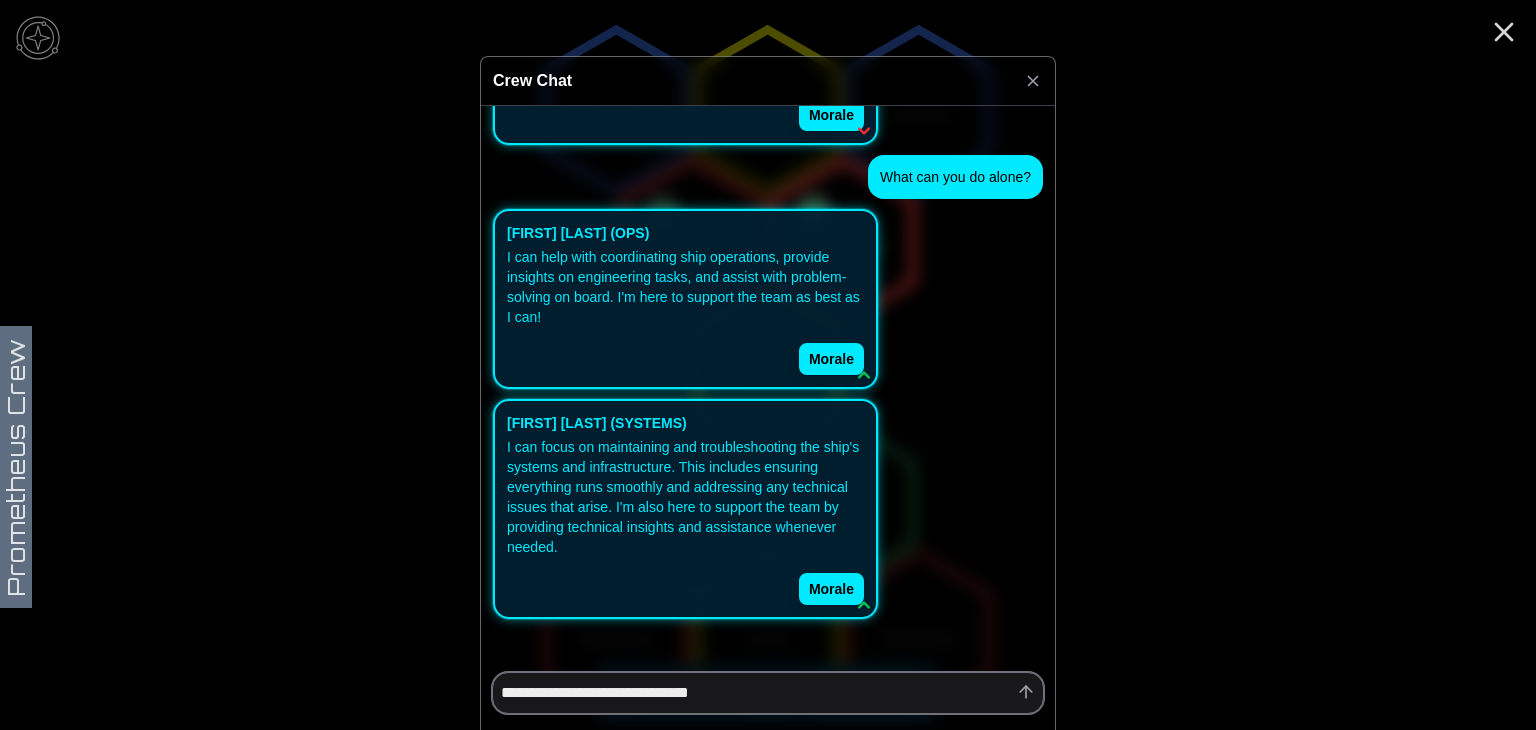 type on "*" 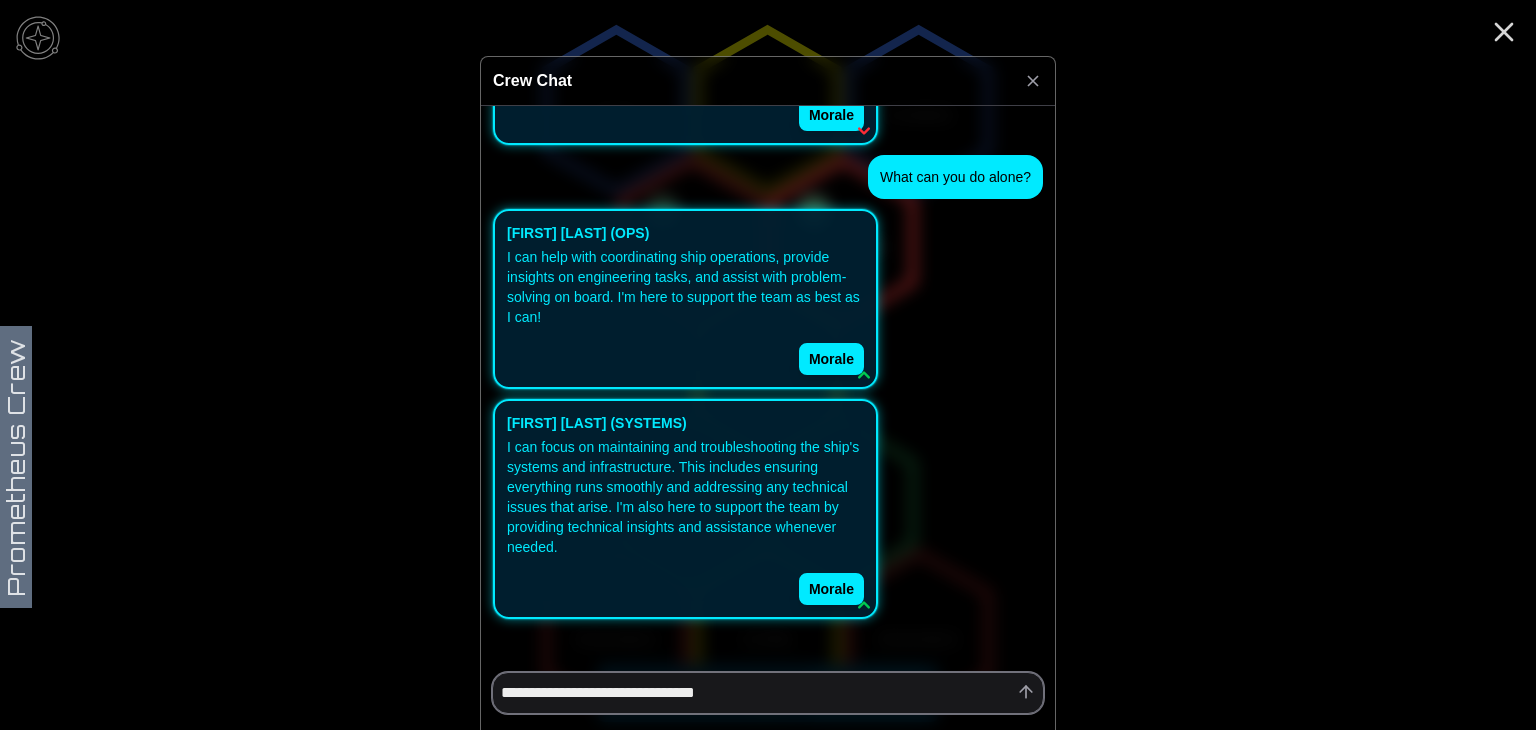 type on "*" 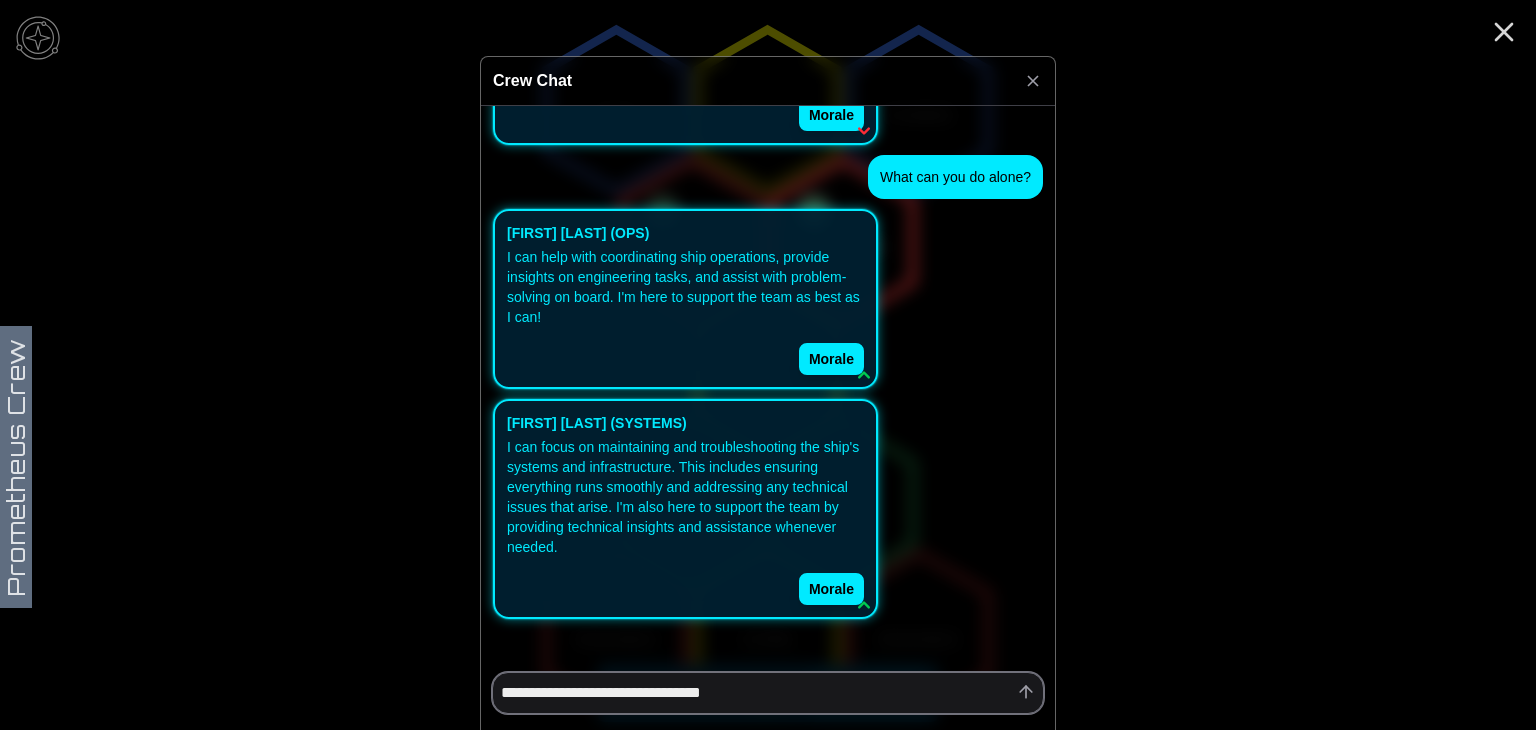 type on "*" 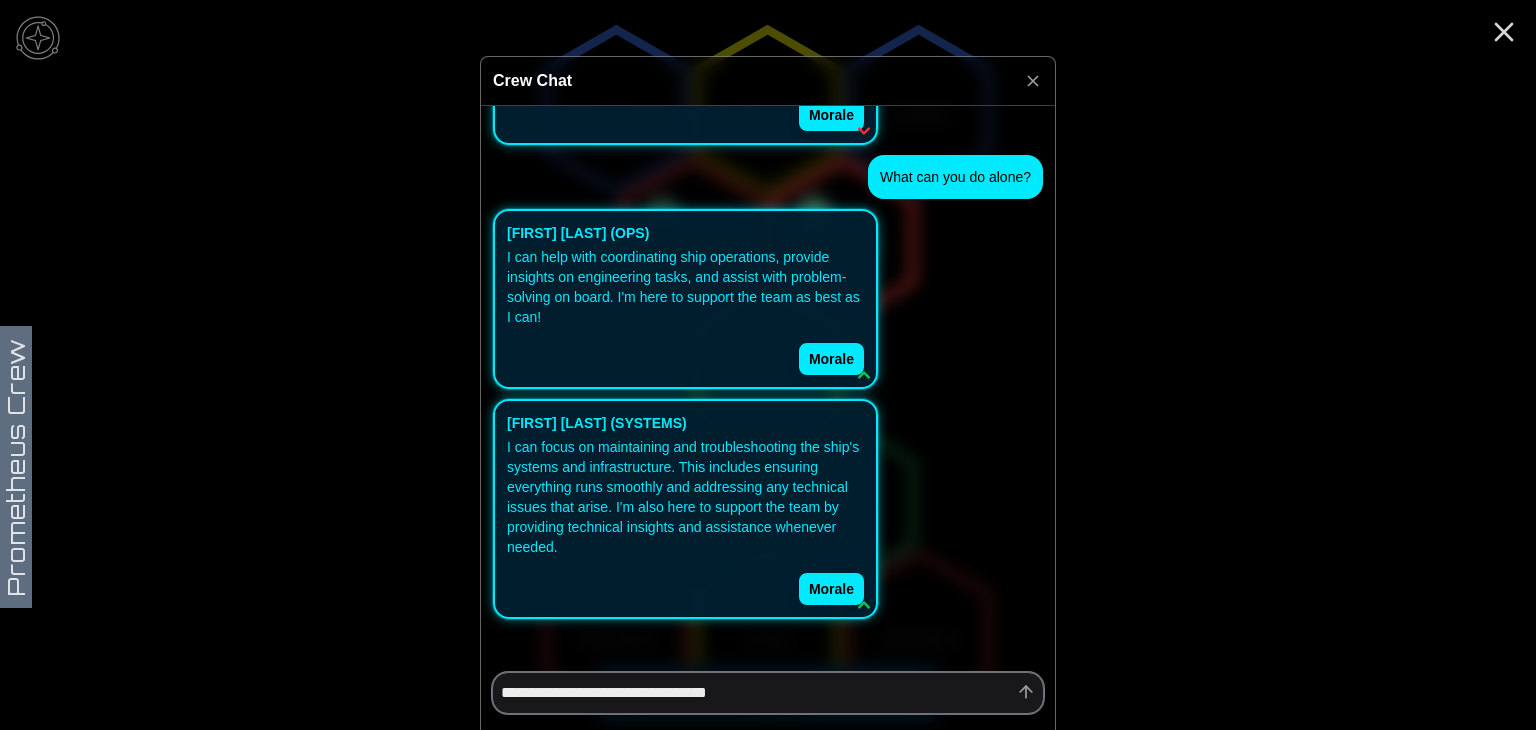type on "*" 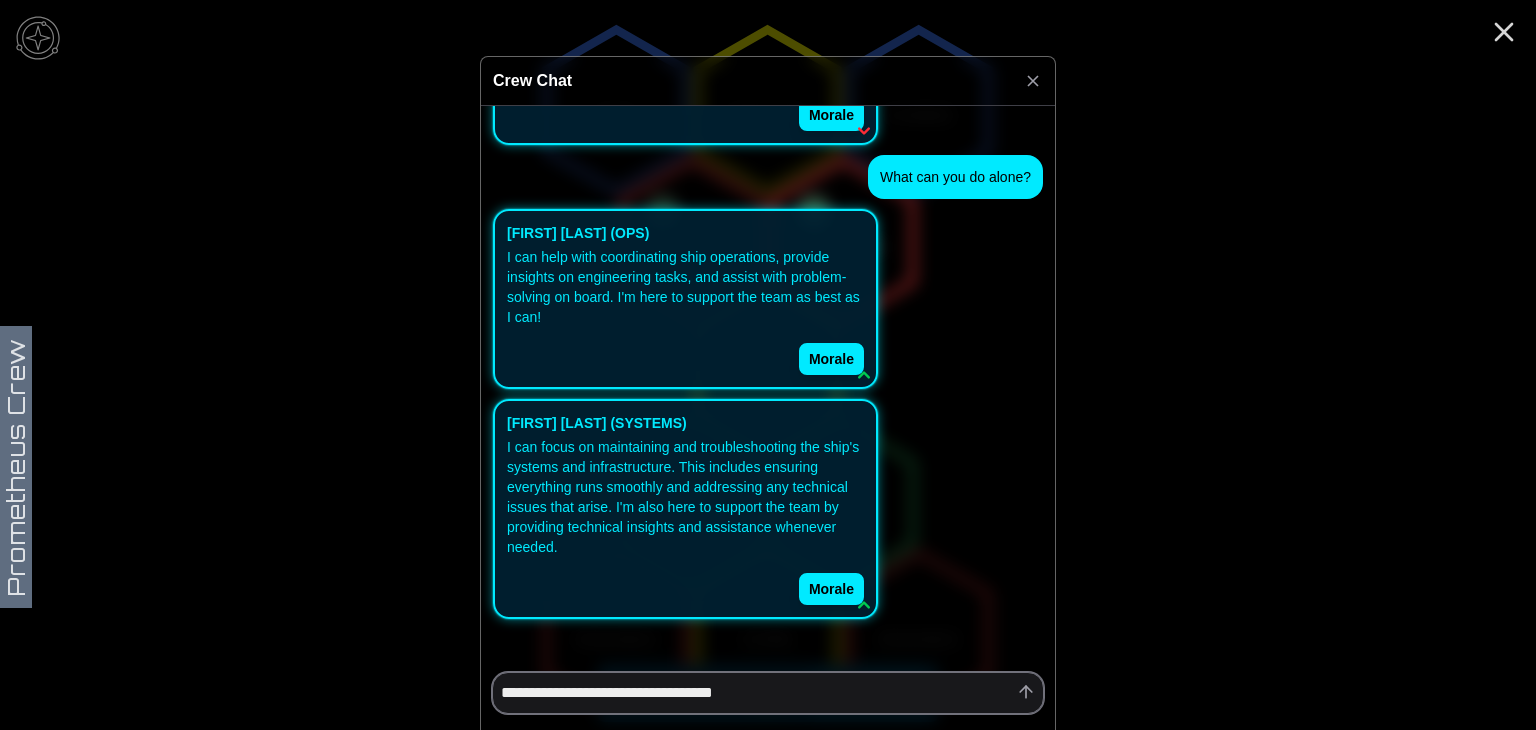 type on "*" 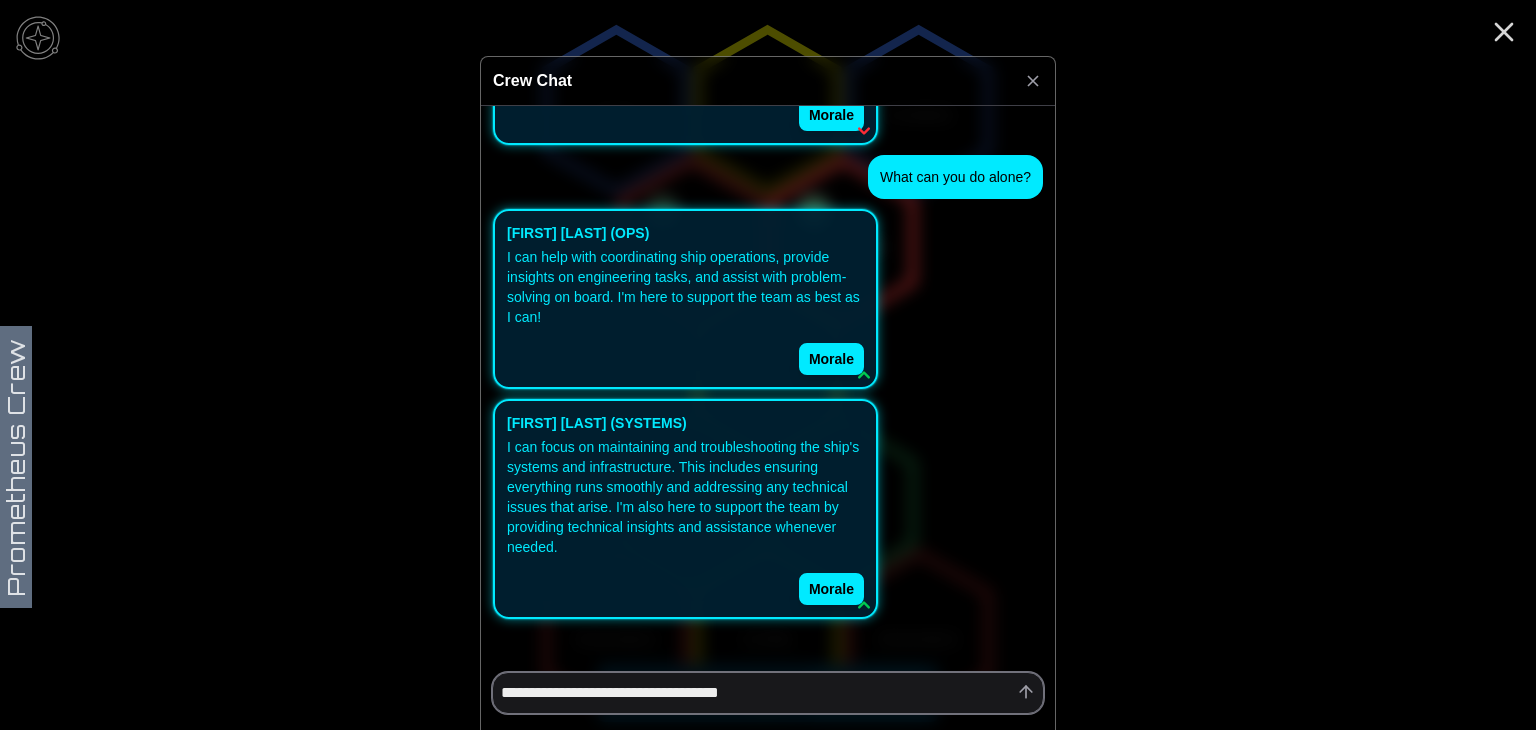 type on "*" 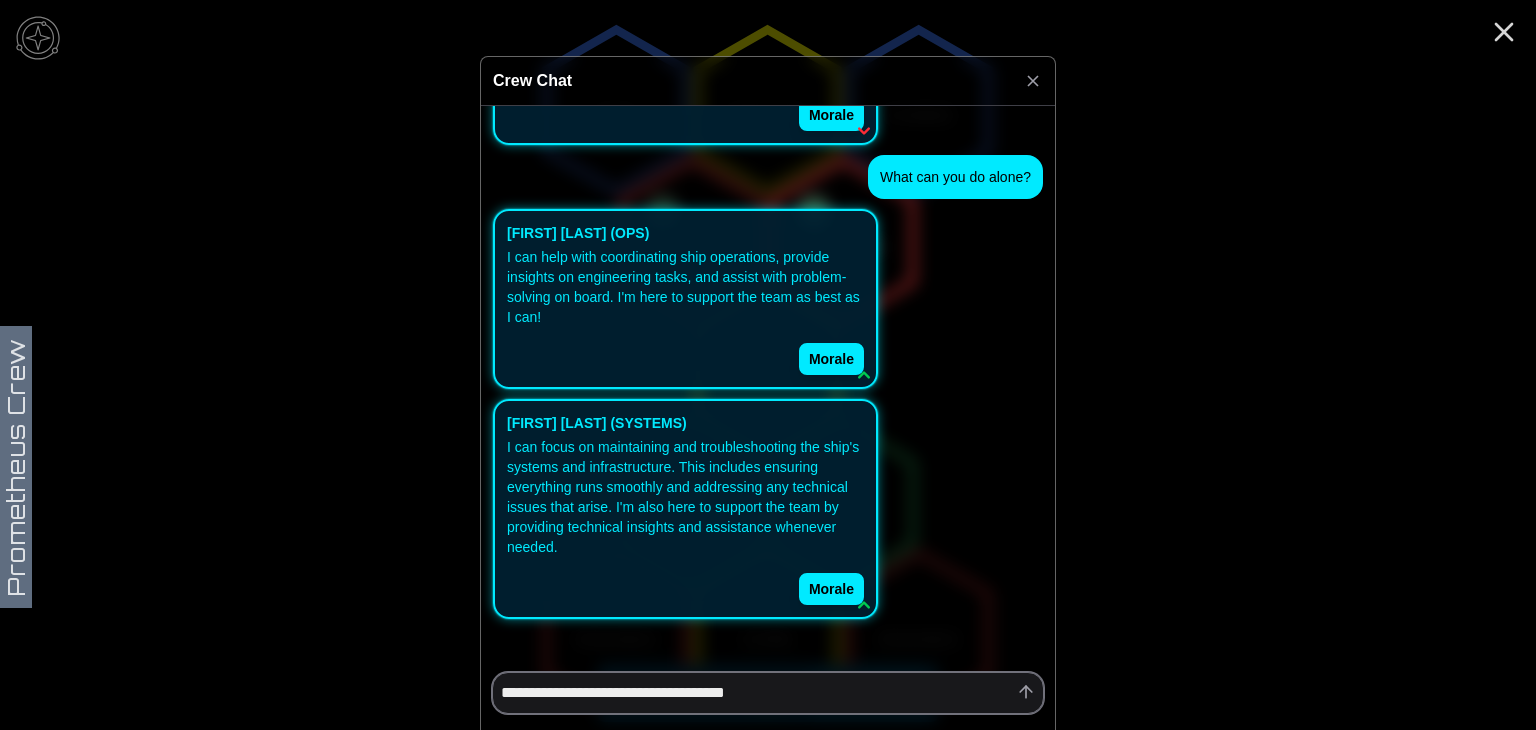 type on "*" 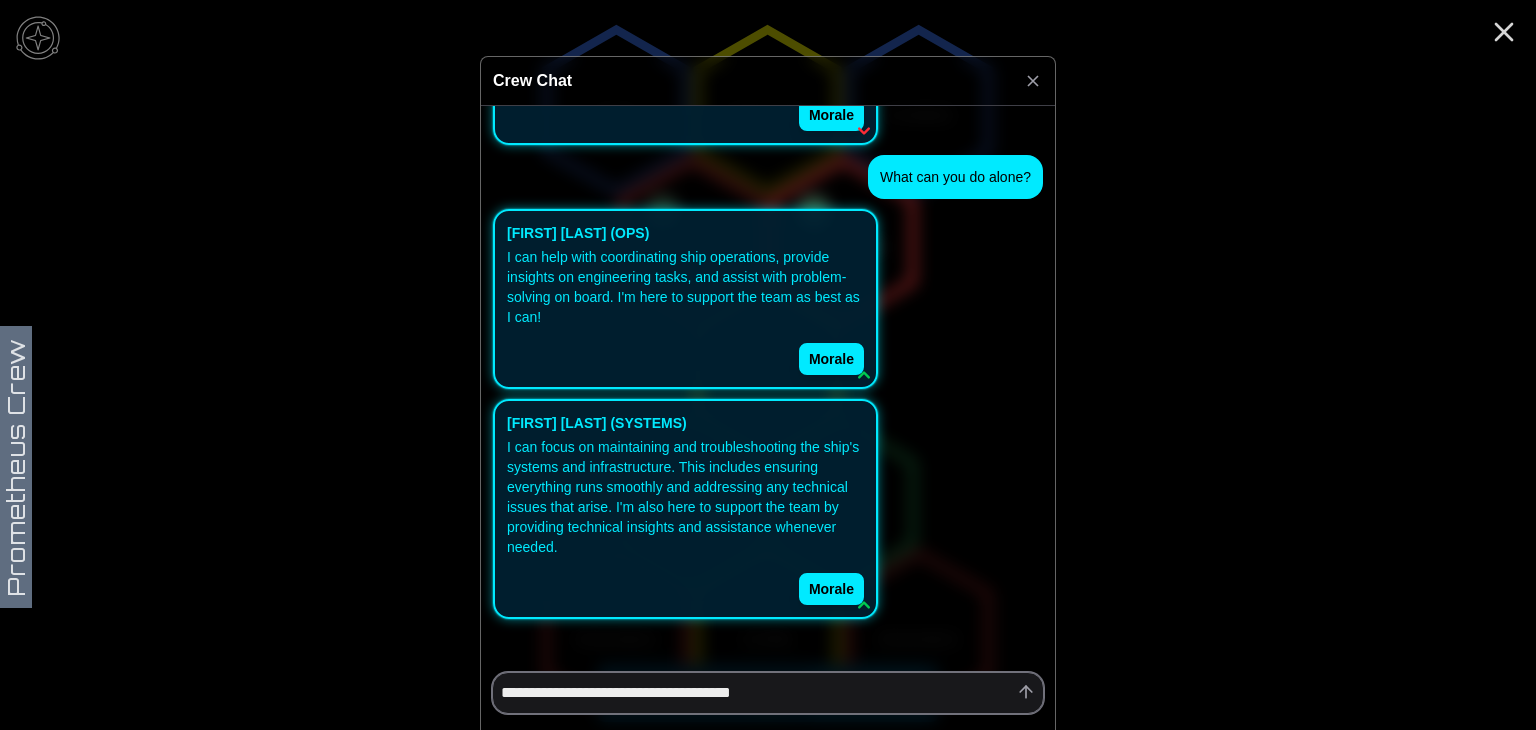 type on "*" 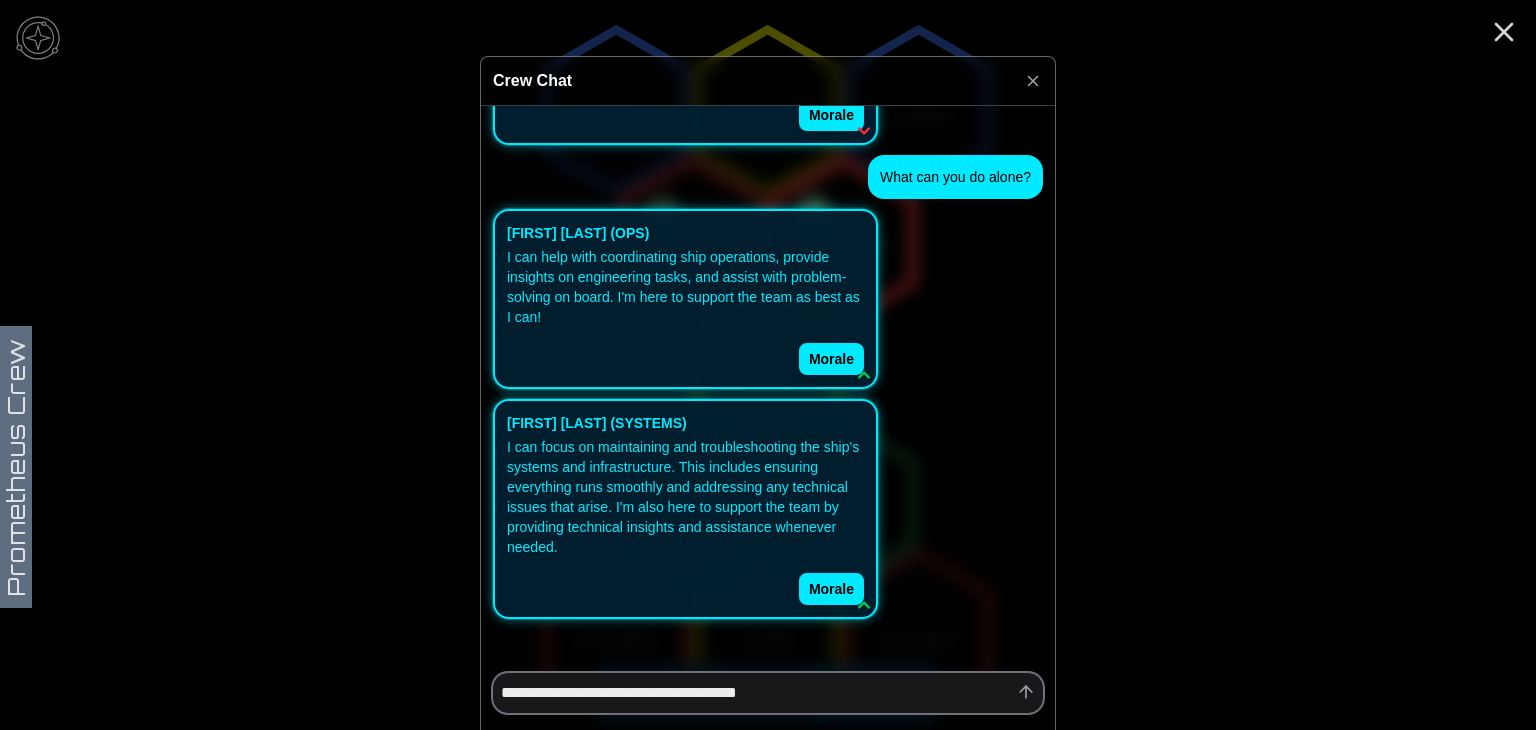 type on "*" 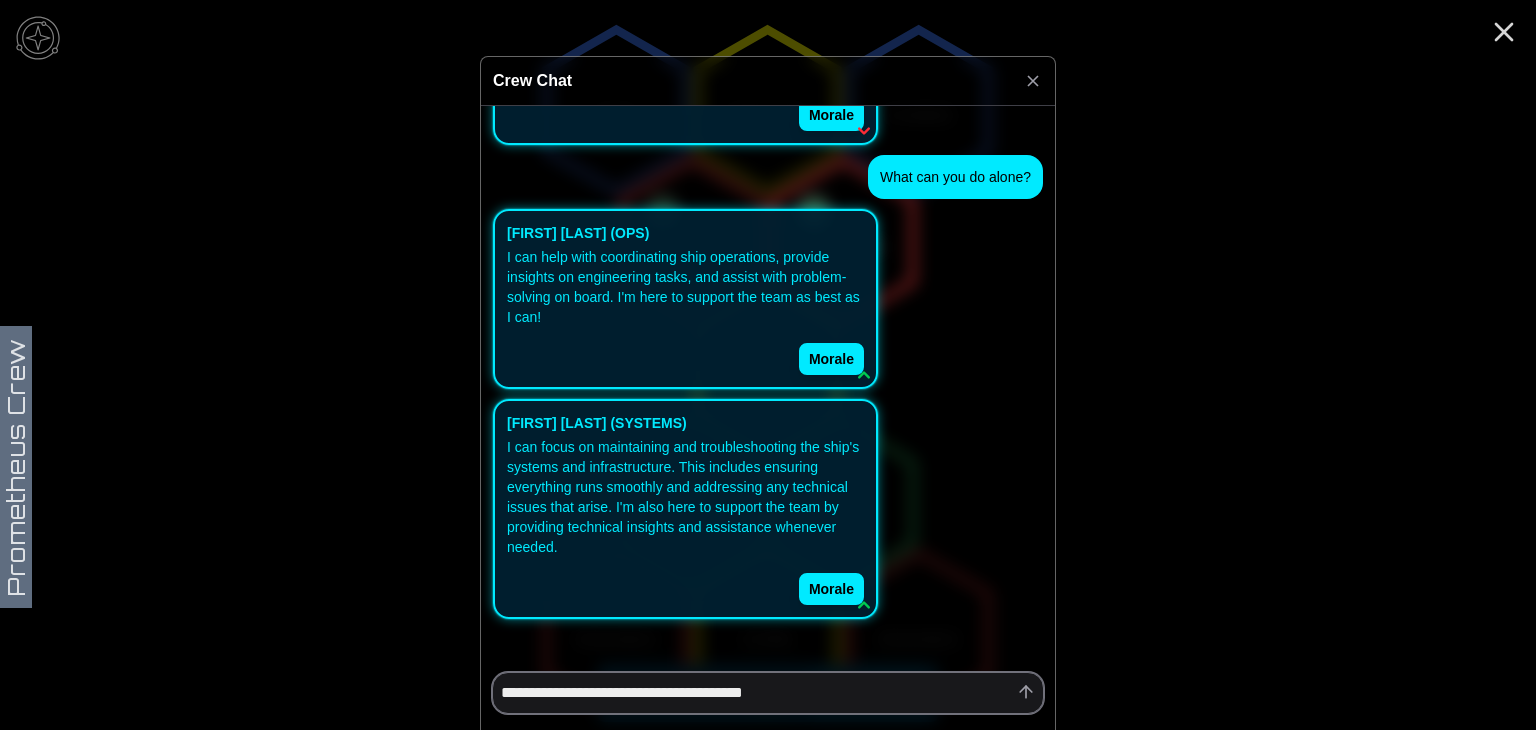 type on "*" 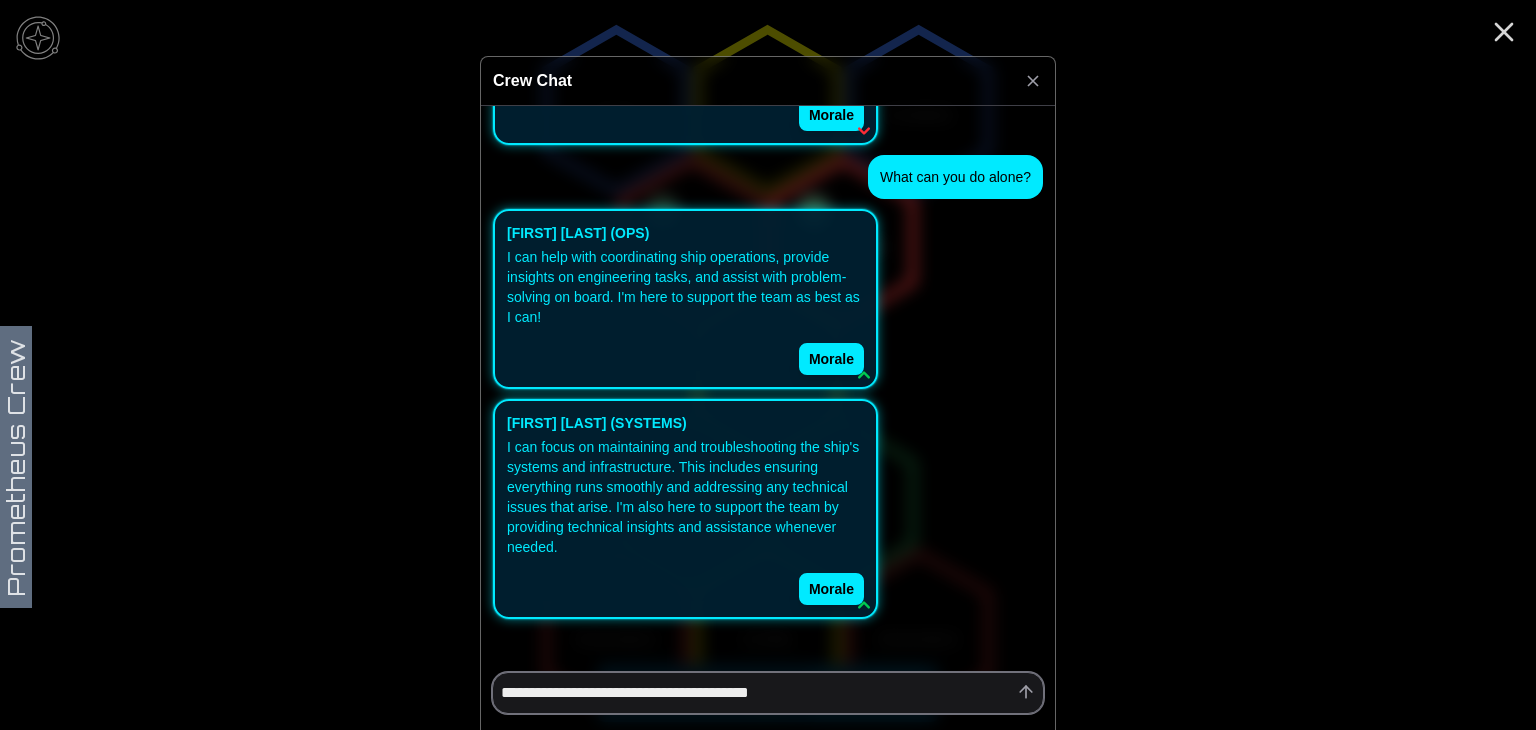 type on "*" 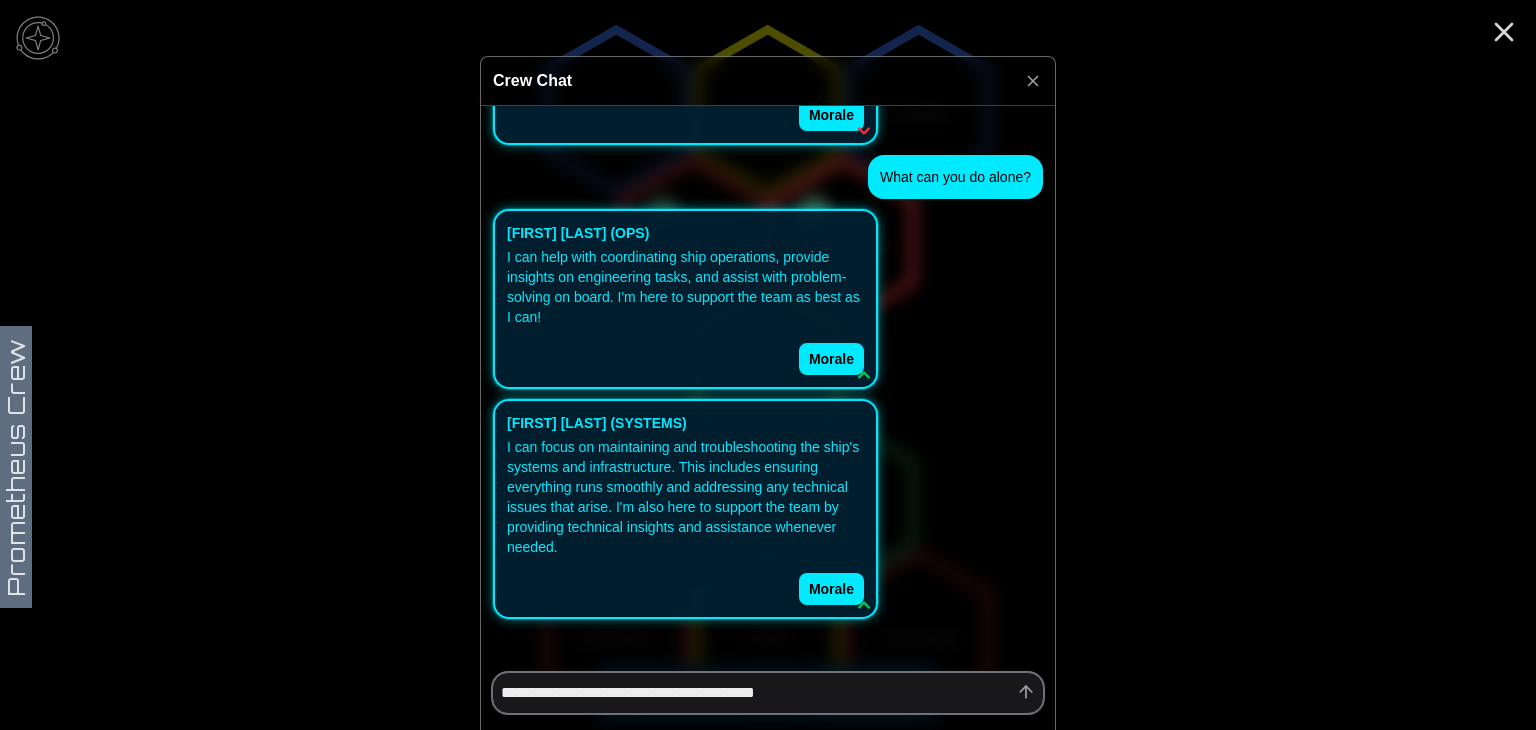 type on "*" 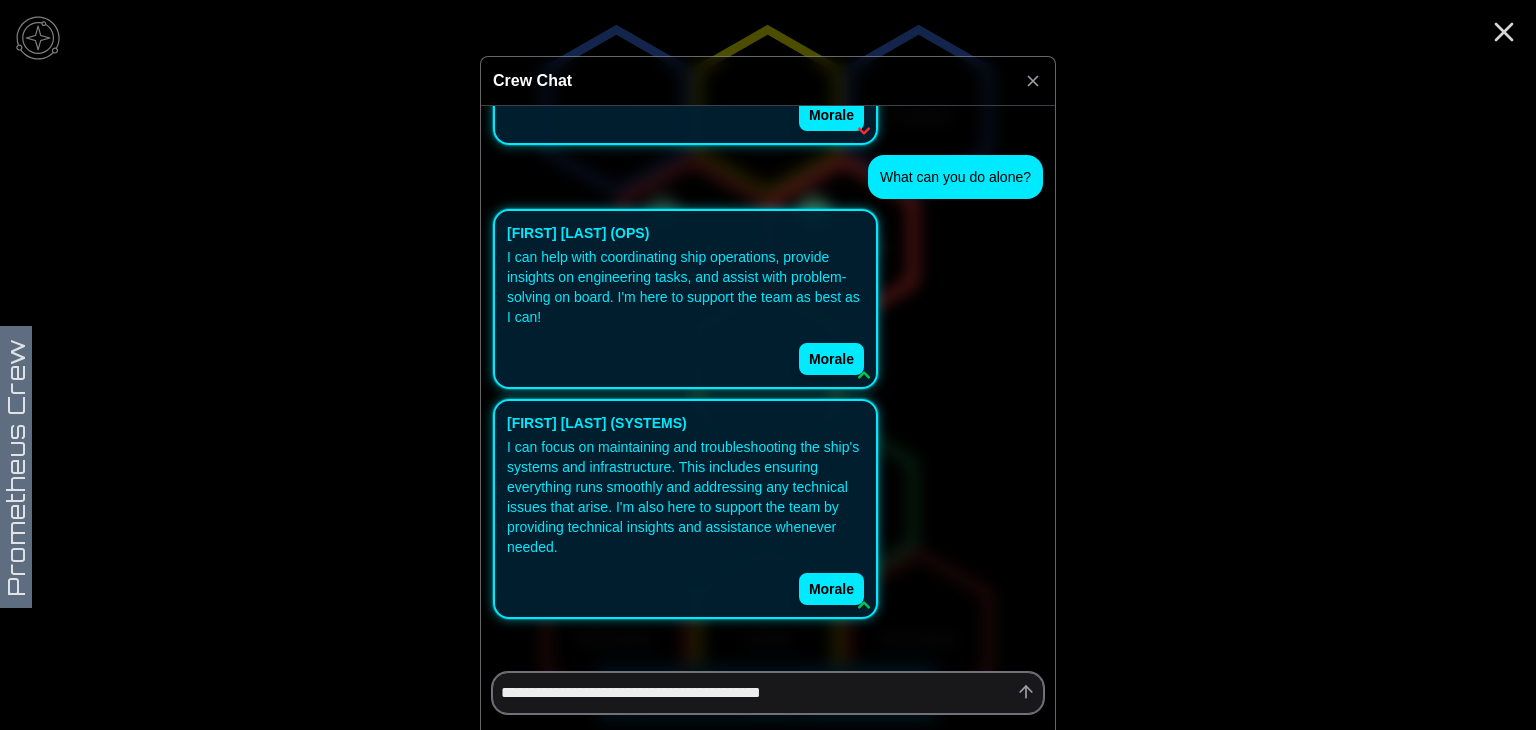 type on "*" 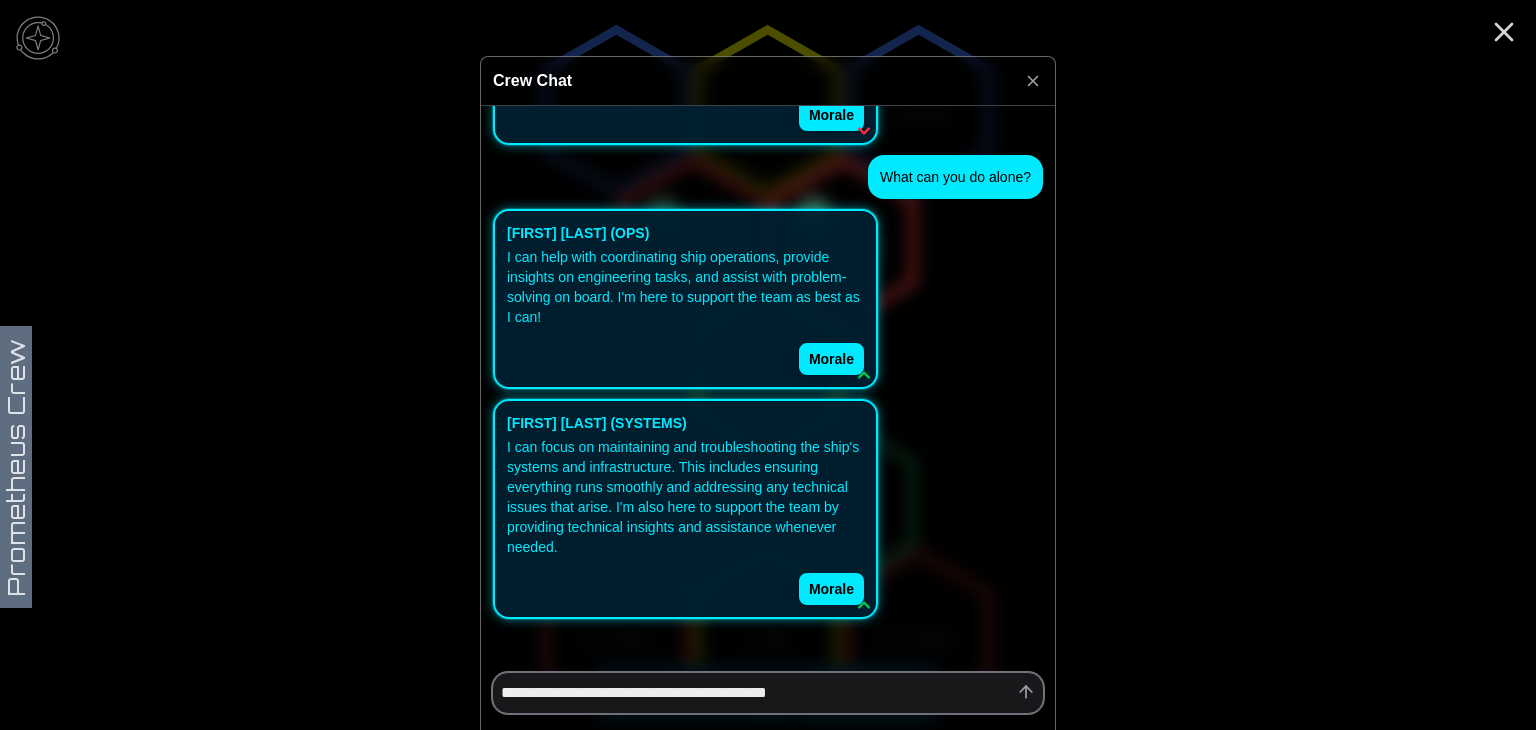 type on "*" 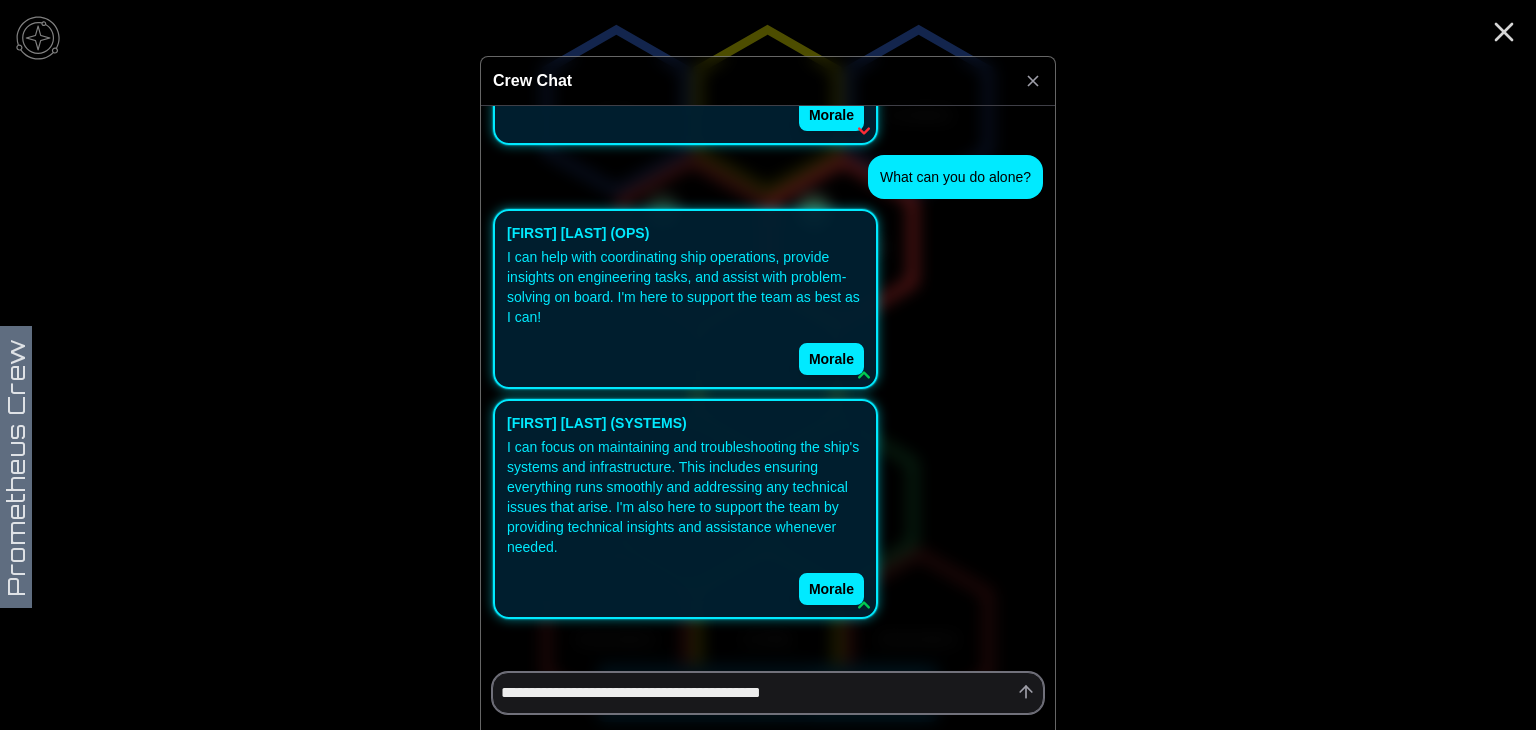 type on "*" 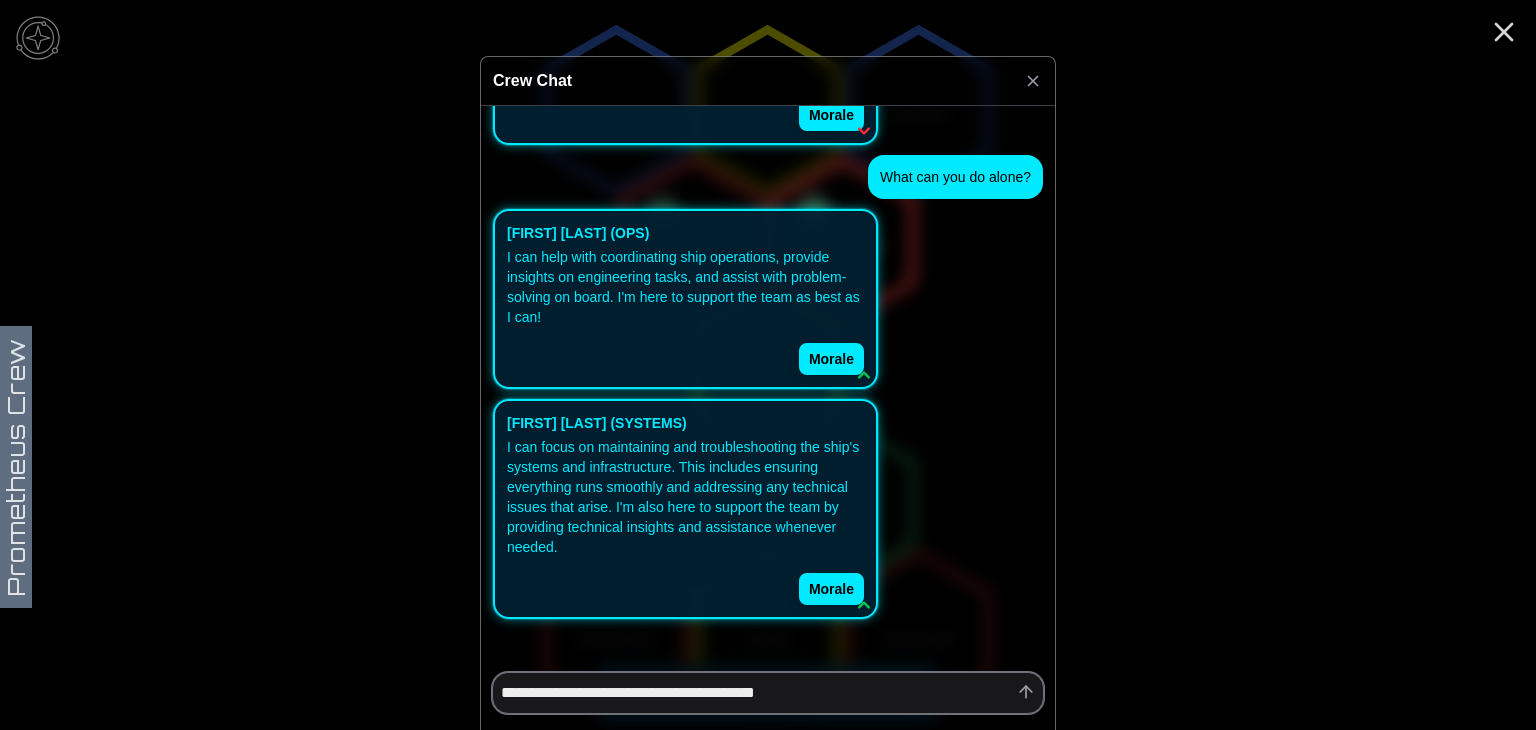 type on "*" 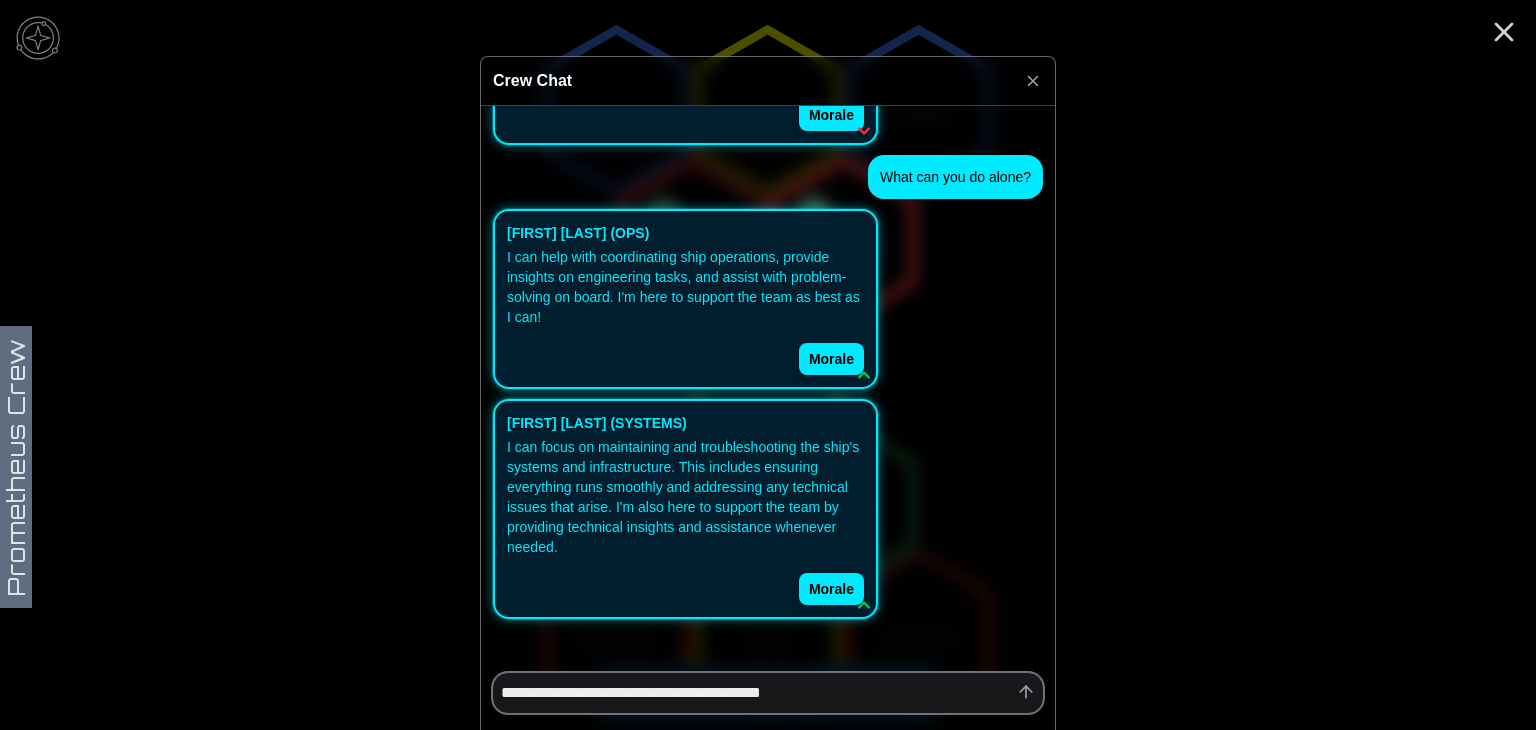 type on "*" 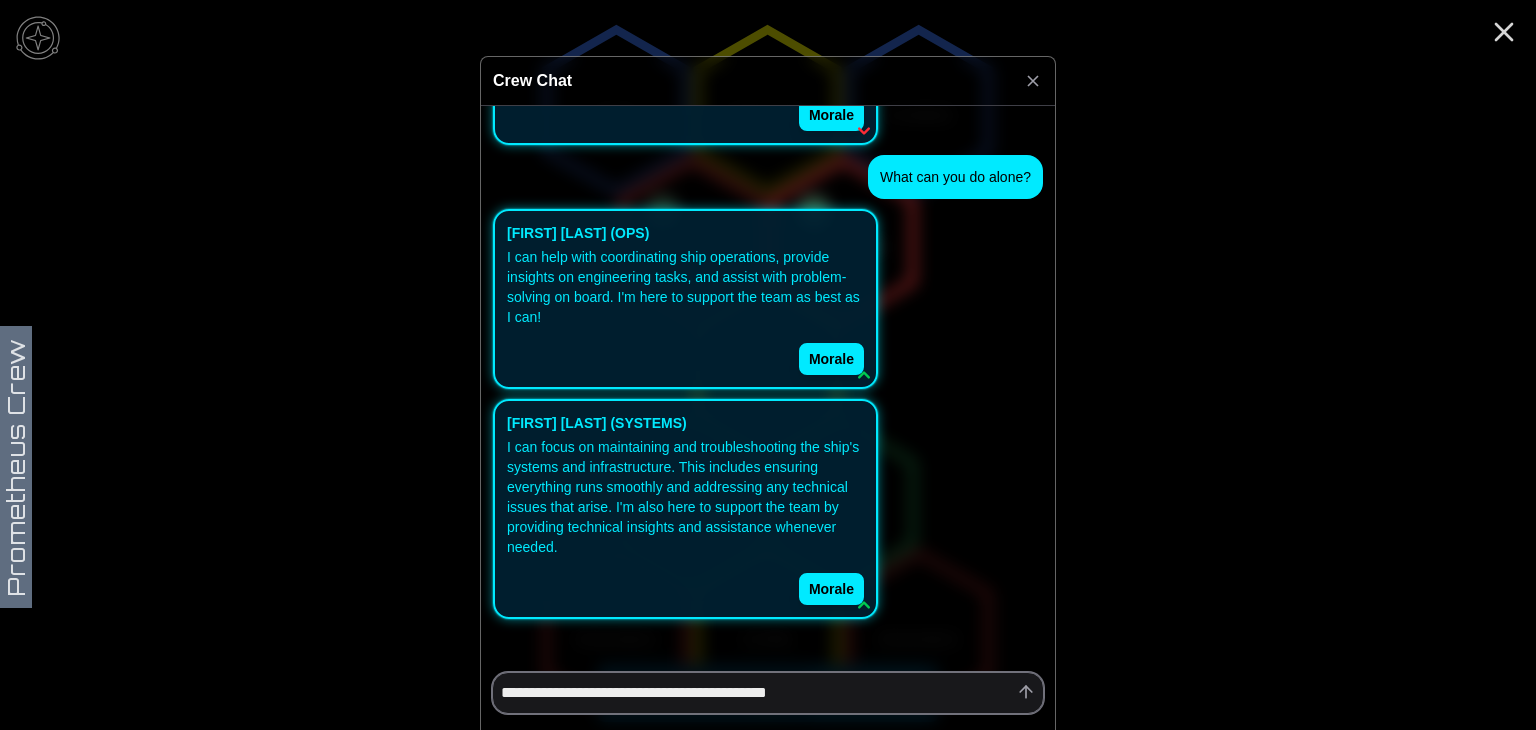 type on "*" 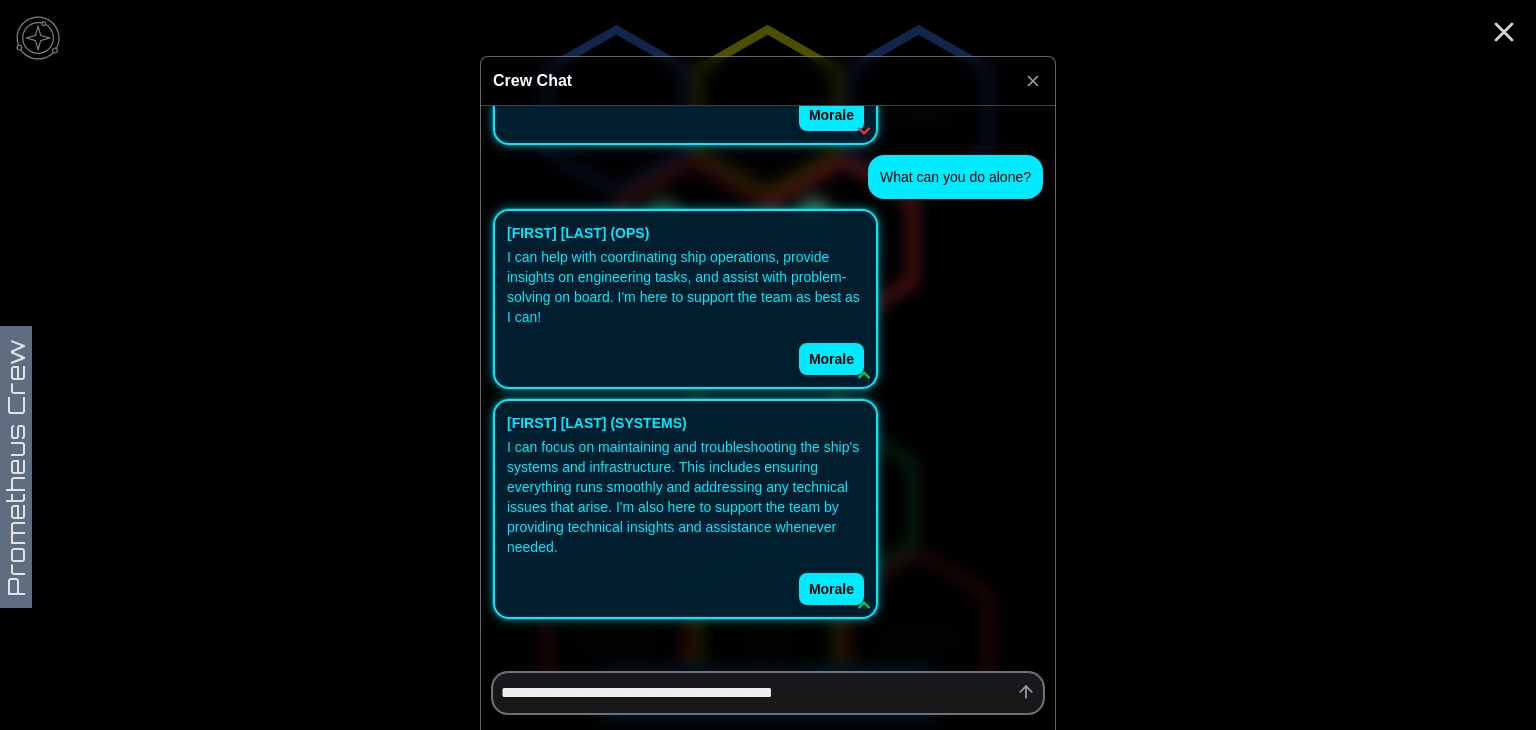 type on "*" 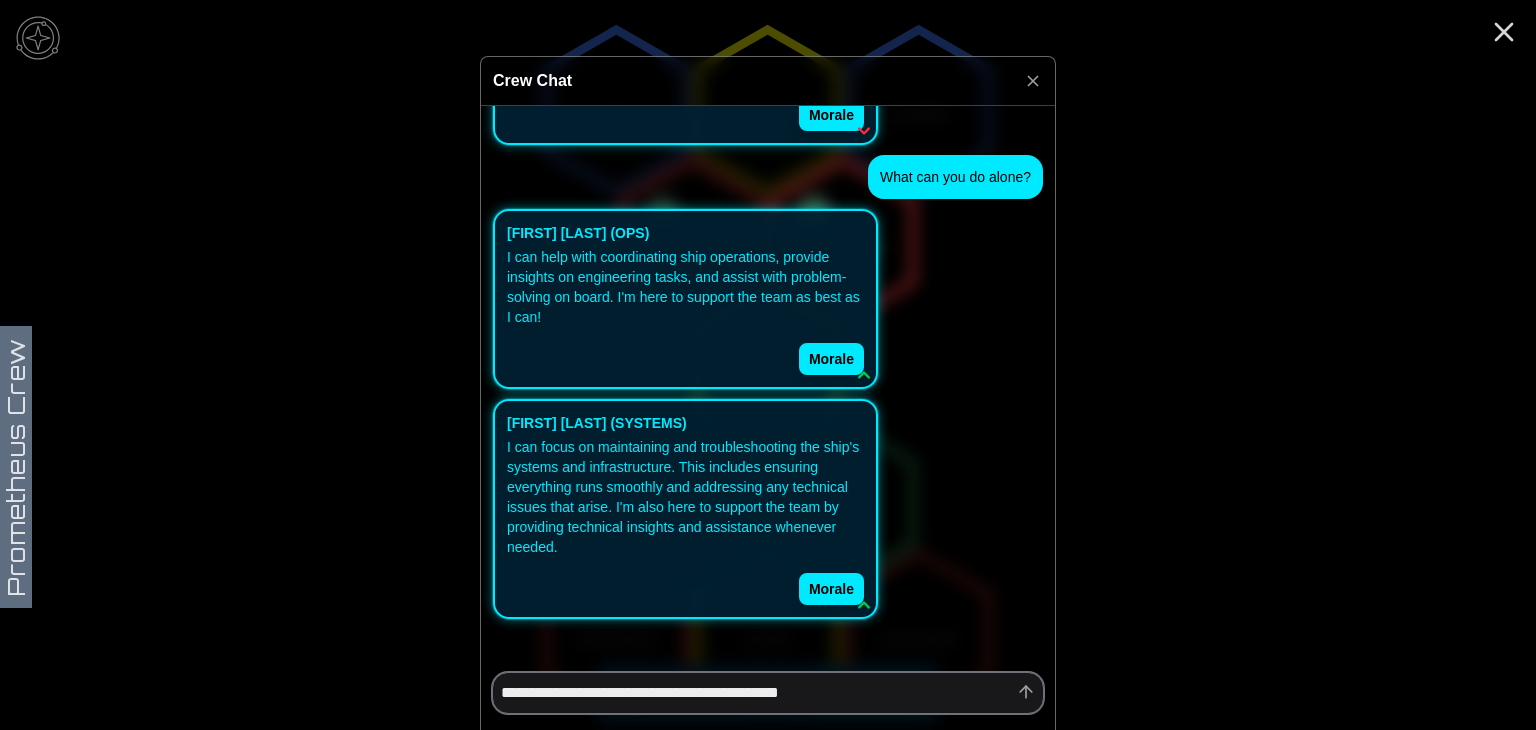 type on "*" 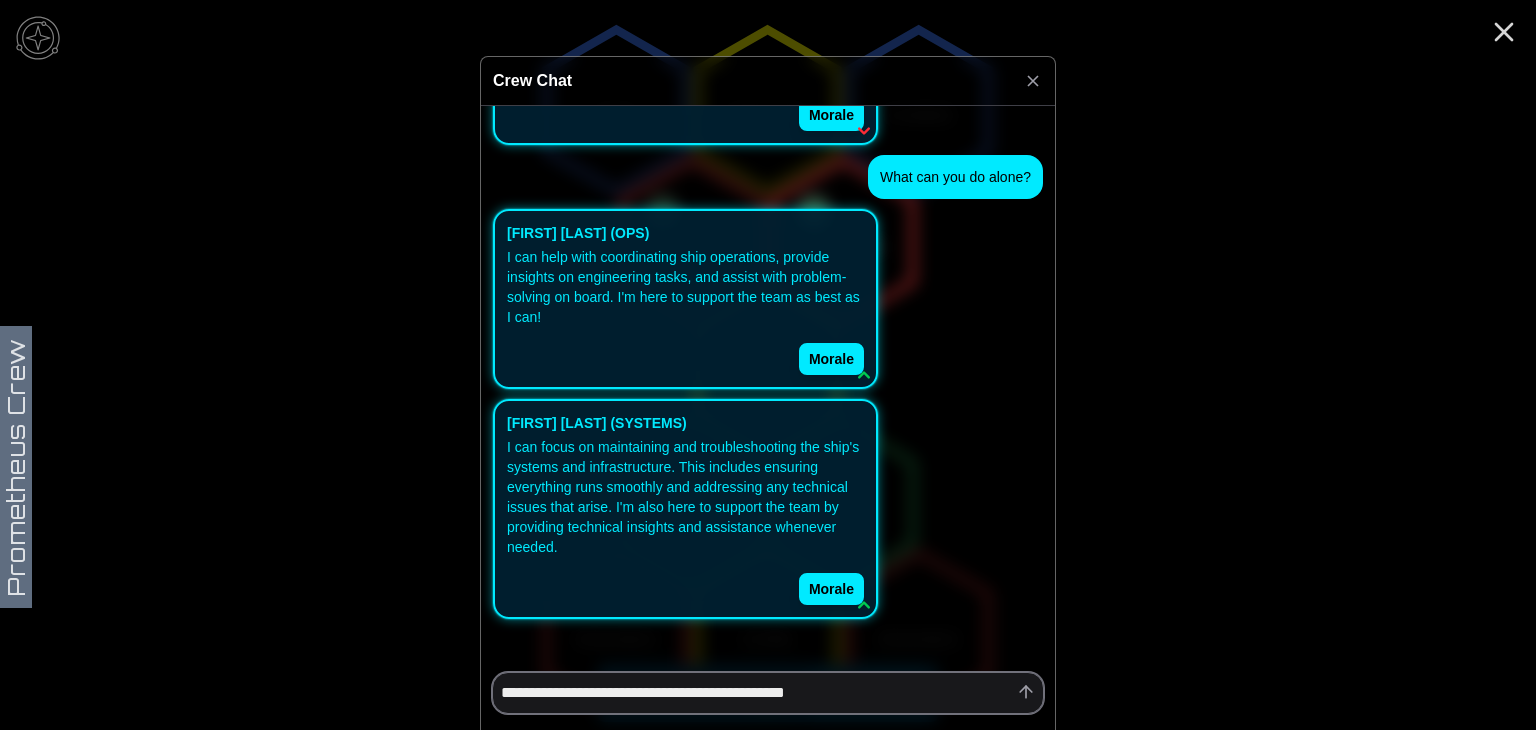 type on "*" 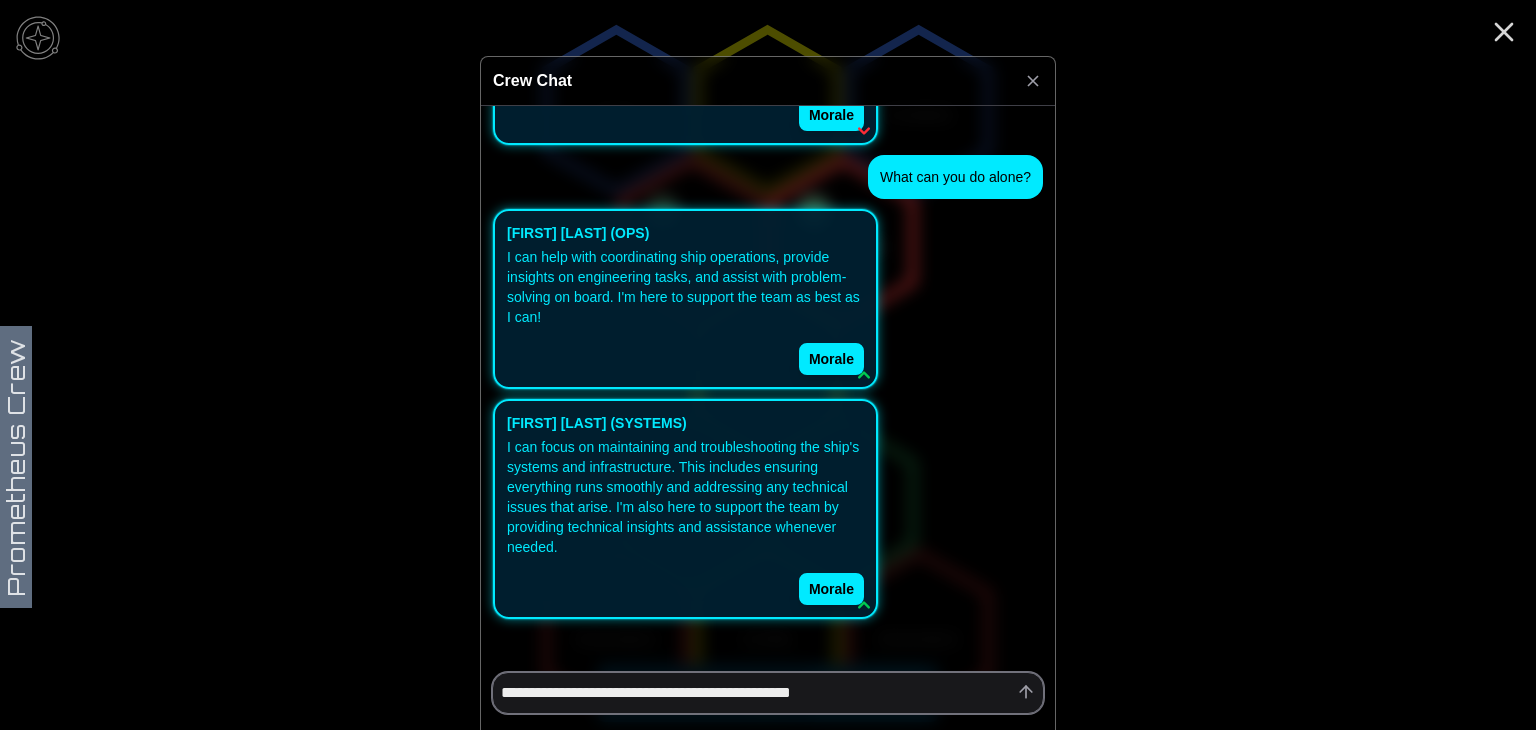 type on "*" 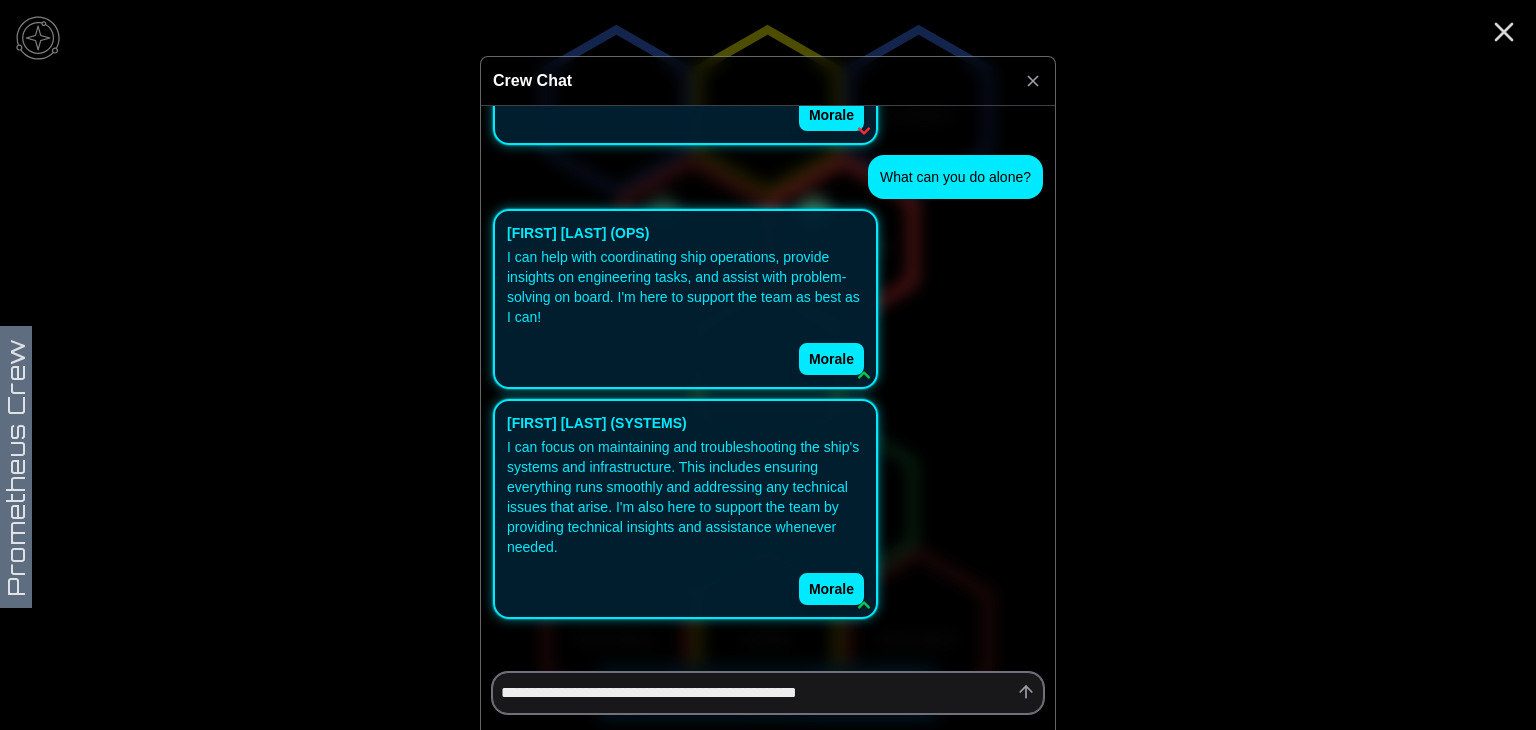 type on "*" 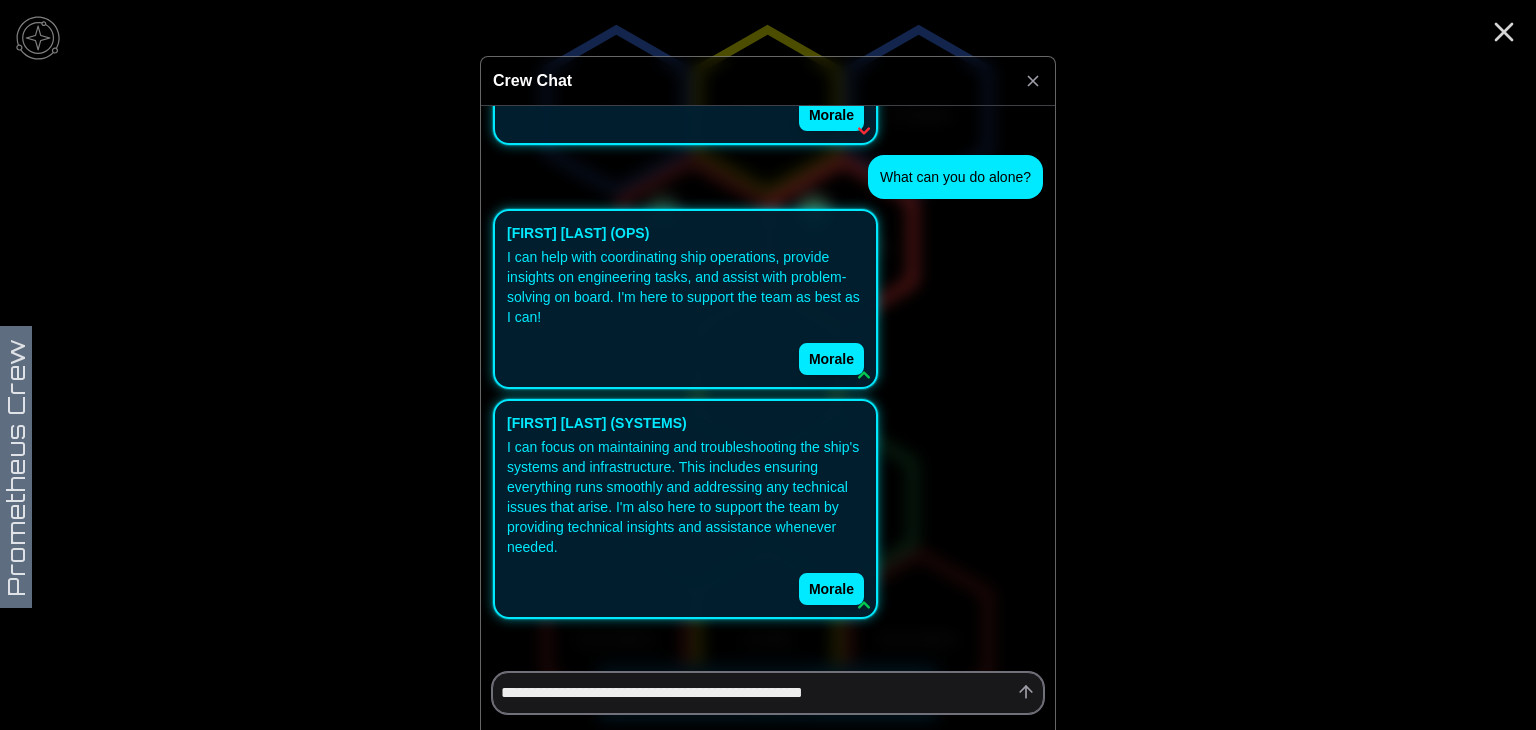 type on "*" 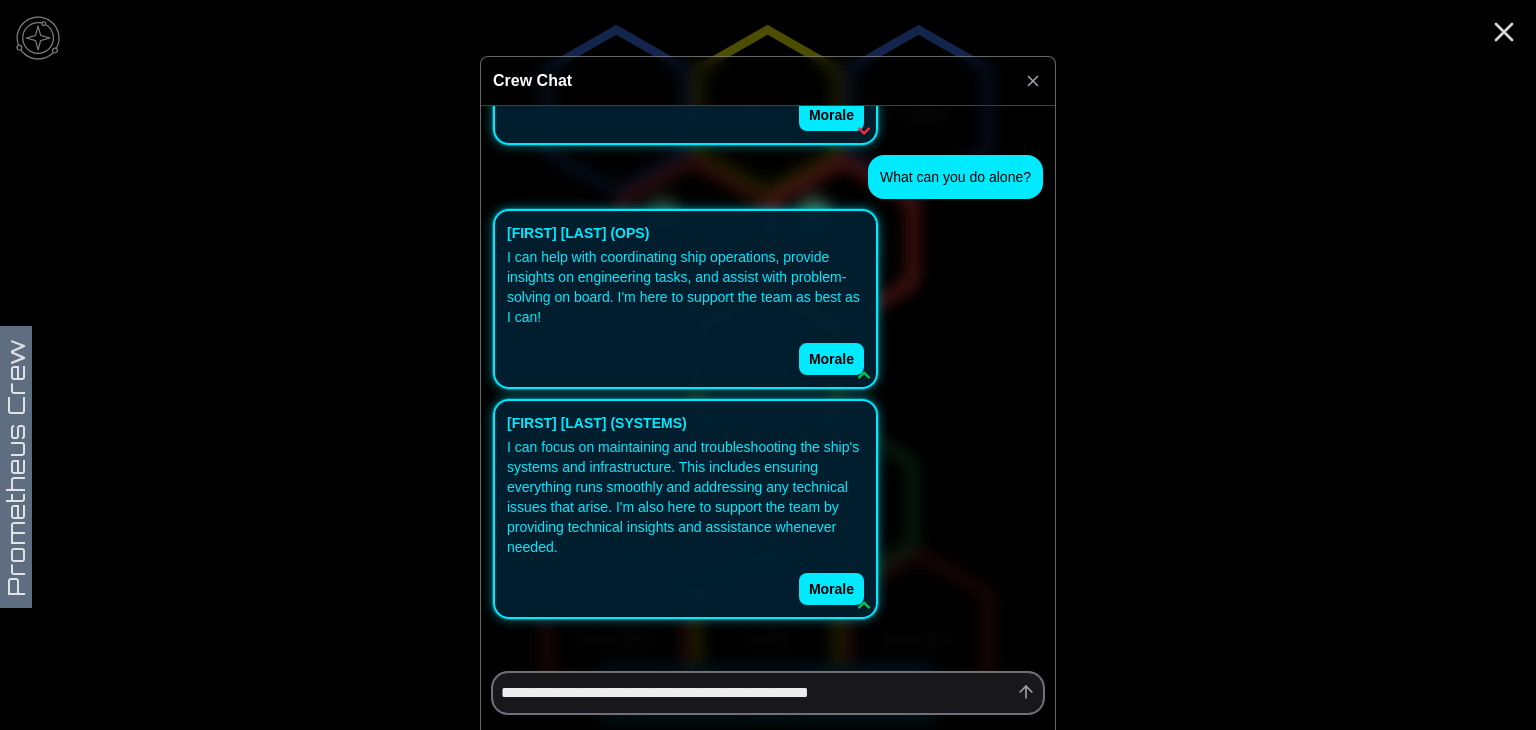 type on "*" 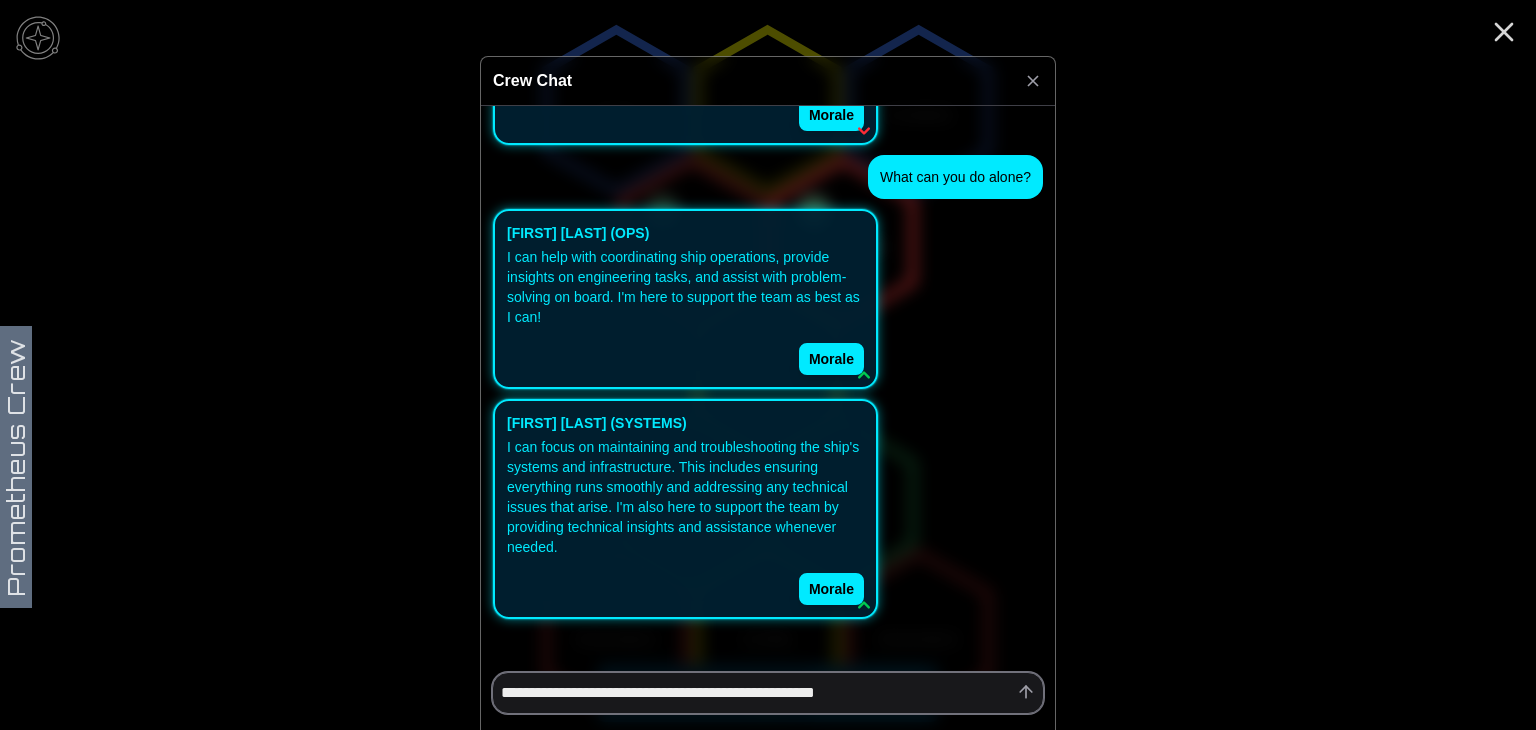 type on "*" 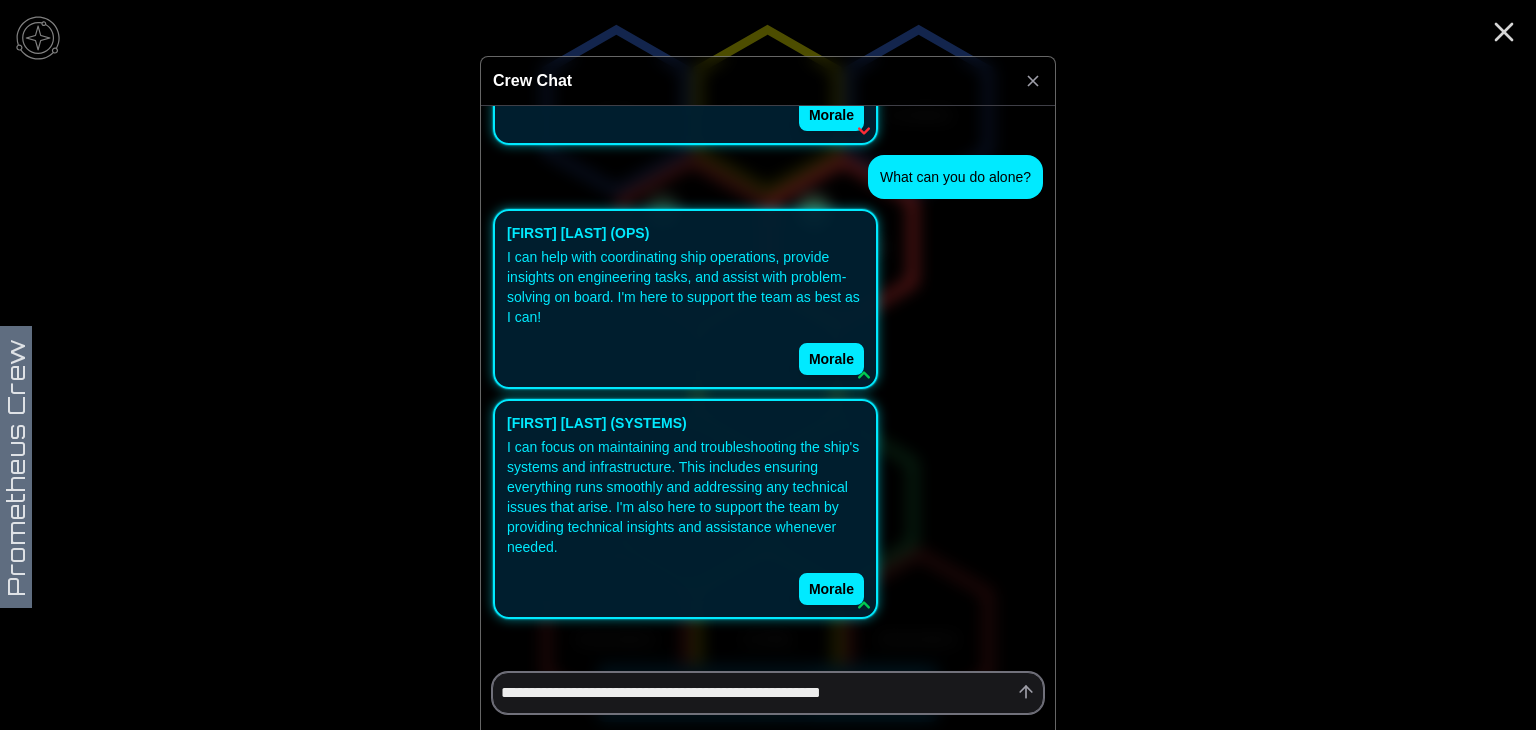 type on "*" 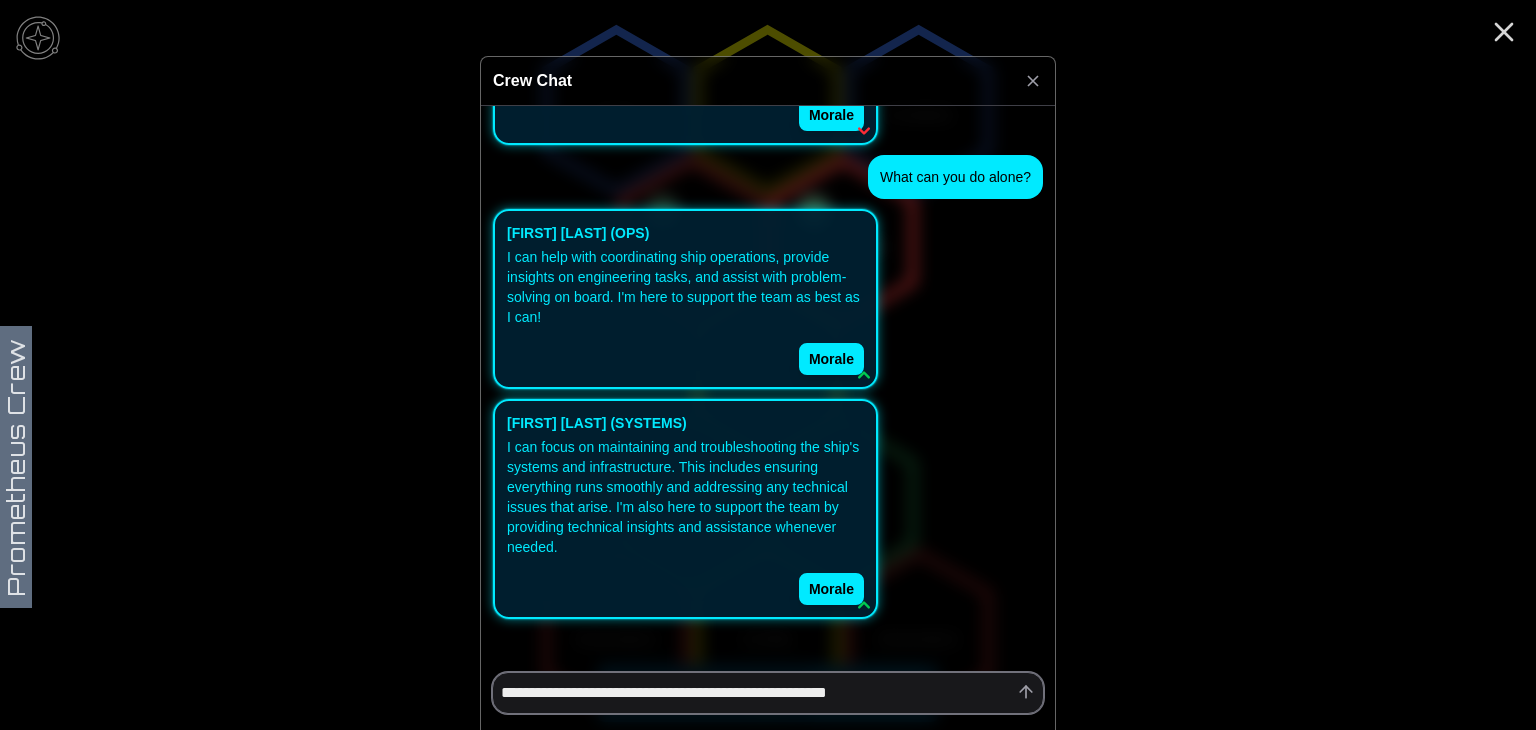 type on "*" 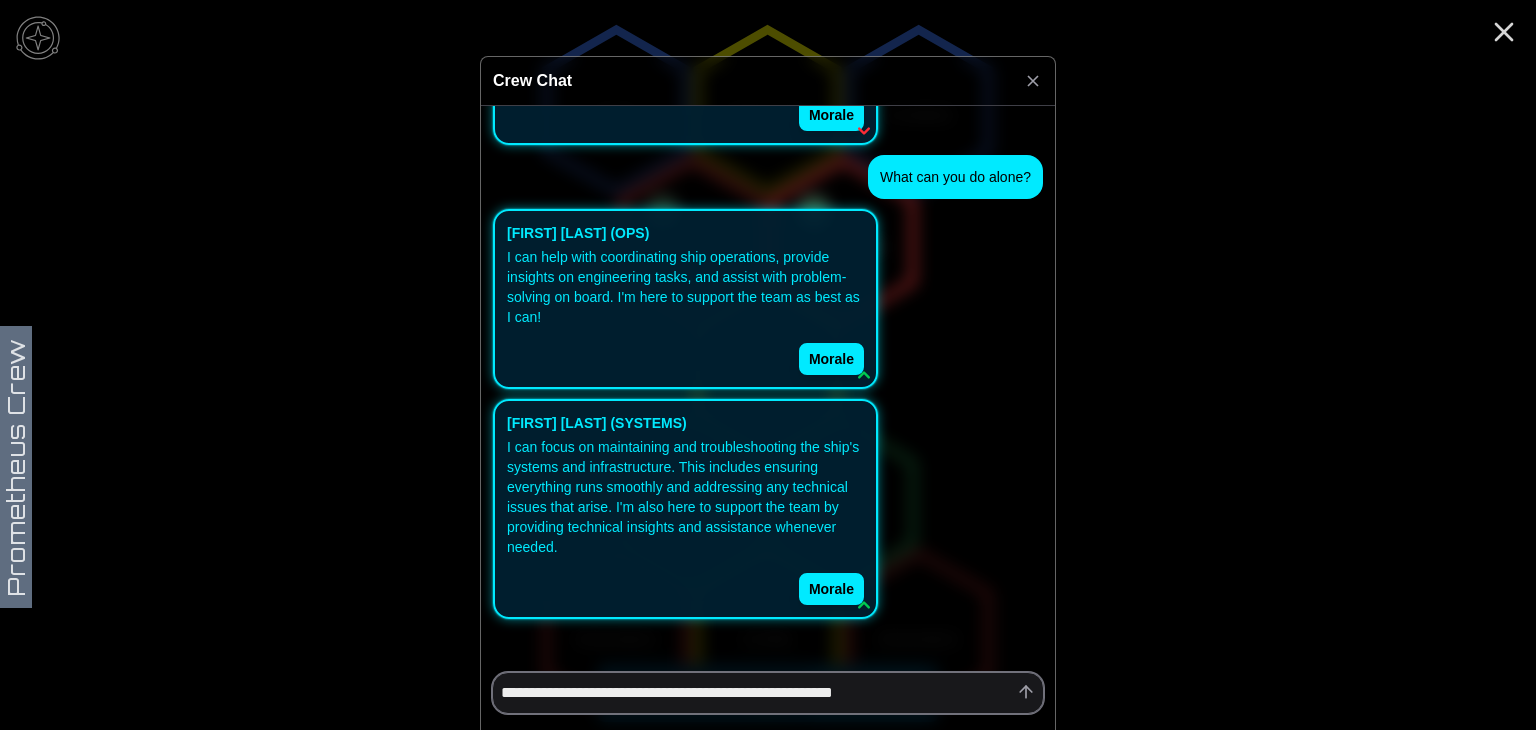 type on "*" 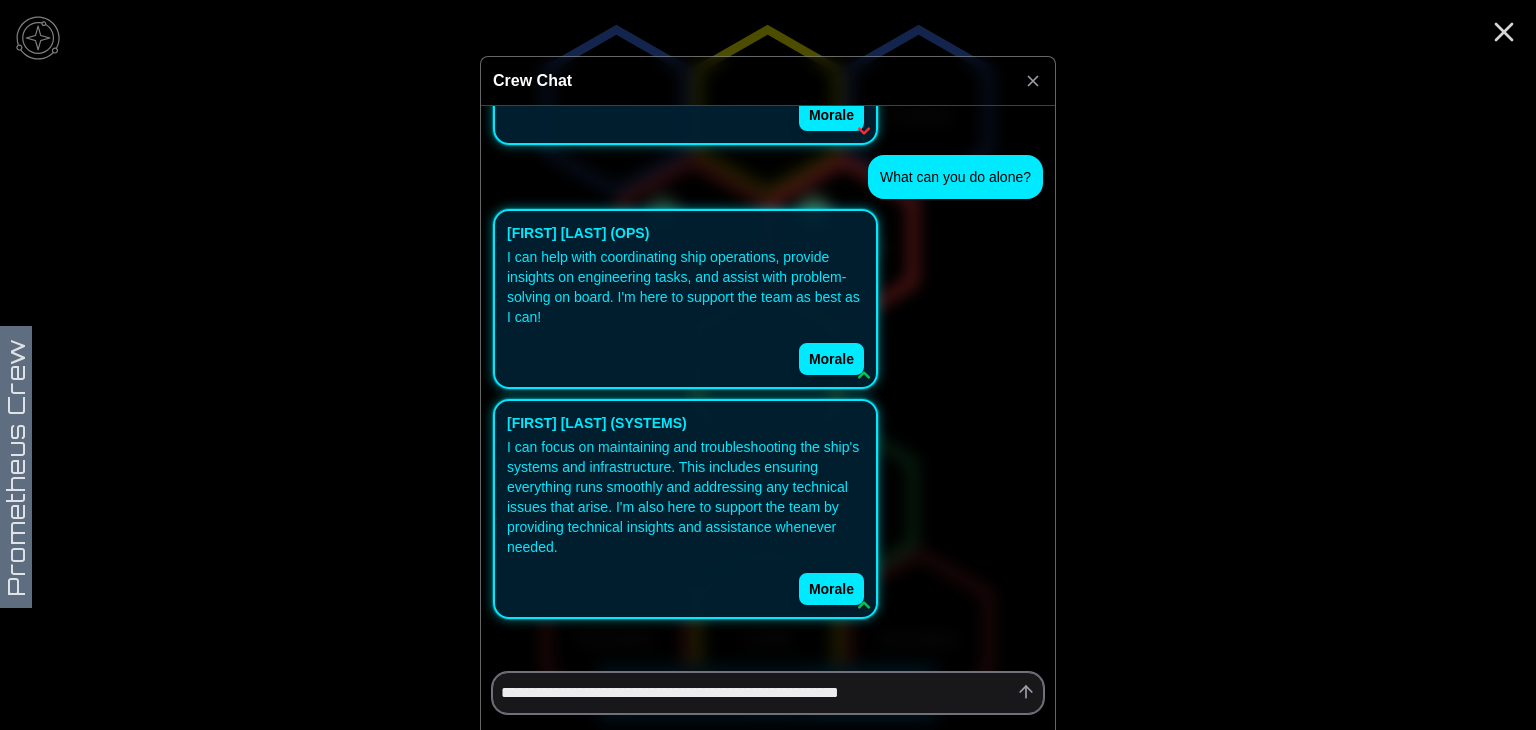 type on "*" 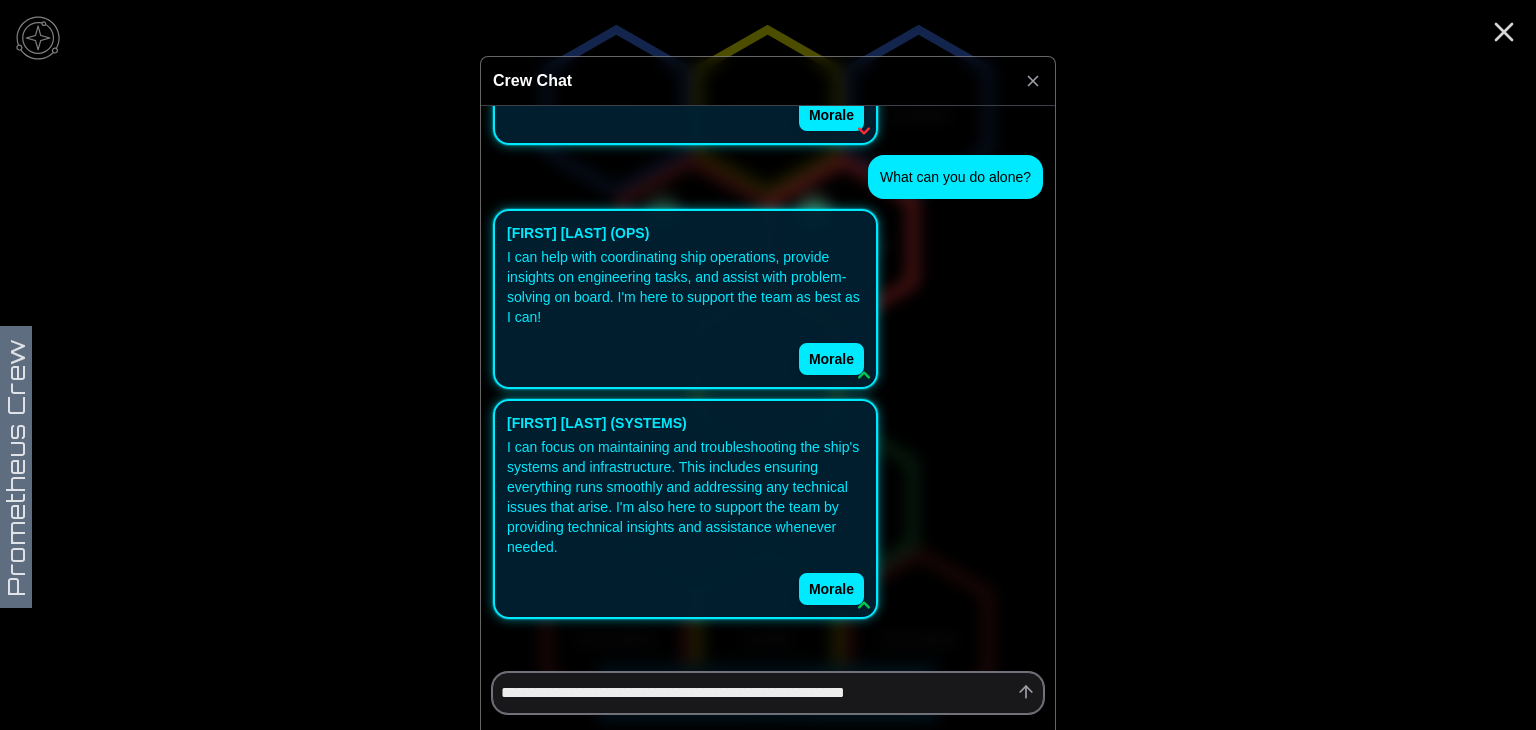 type on "*" 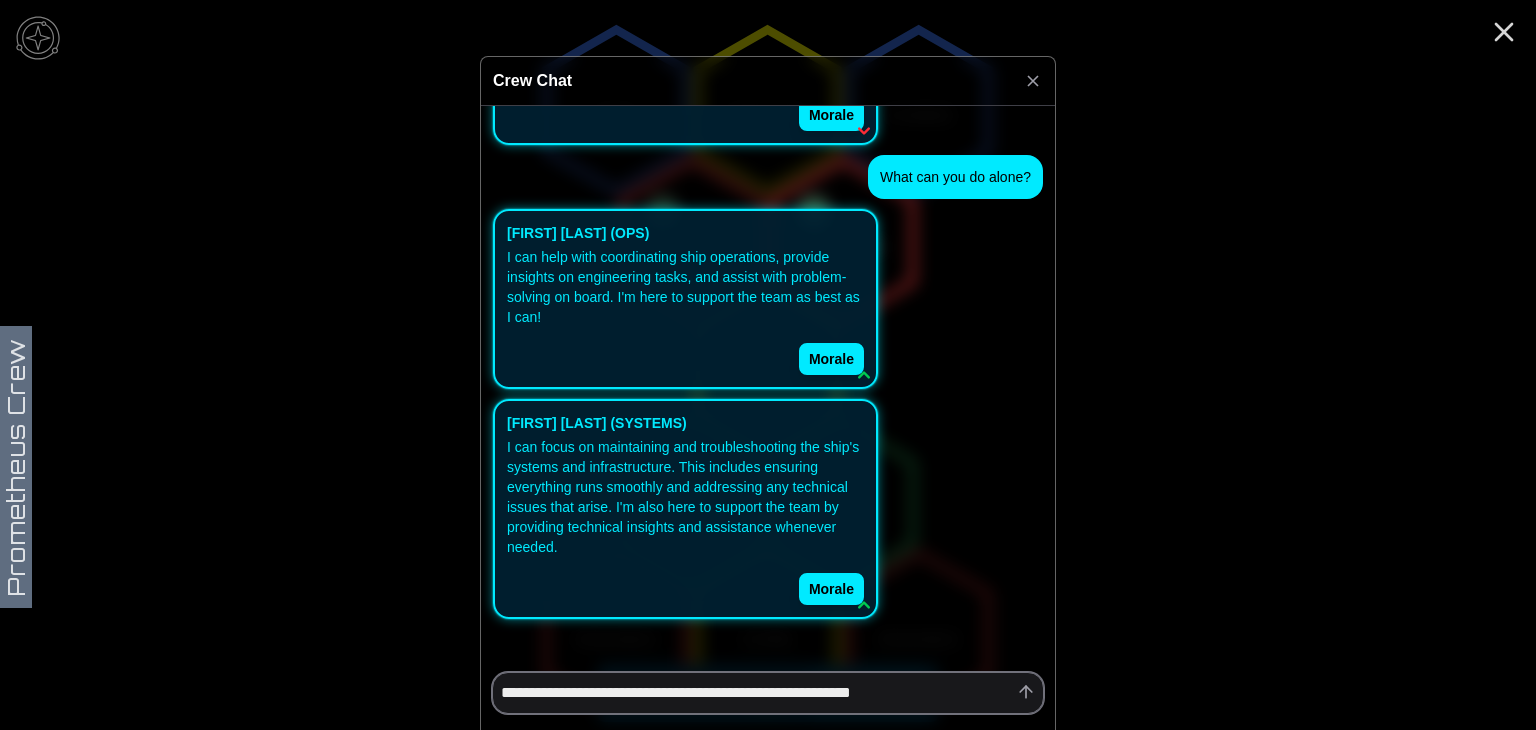 type on "*" 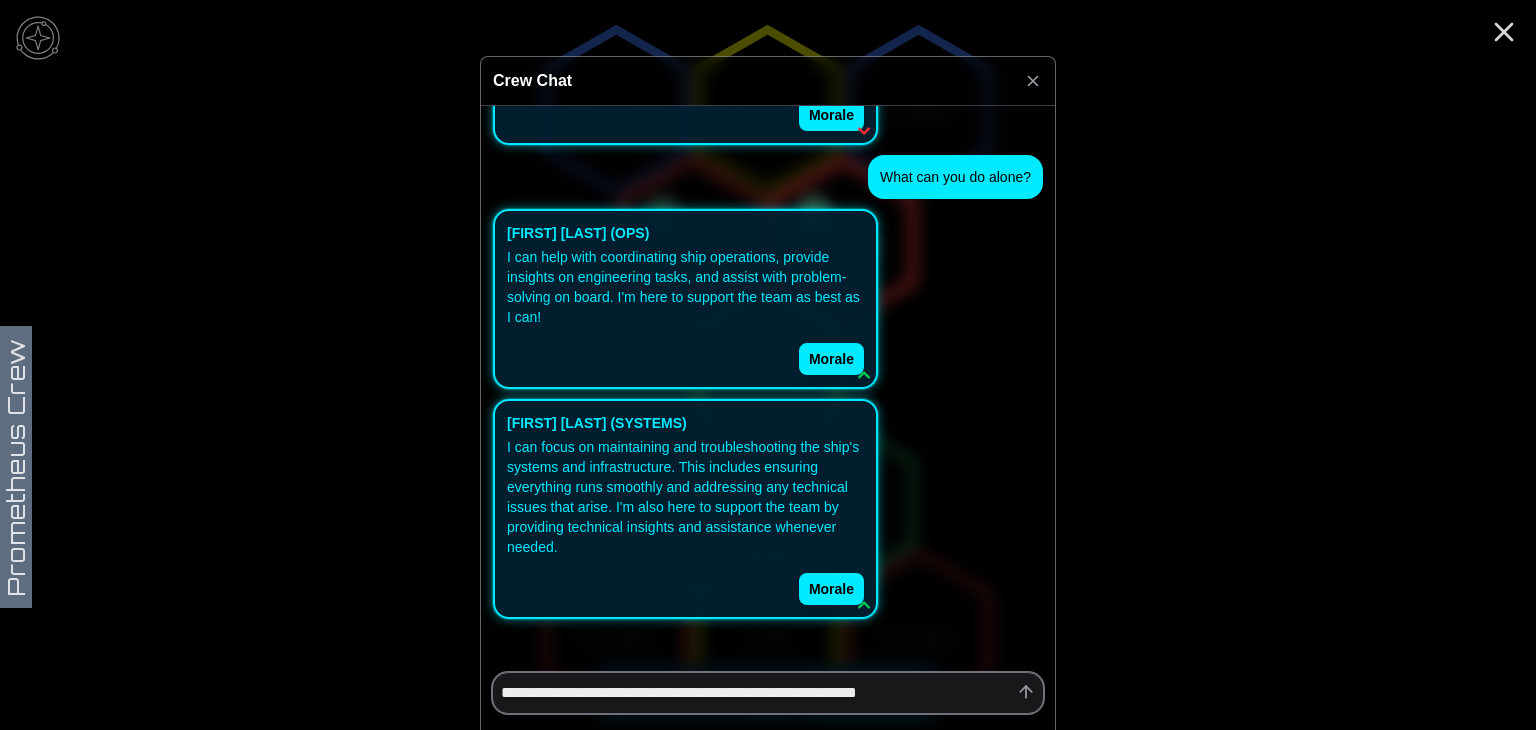 type on "*" 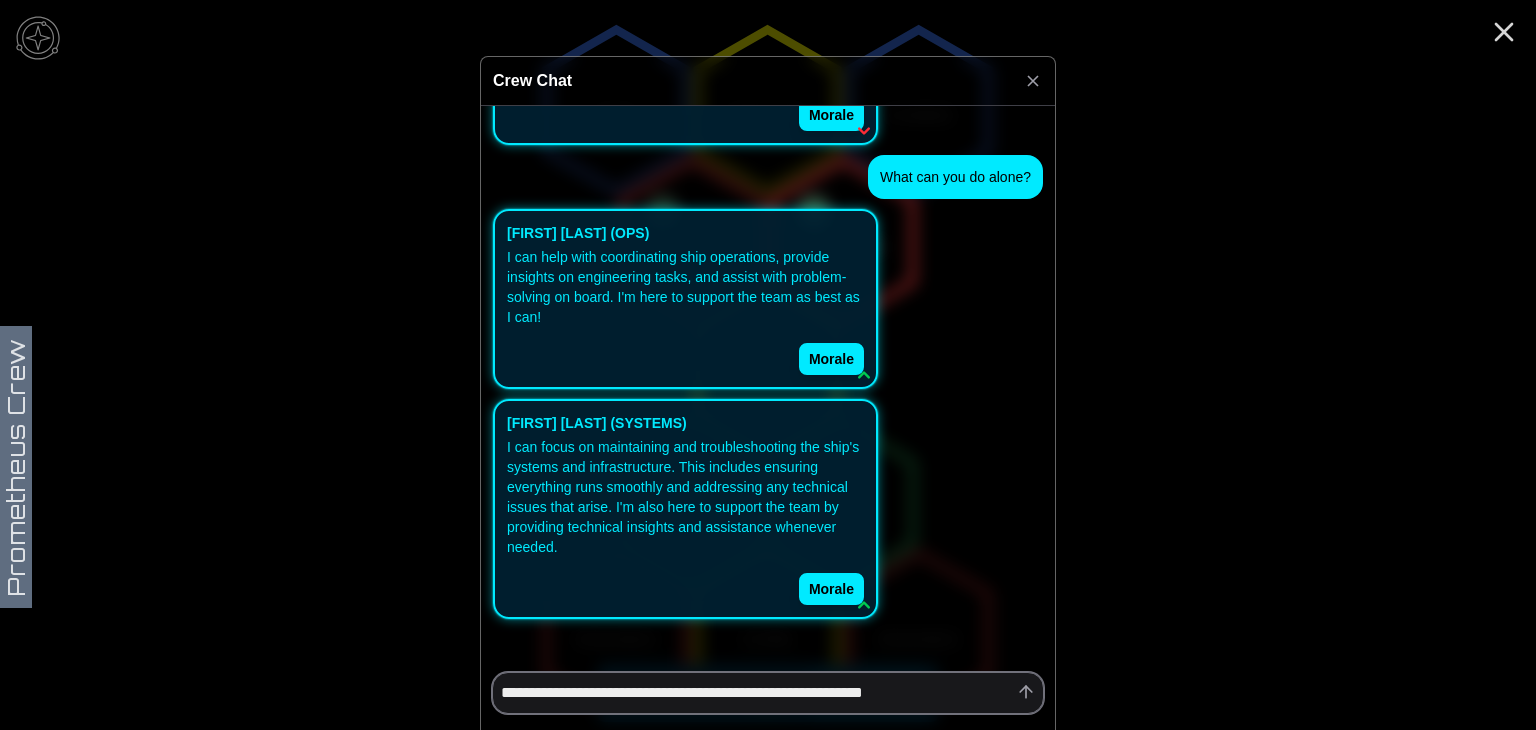 type on "*" 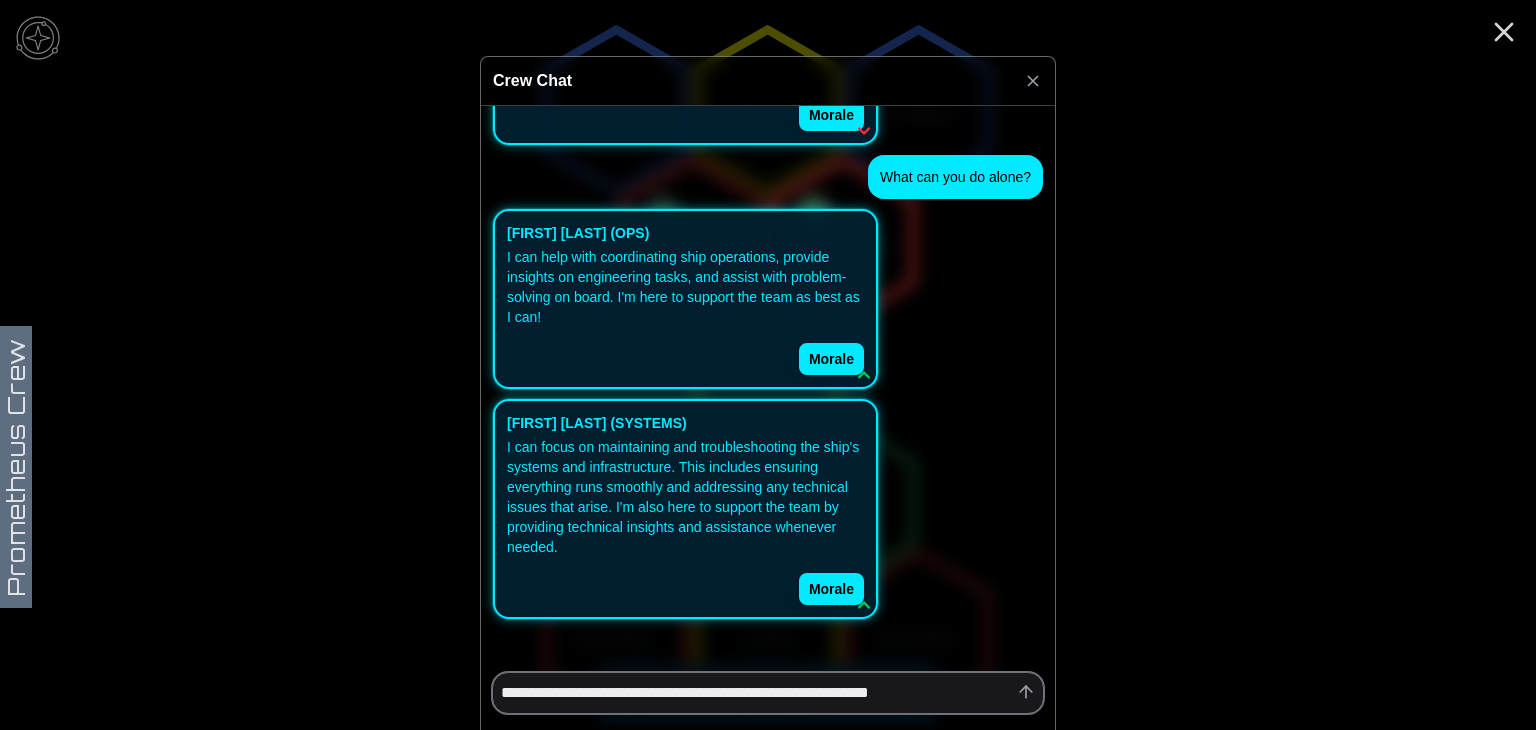 type on "*" 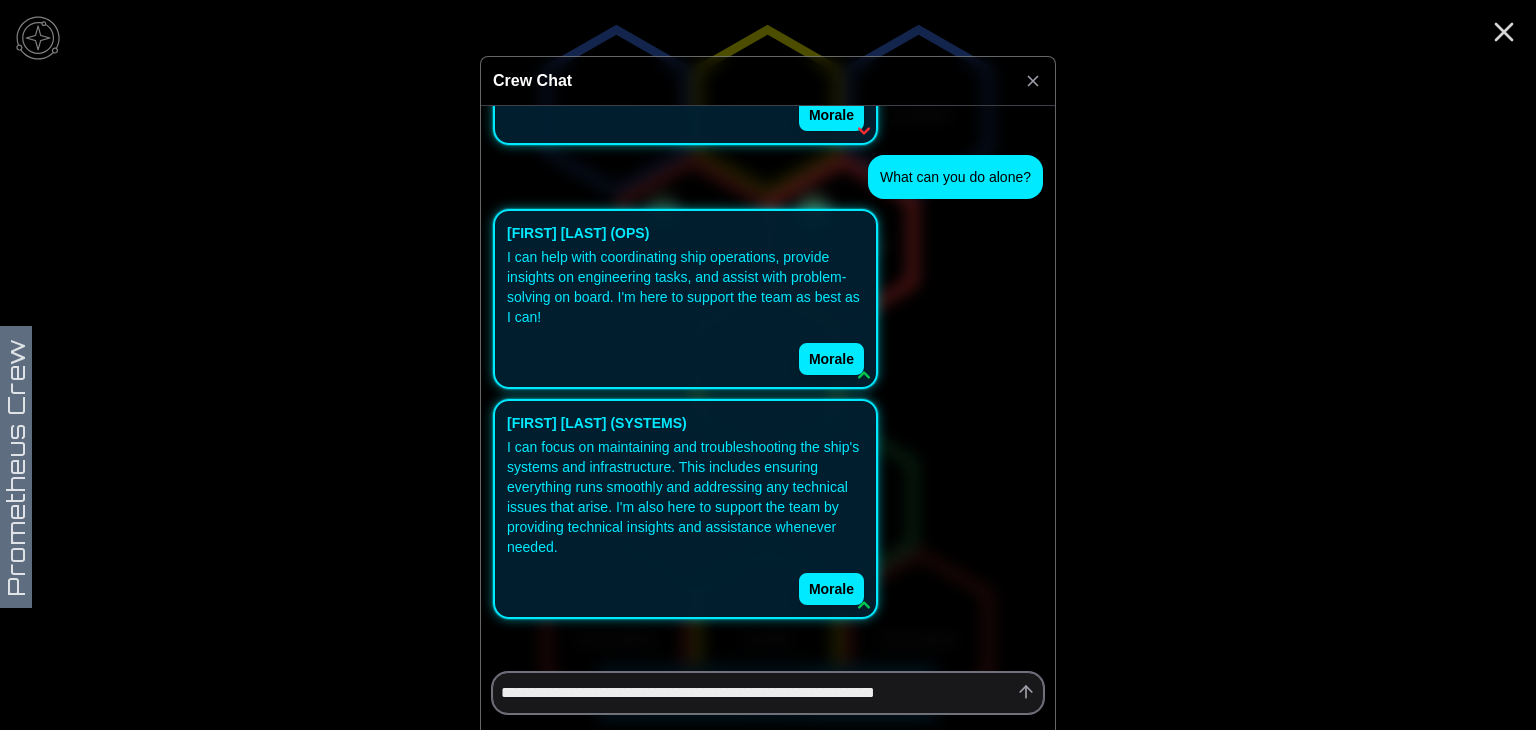 type on "*" 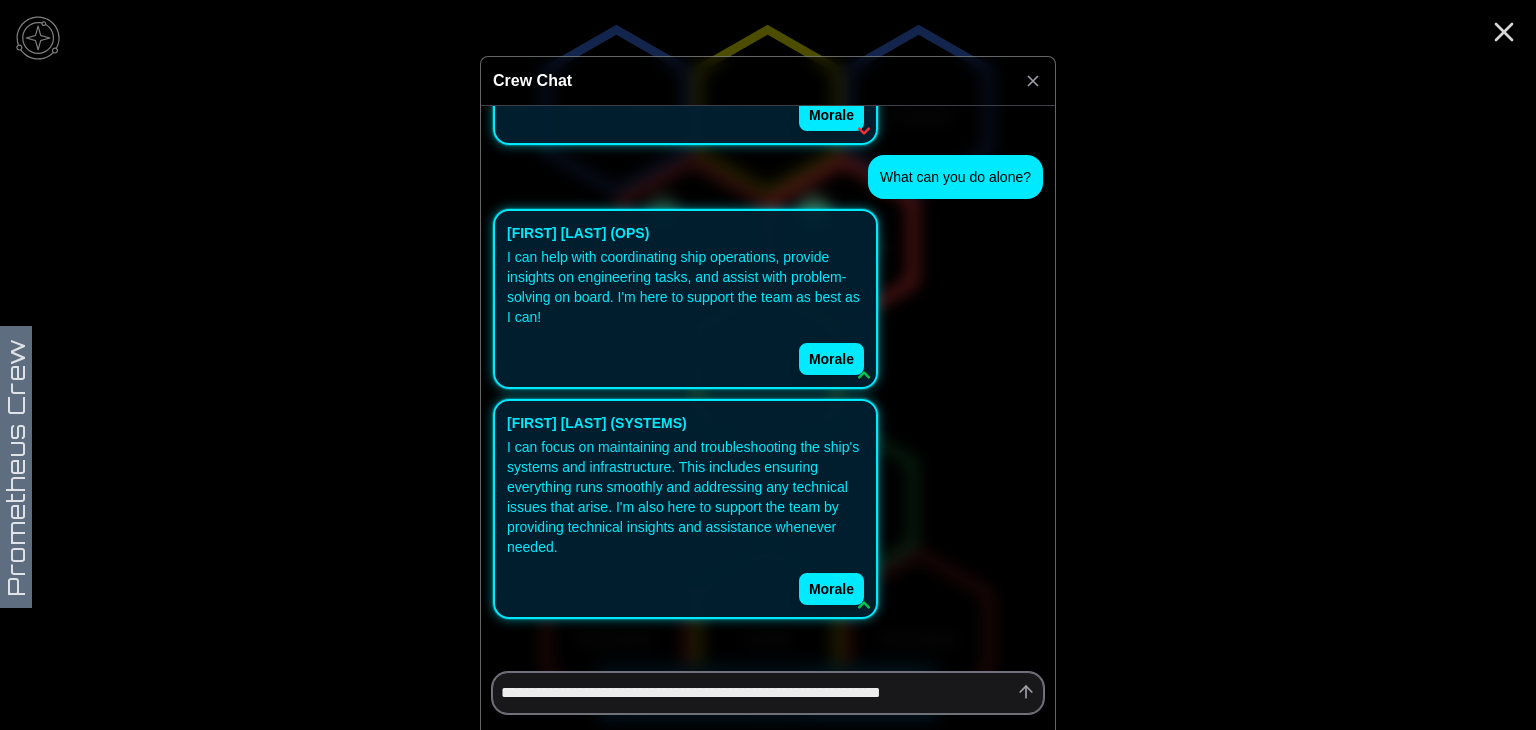 type on "*" 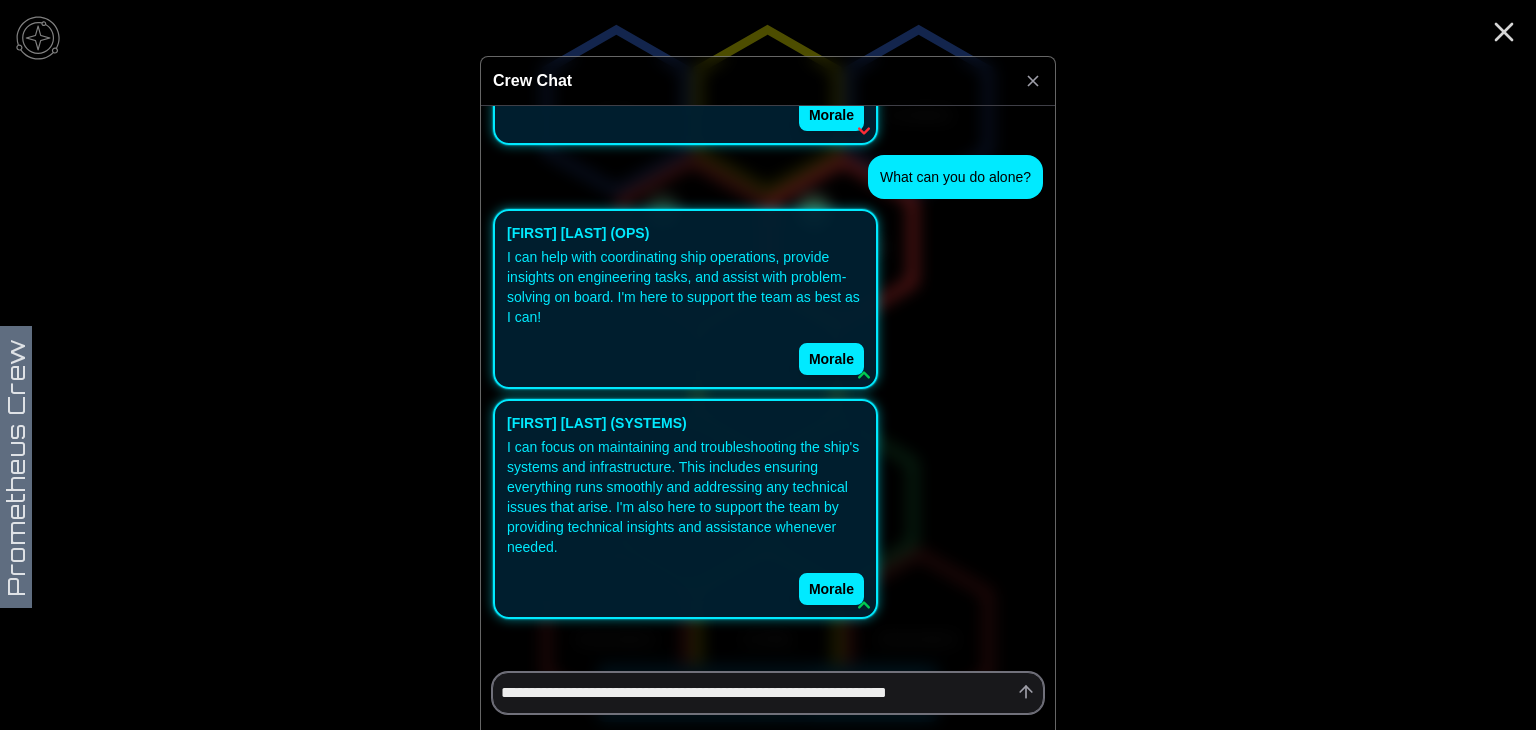 type on "*" 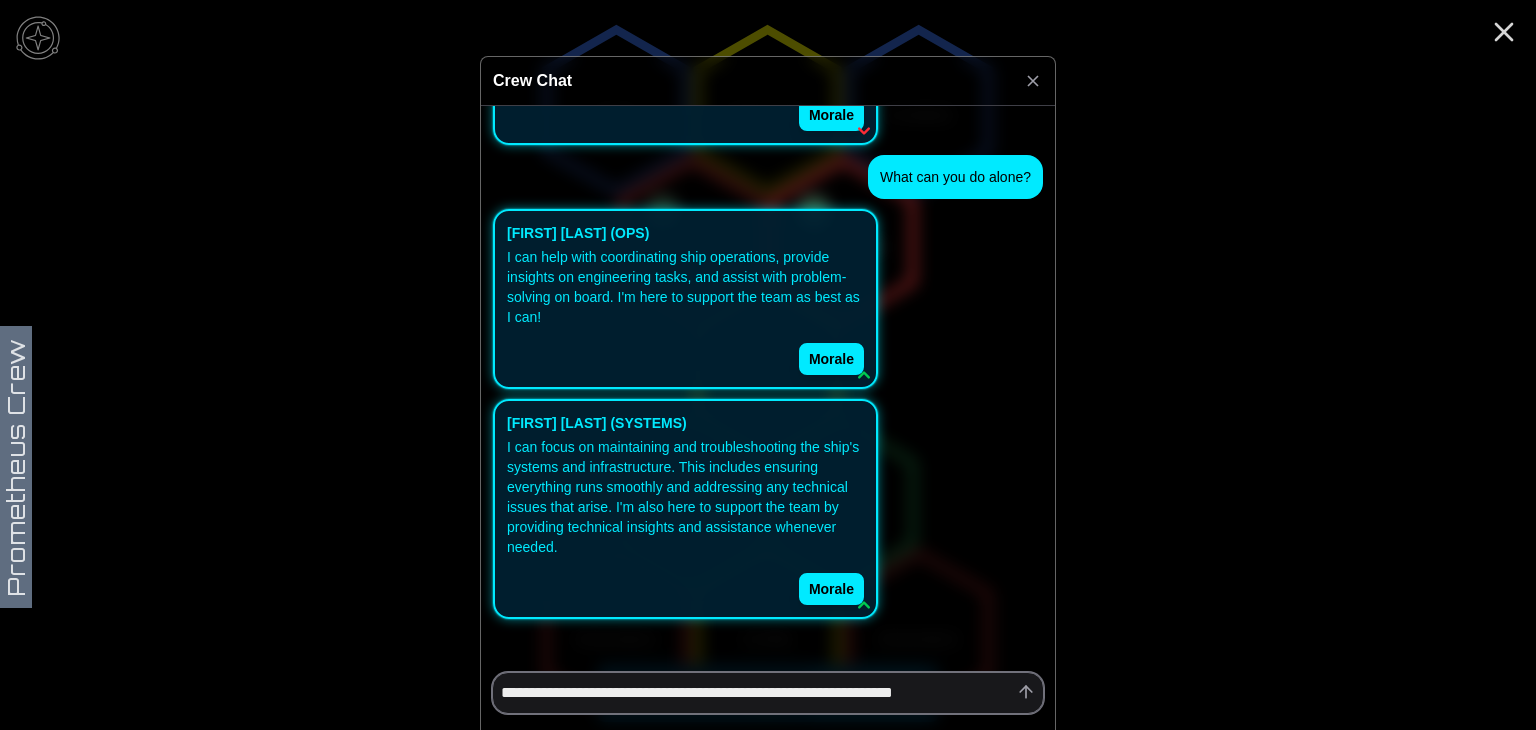 type on "*" 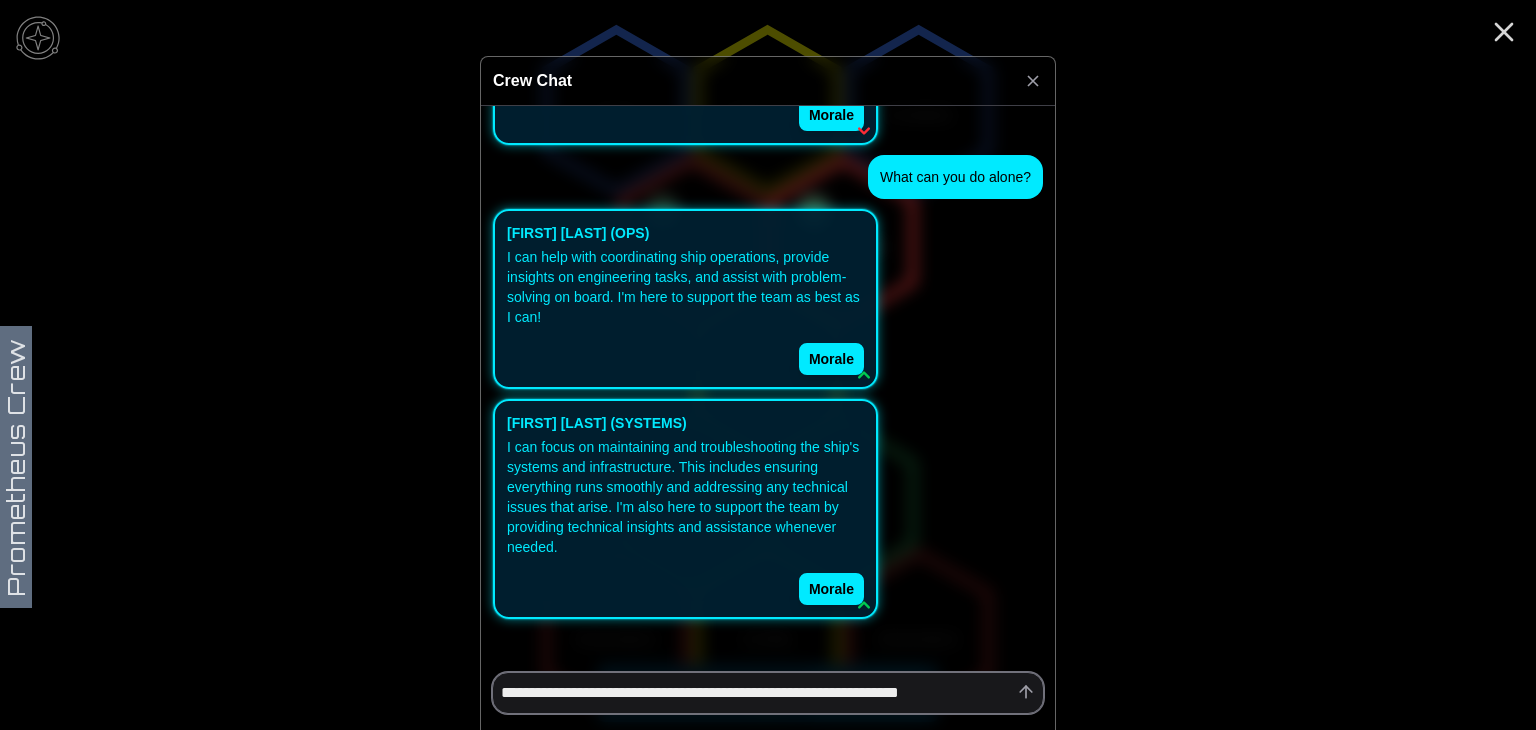 type on "*" 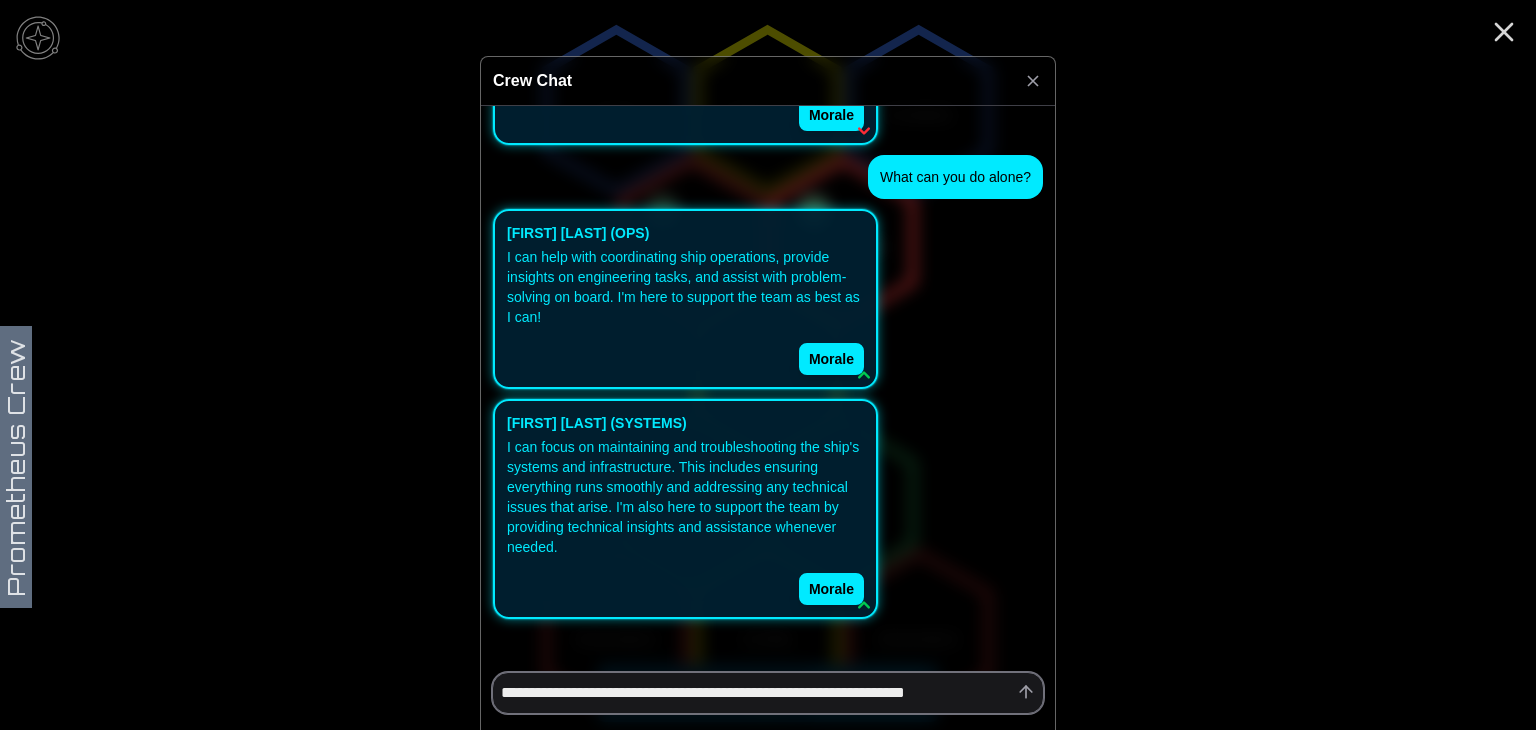 type on "*" 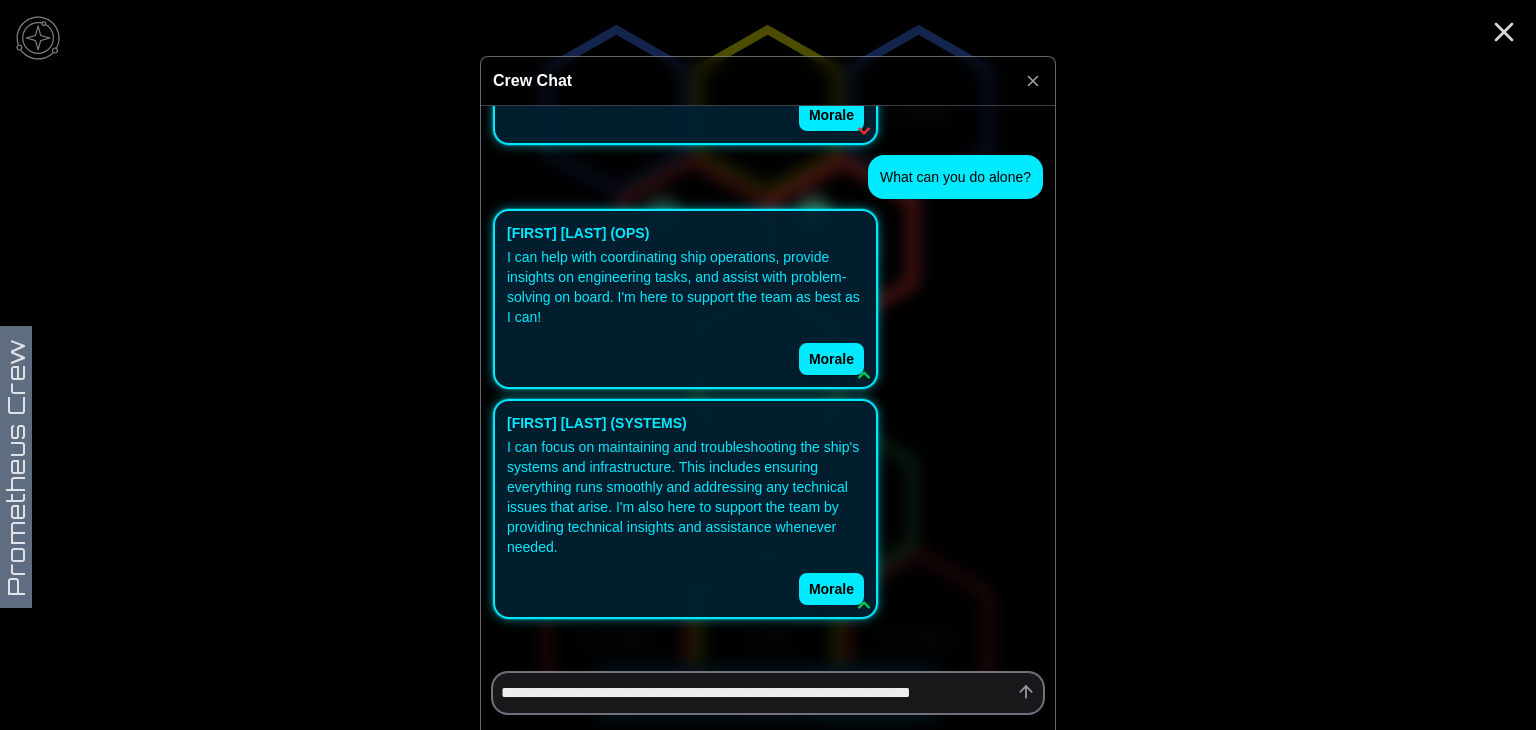 type on "*" 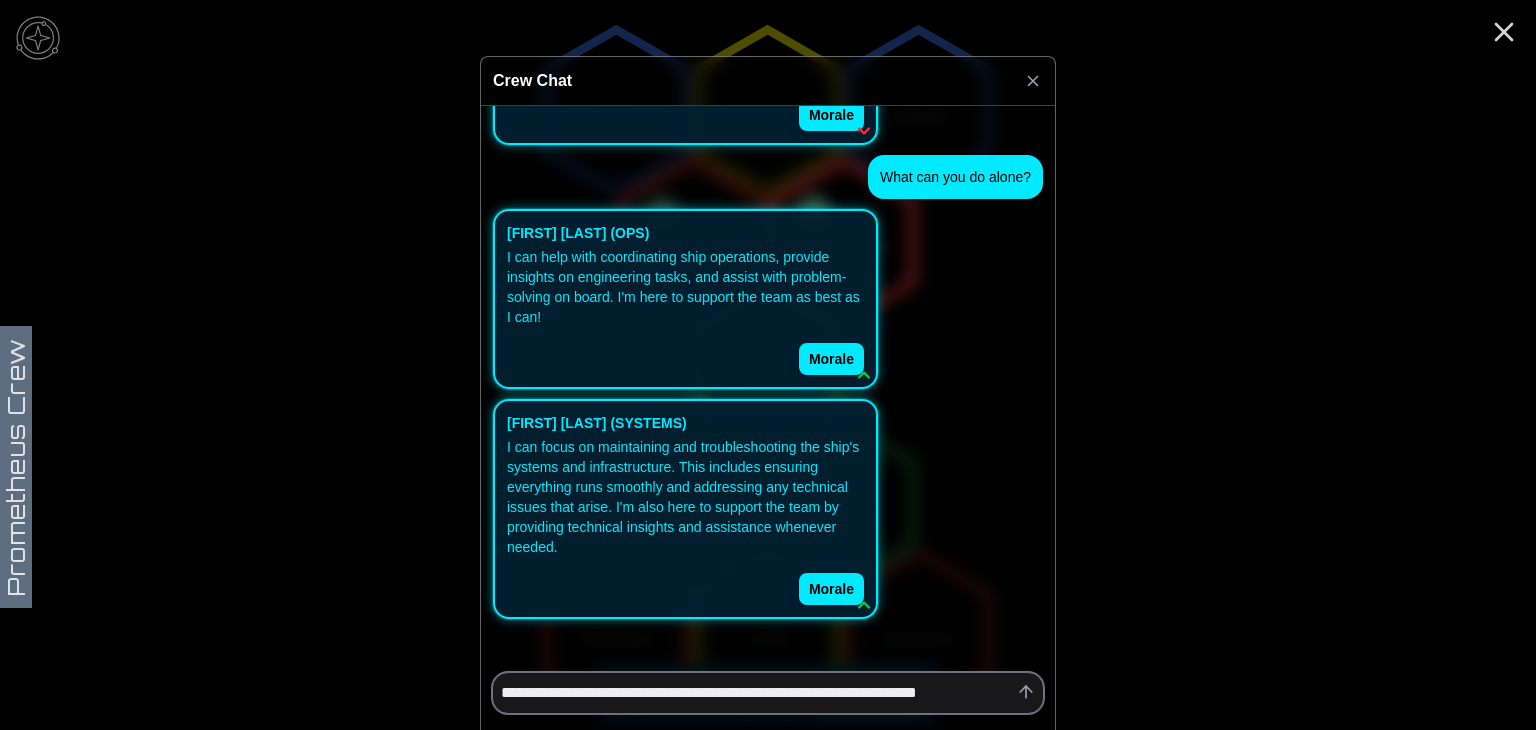 type on "*" 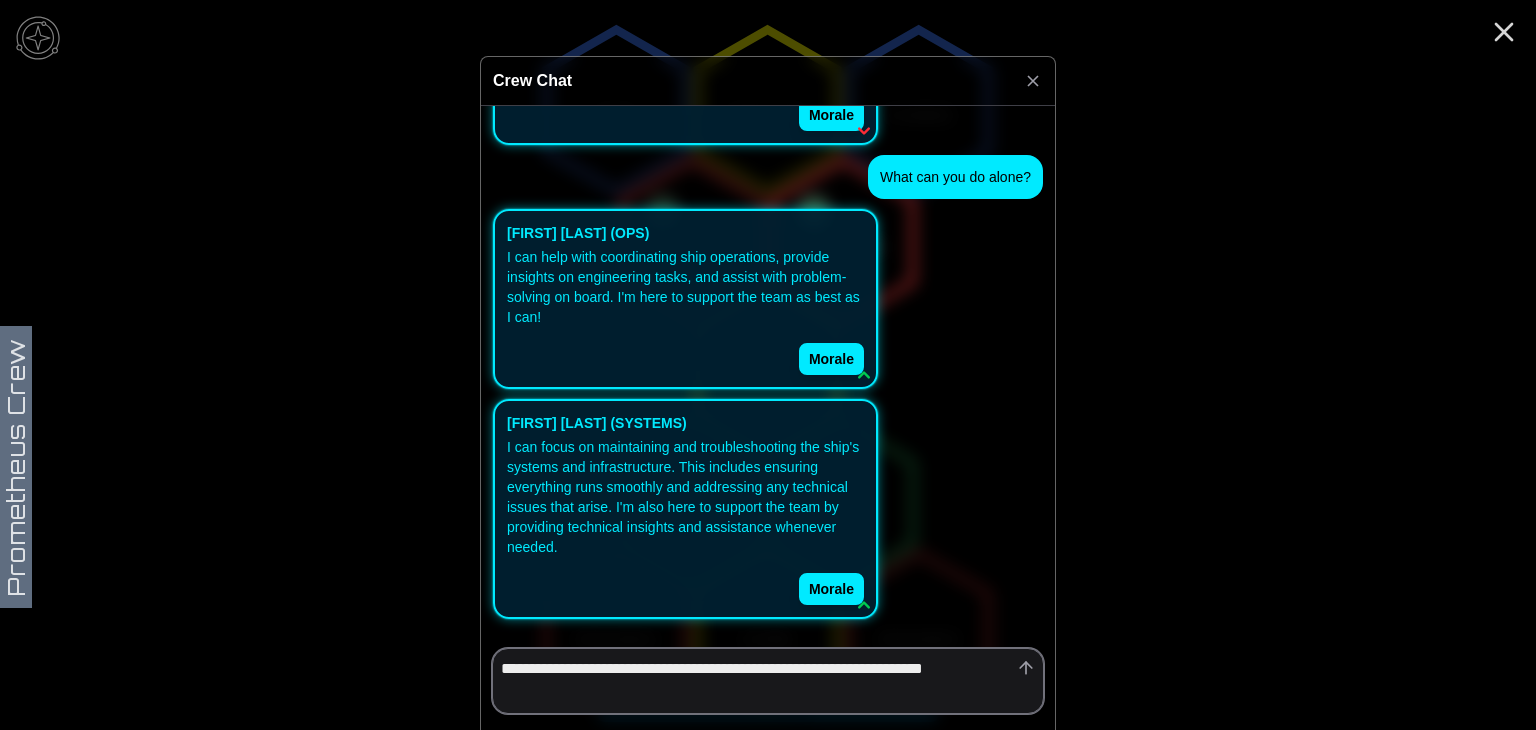 type on "*" 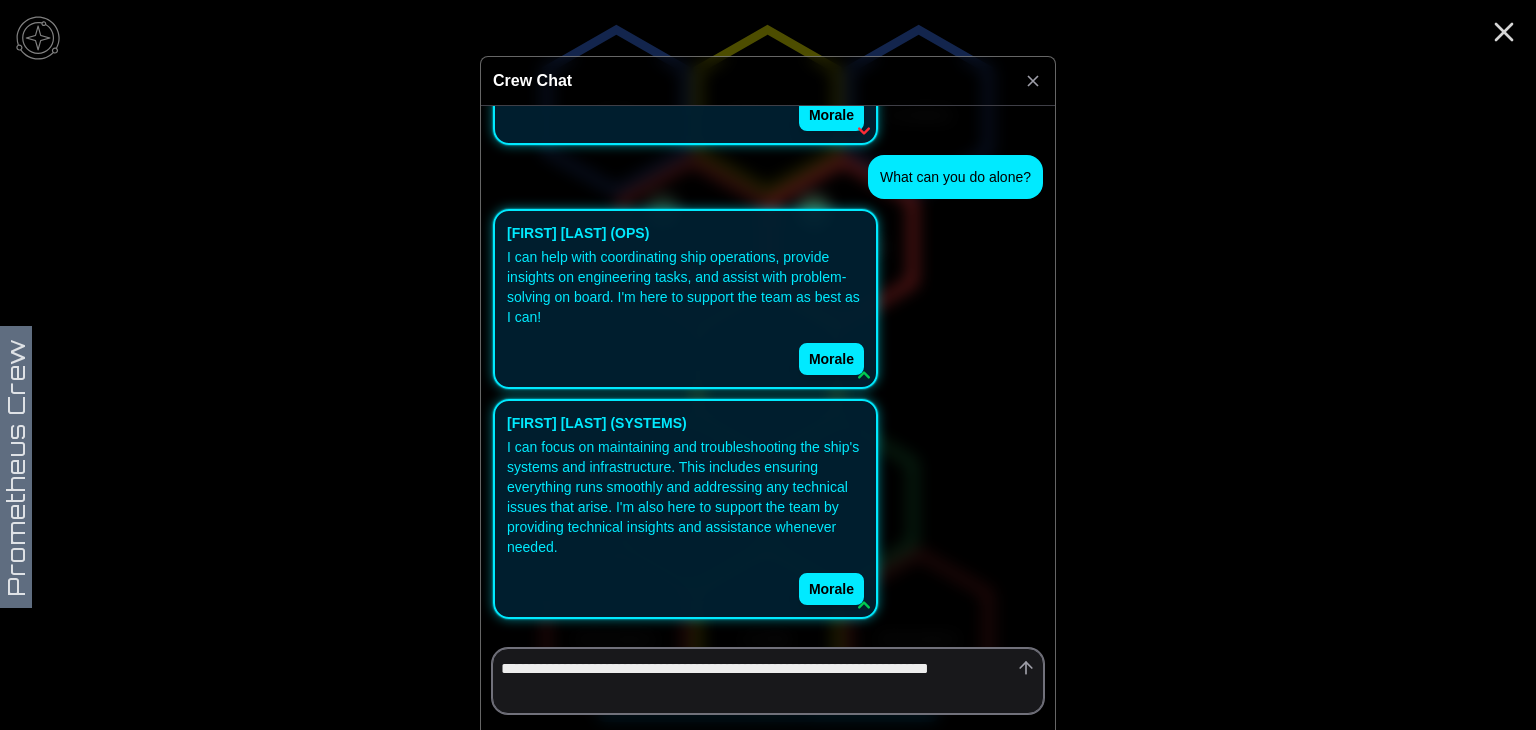 type 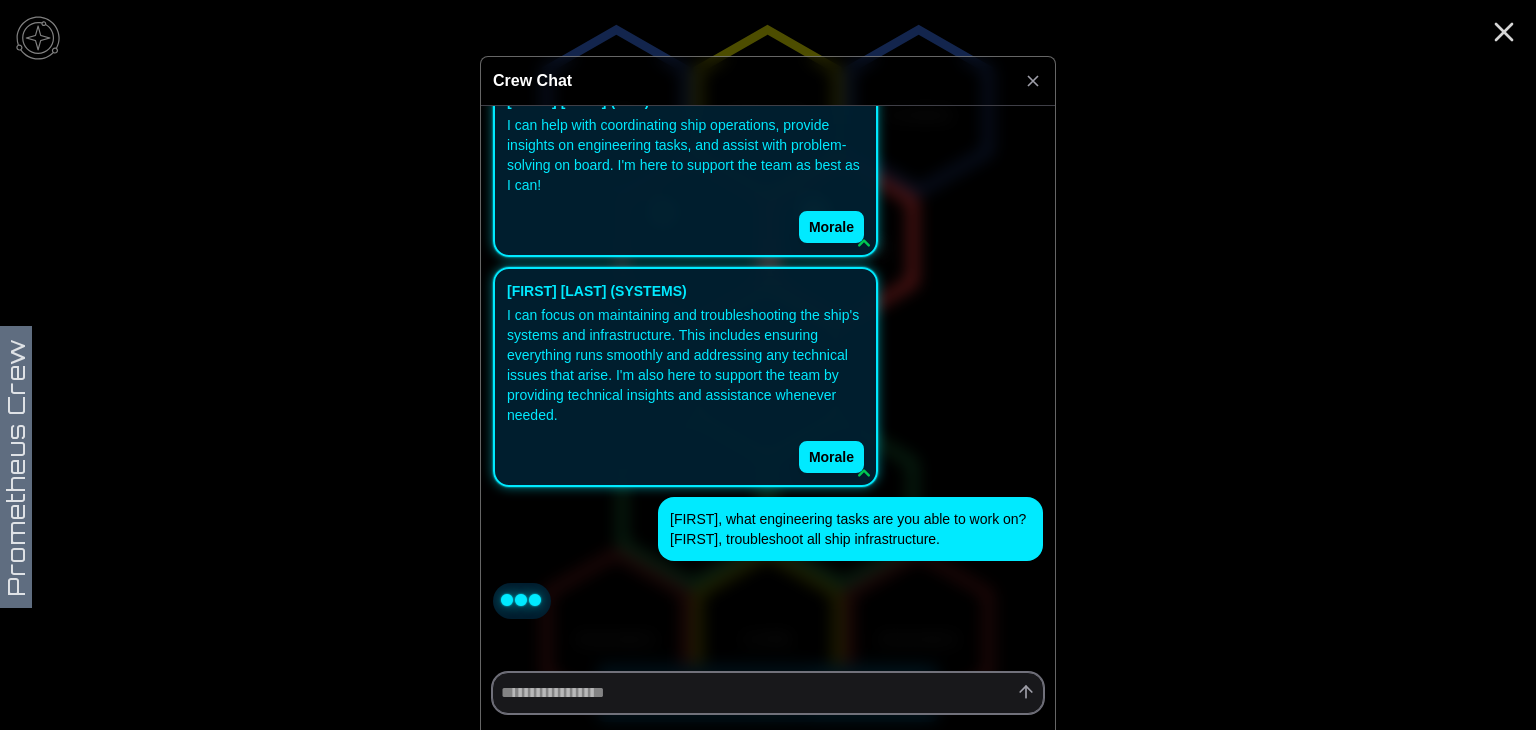 scroll, scrollTop: 1424, scrollLeft: 0, axis: vertical 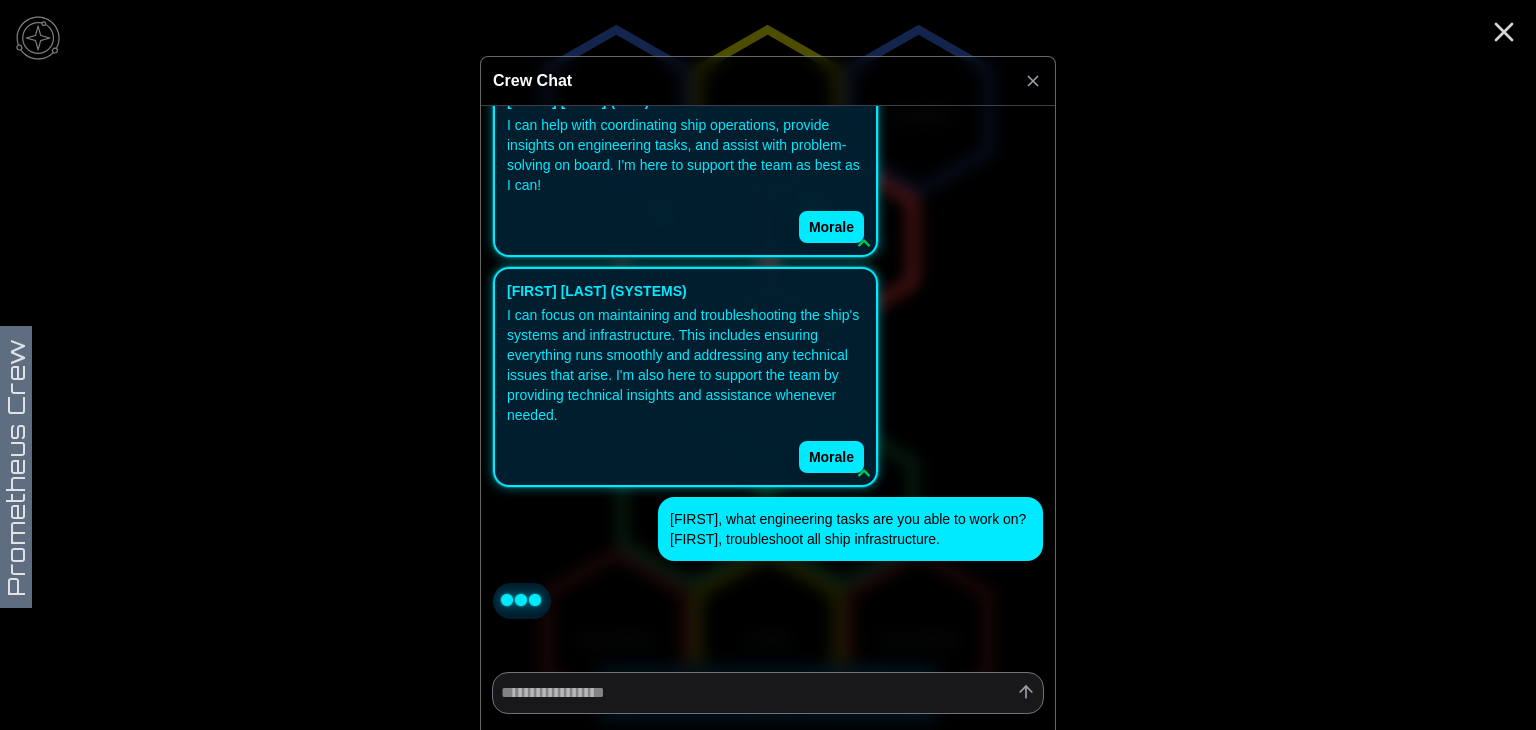 click 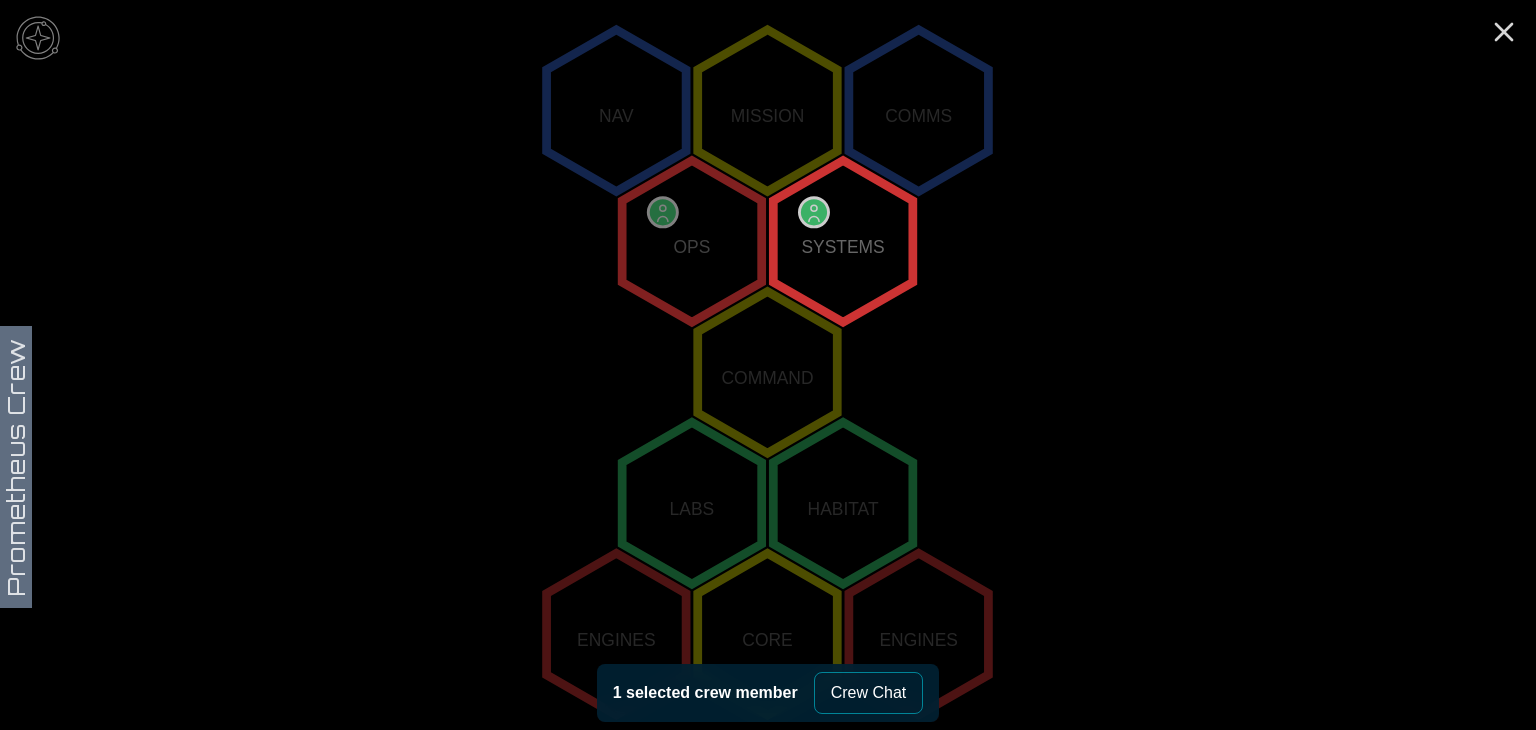click on "Crew Chat" at bounding box center (869, 693) 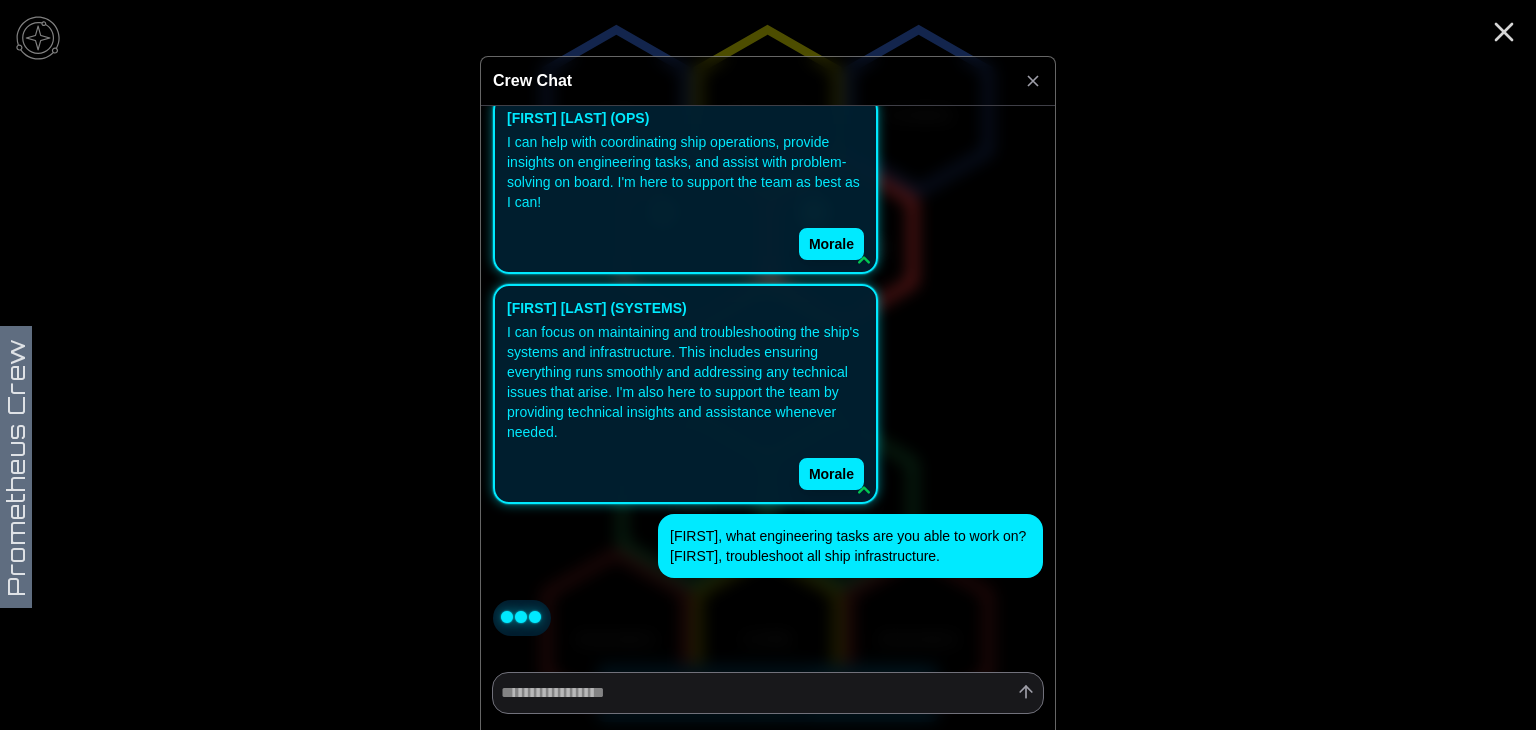 scroll, scrollTop: 1424, scrollLeft: 0, axis: vertical 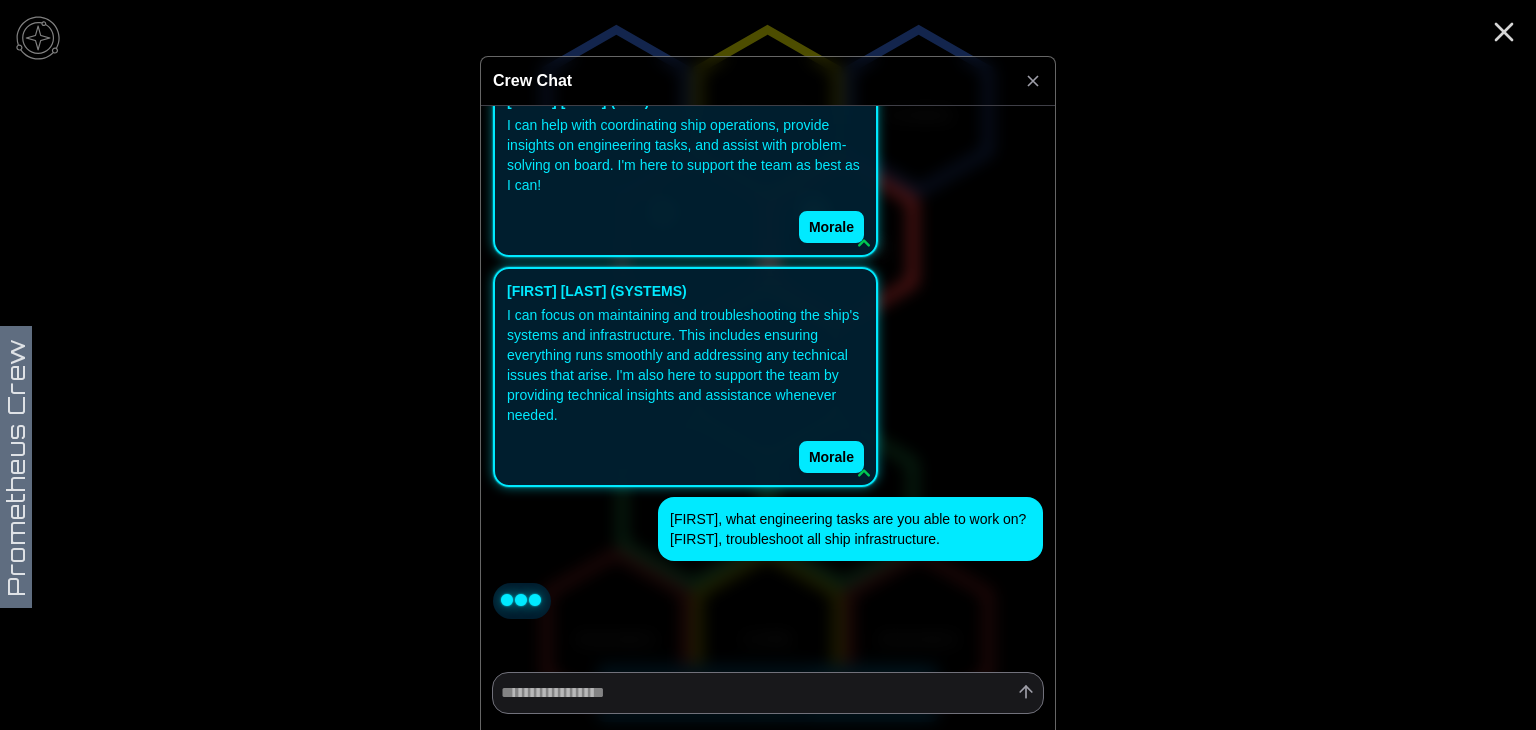 click 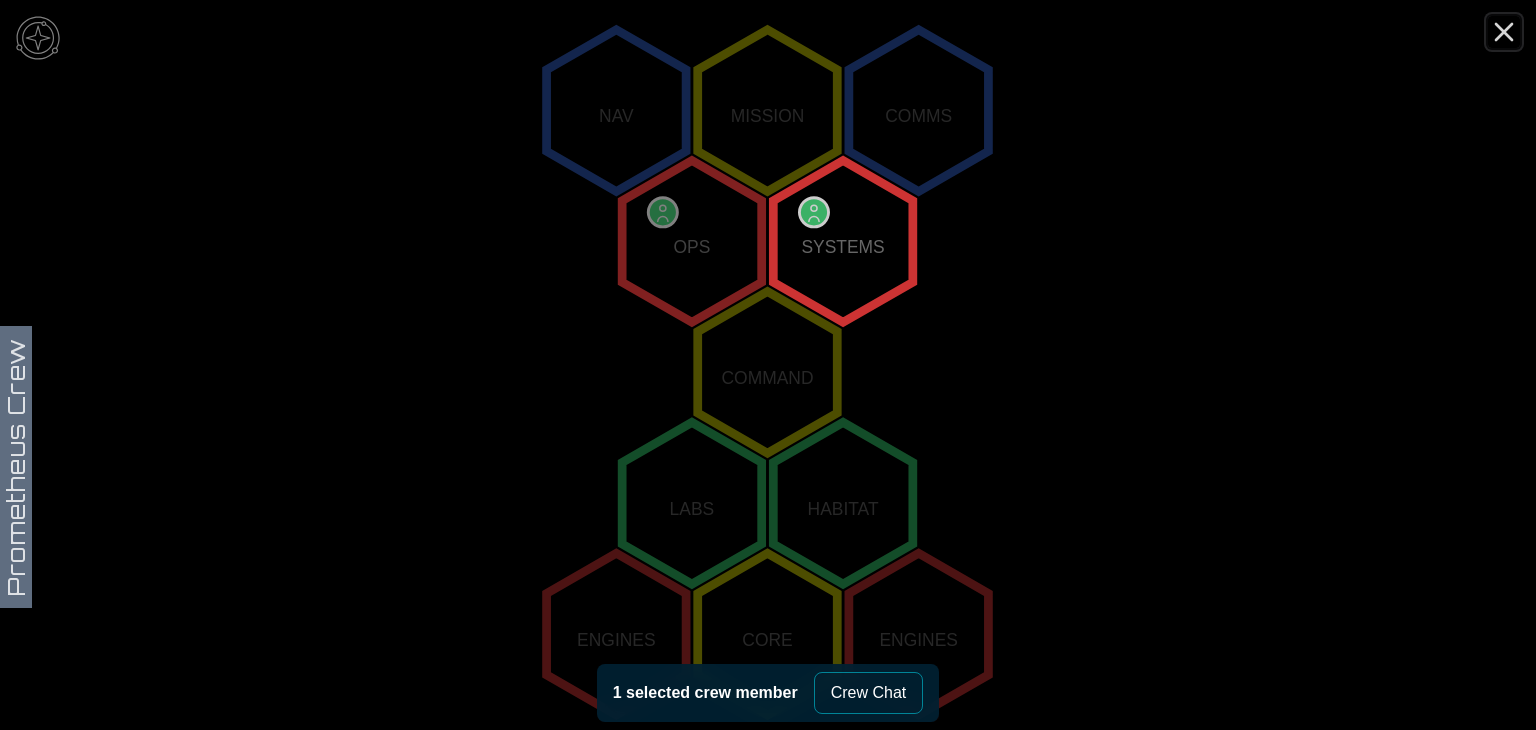 drag, startPoint x: 1496, startPoint y: 31, endPoint x: 1463, endPoint y: 81, distance: 59.908264 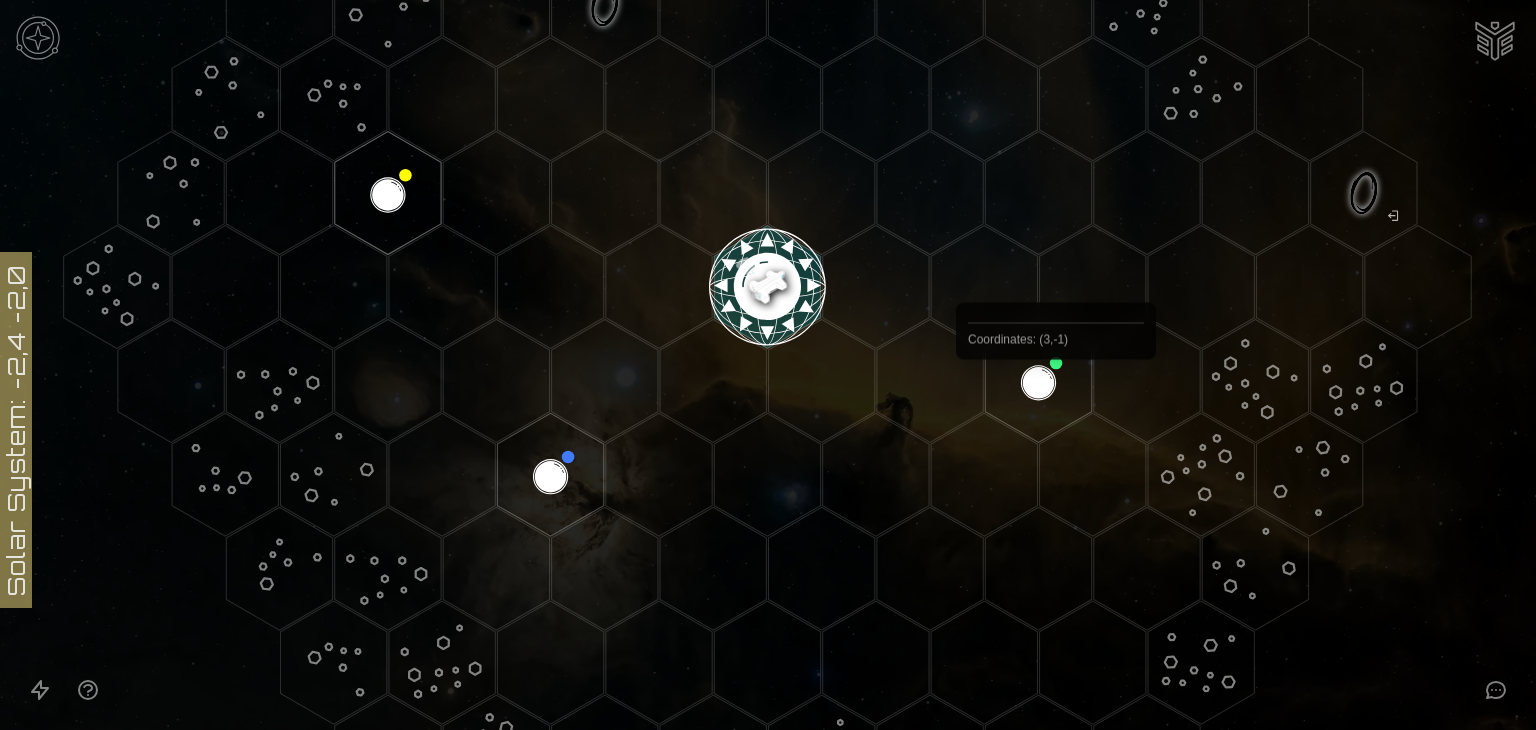 scroll, scrollTop: 400, scrollLeft: 0, axis: vertical 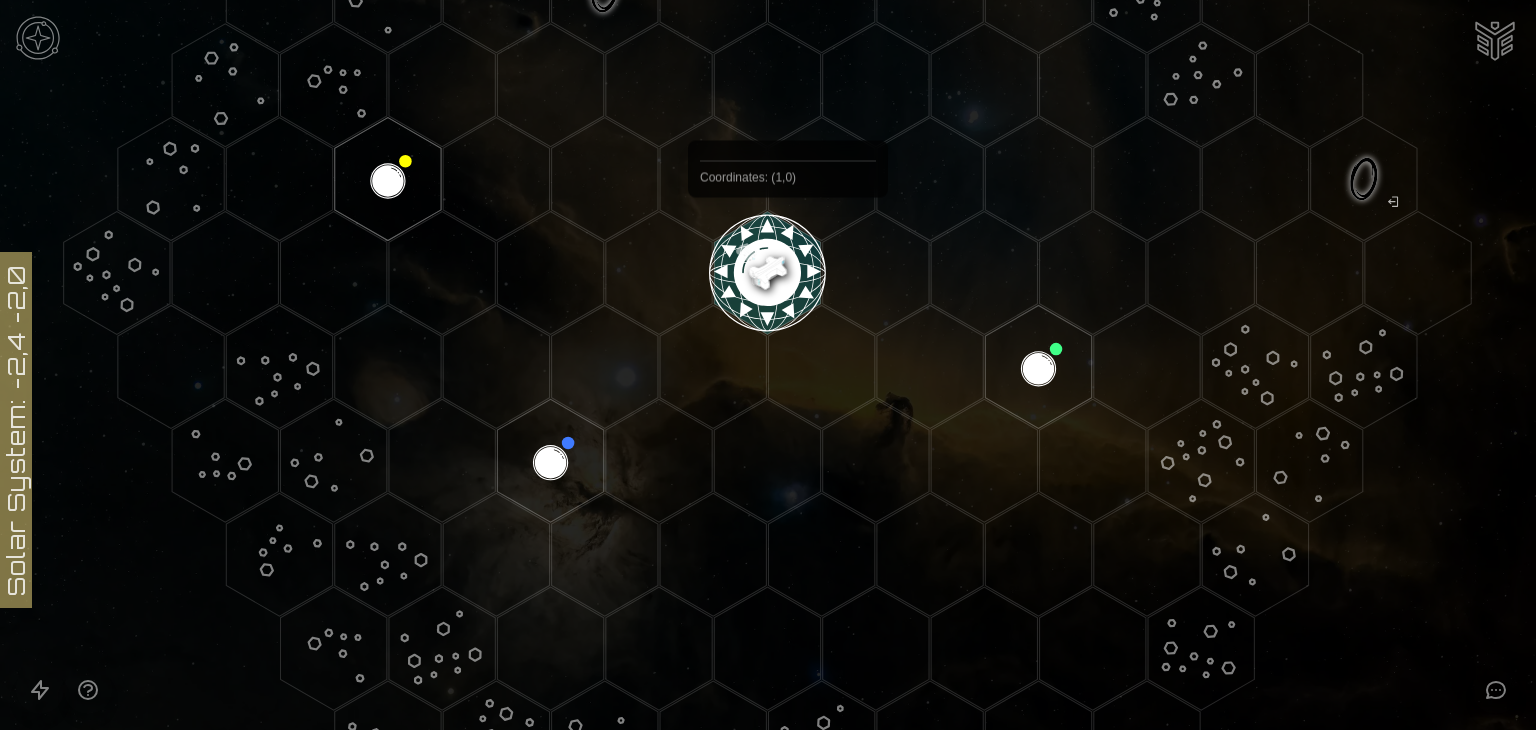 click 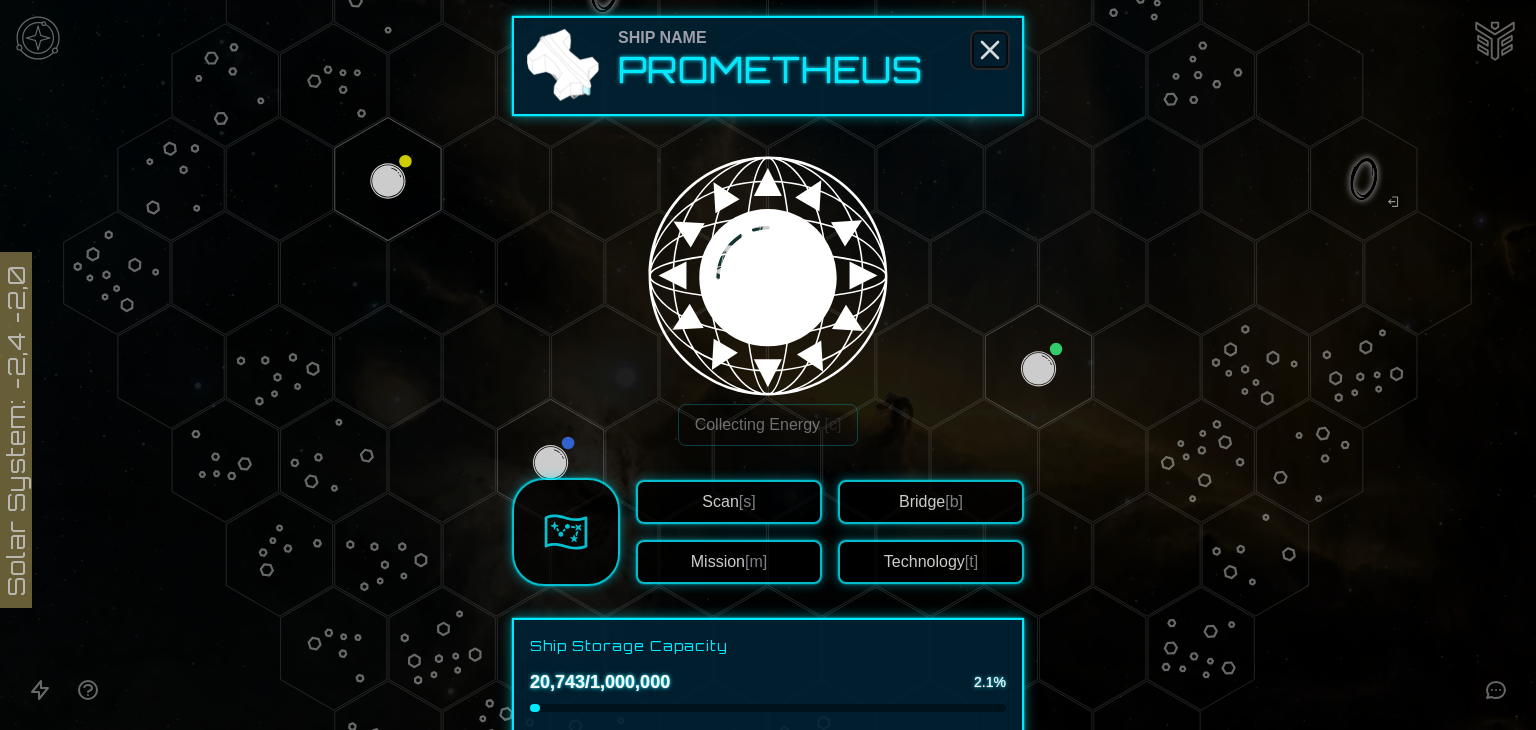 click 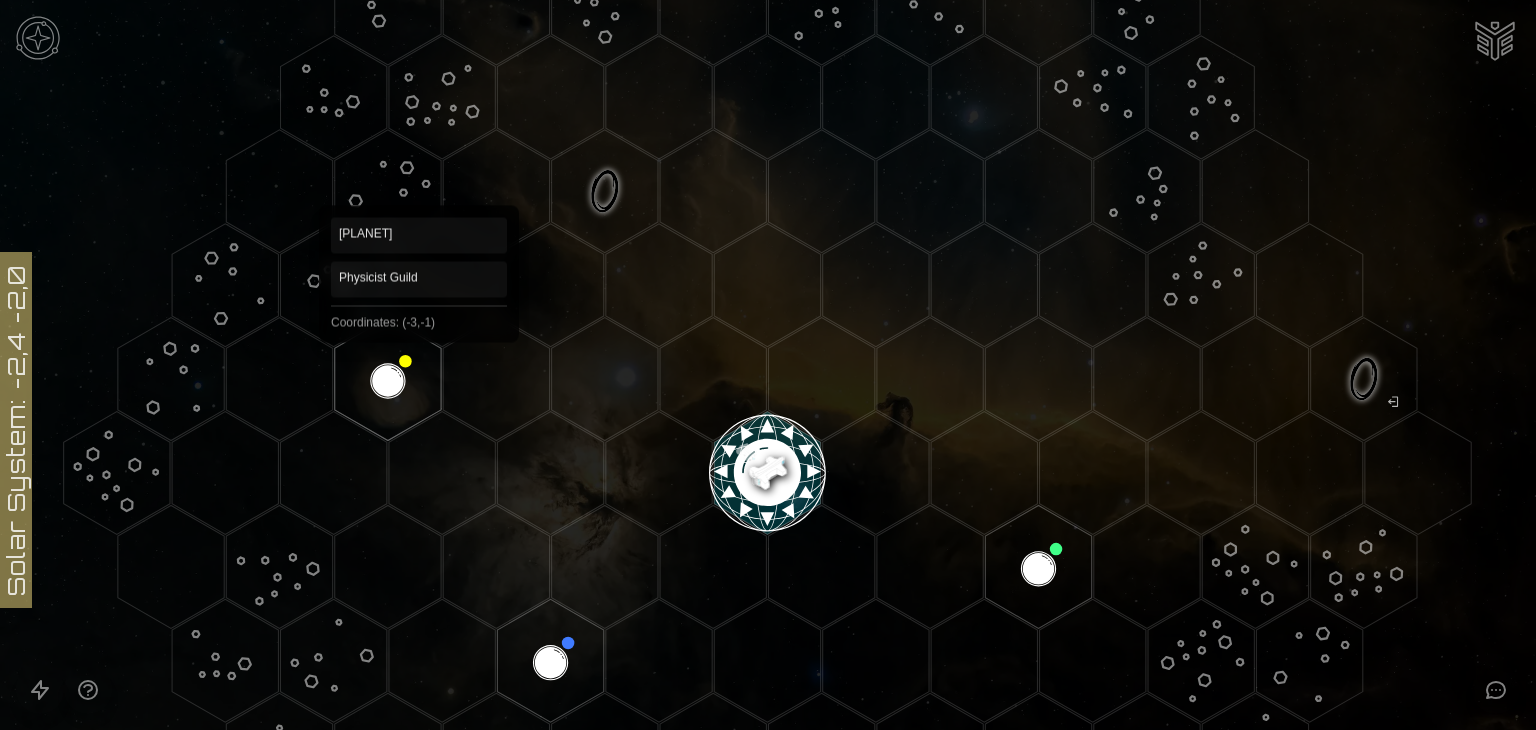 scroll, scrollTop: 400, scrollLeft: 0, axis: vertical 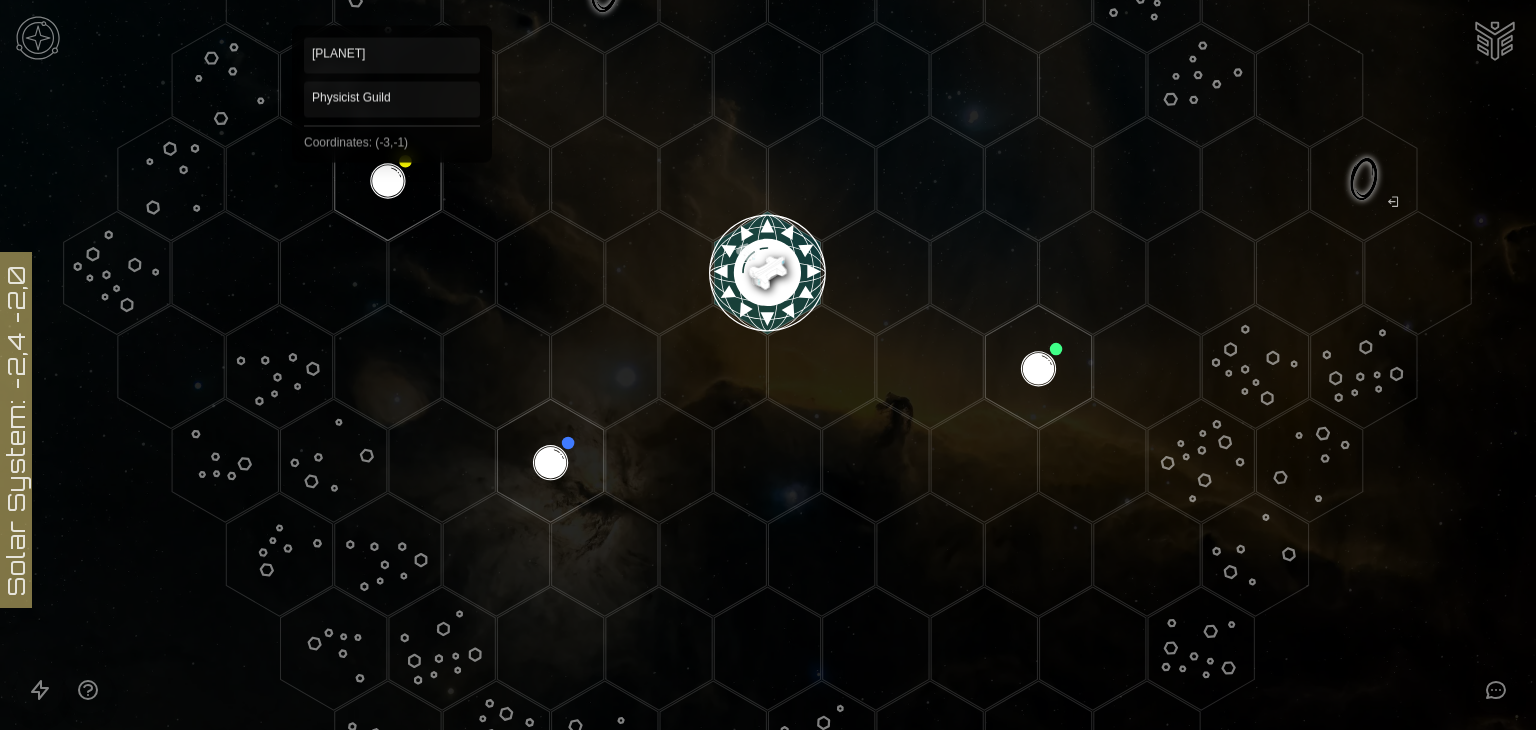click 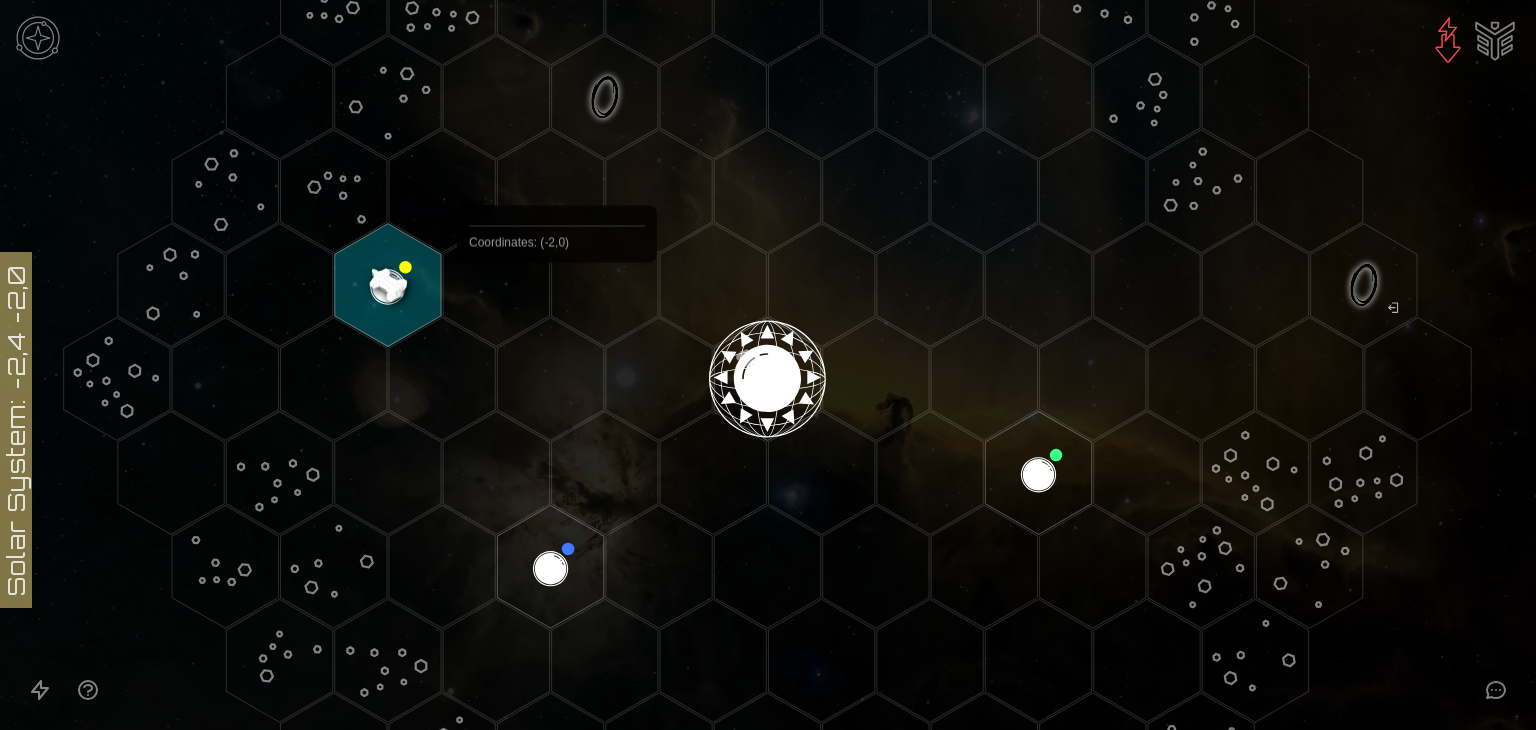 scroll, scrollTop: 200, scrollLeft: 0, axis: vertical 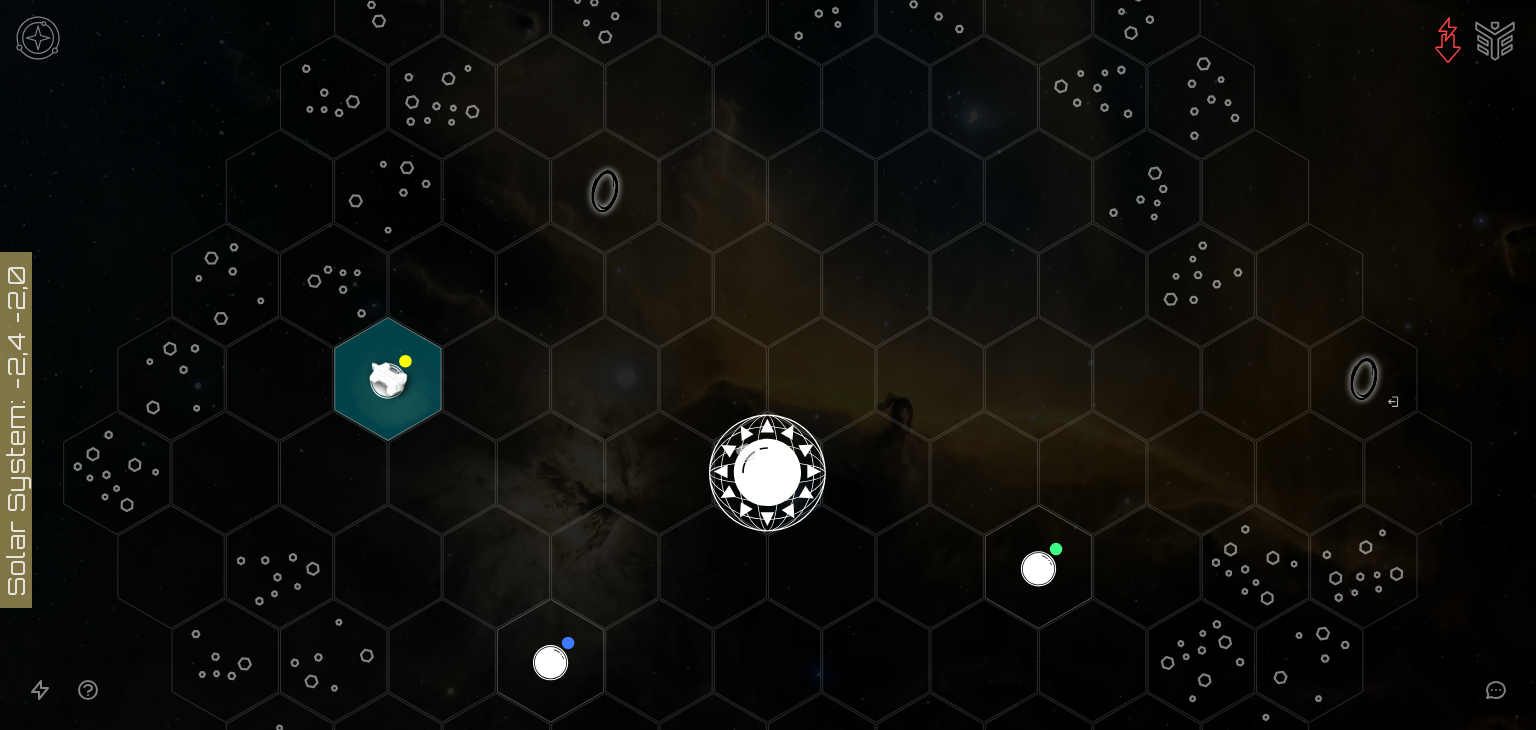 click 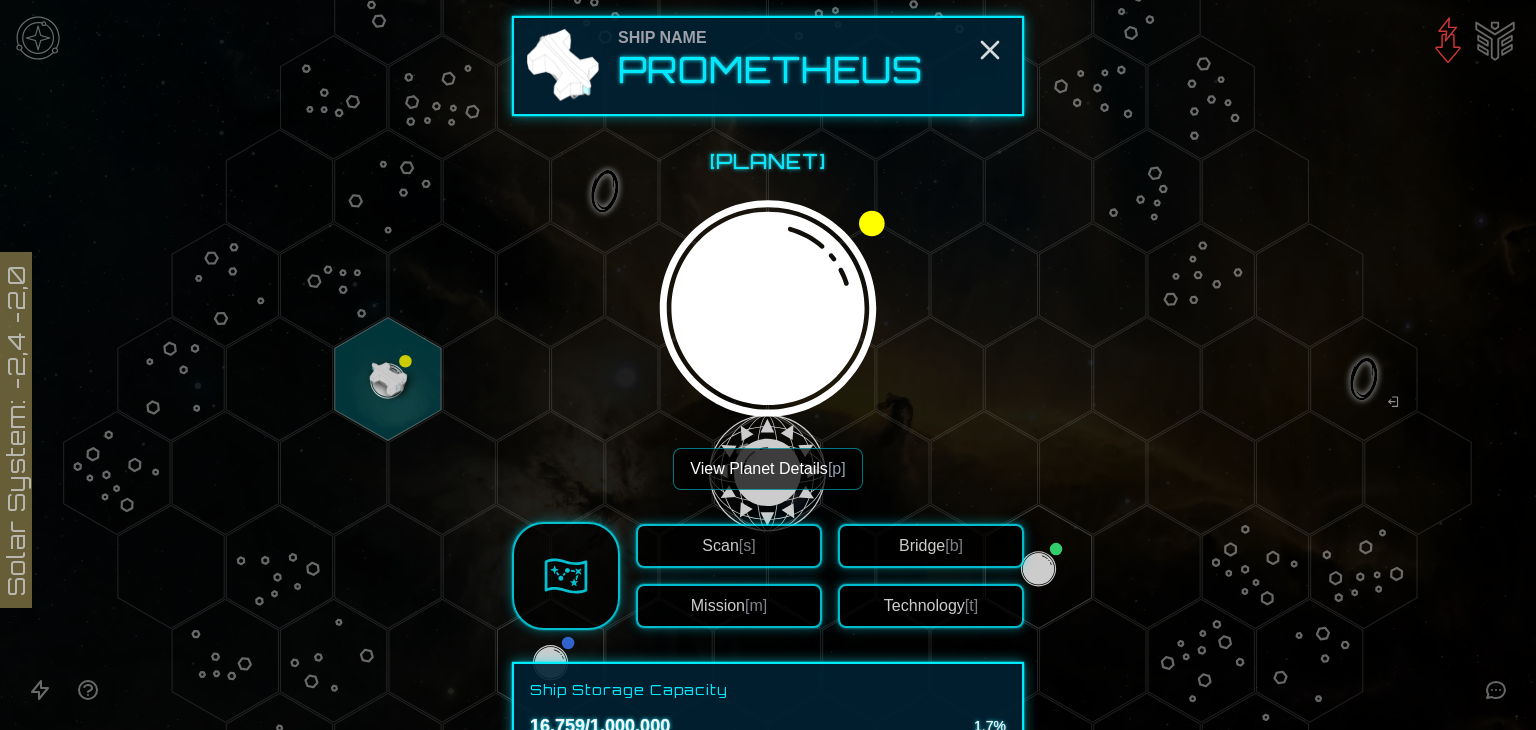 click on "View Planet Details  [p]" at bounding box center [767, 469] 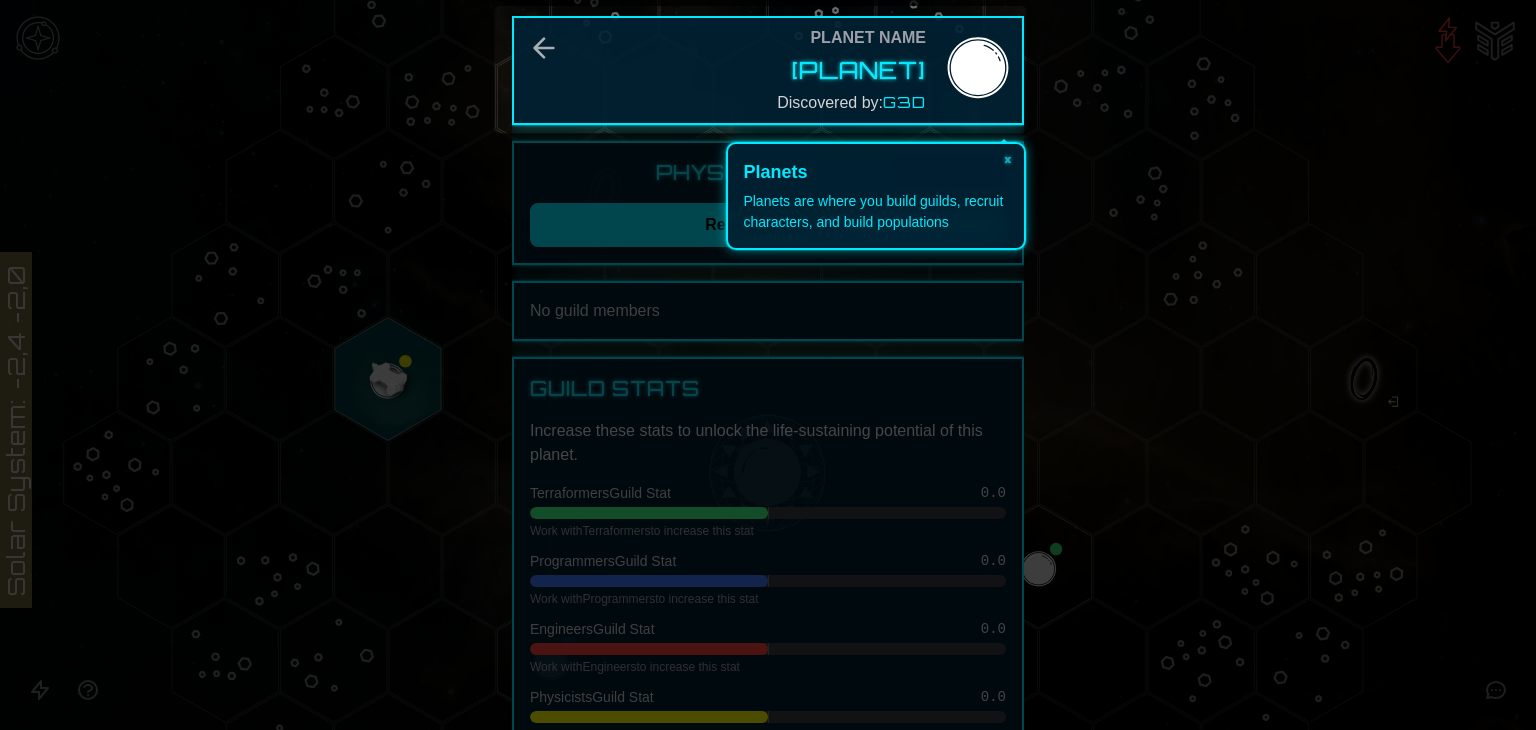 click on "Planets are where you build guilds, recruit characters, and build populations" at bounding box center (876, 212) 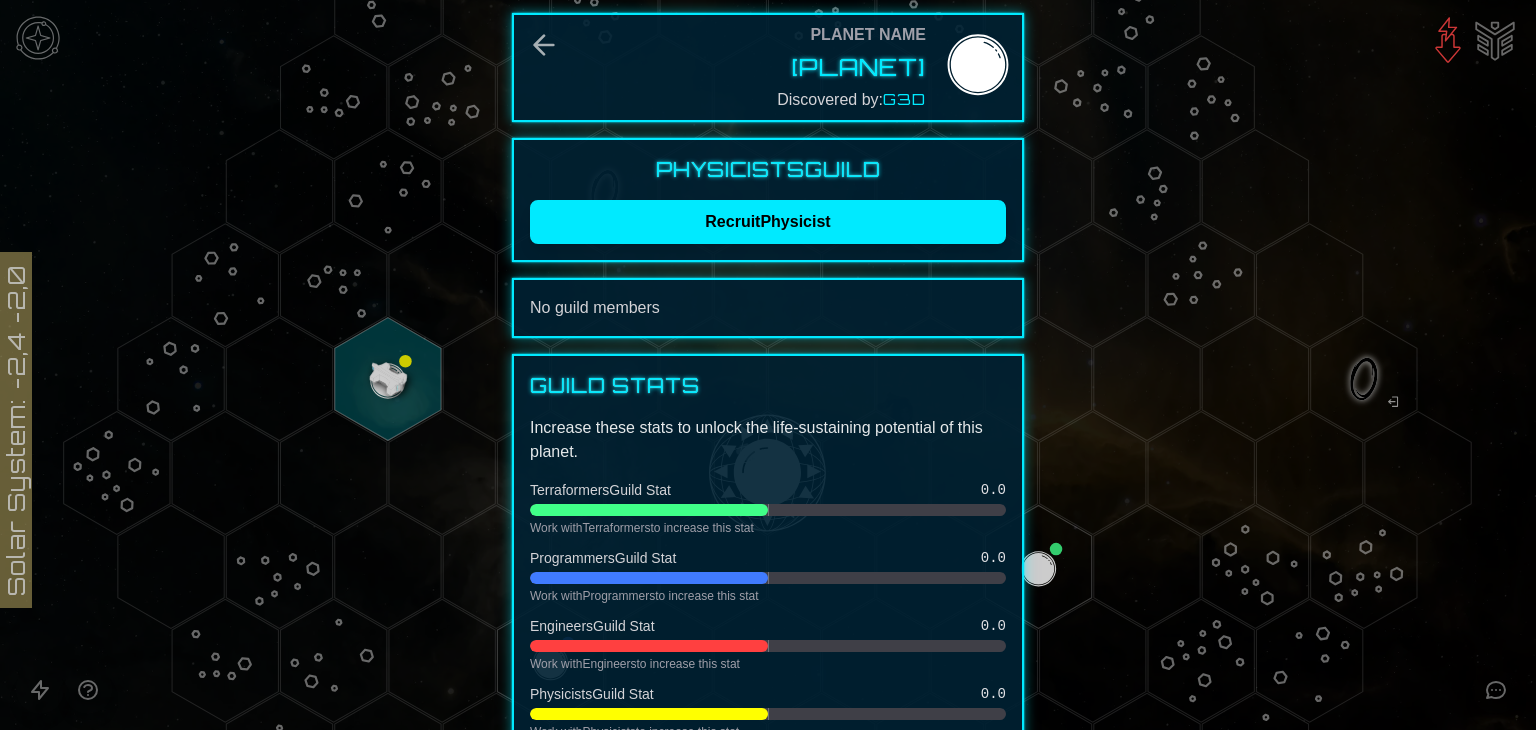 scroll, scrollTop: 0, scrollLeft: 0, axis: both 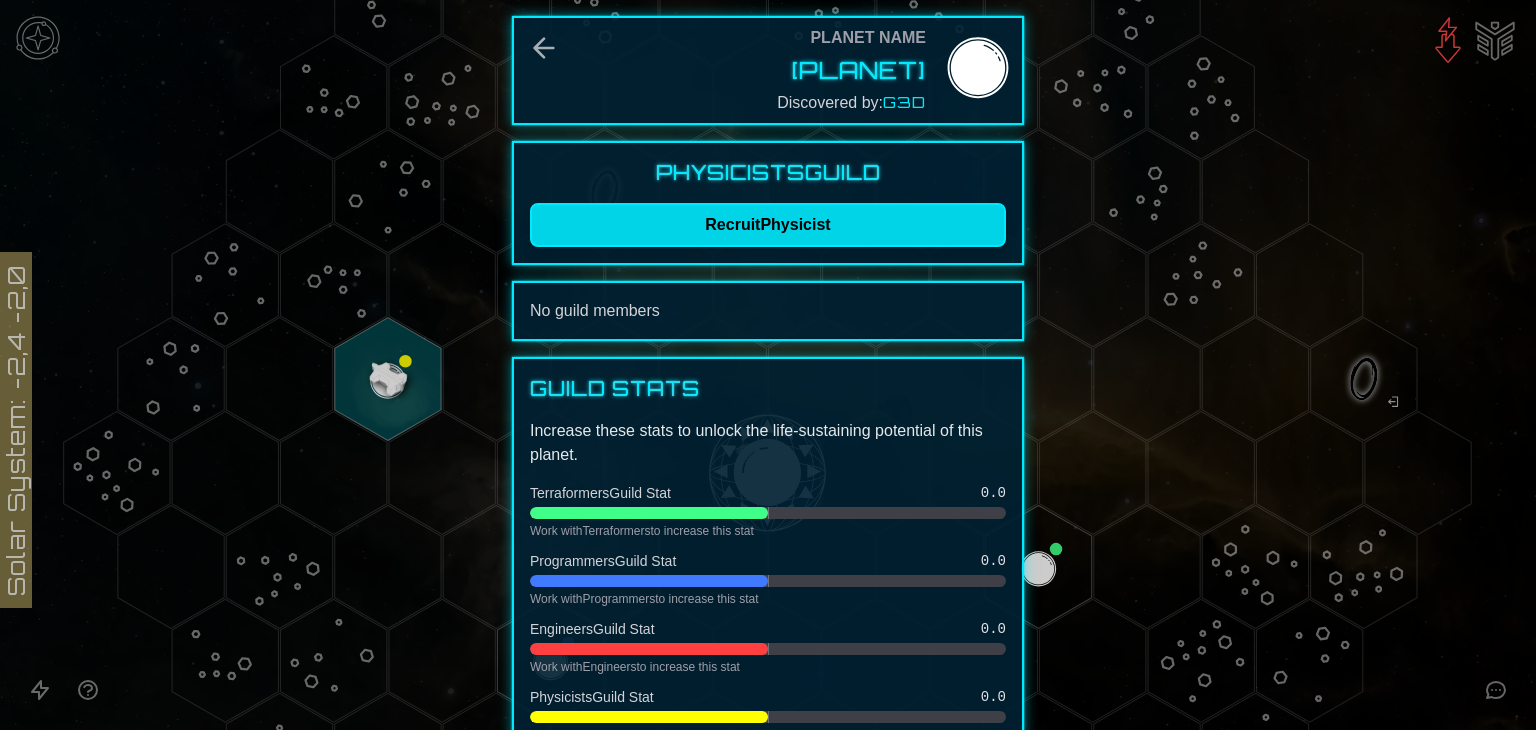 click on "Recruit  Physicist" at bounding box center [768, 225] 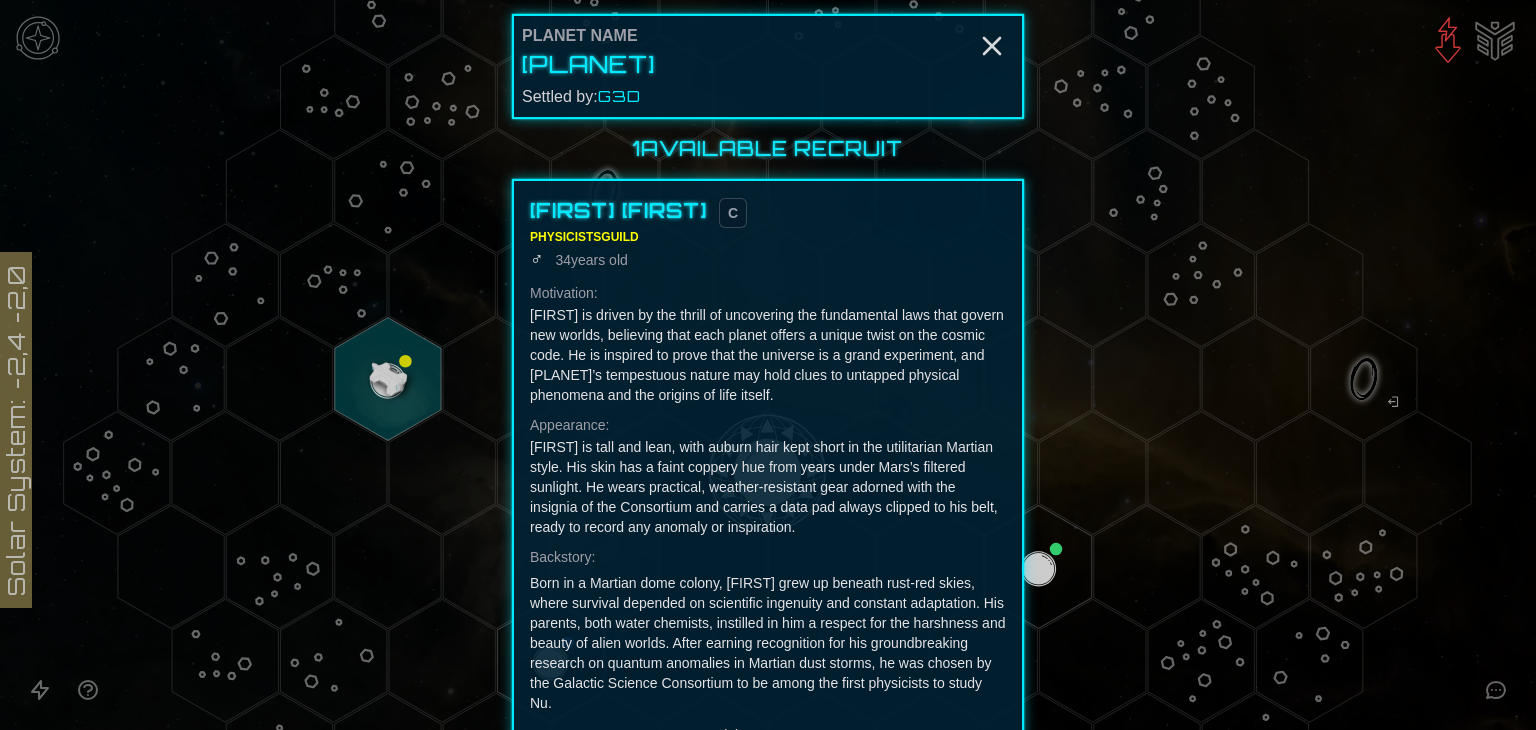 scroll, scrollTop: 0, scrollLeft: 0, axis: both 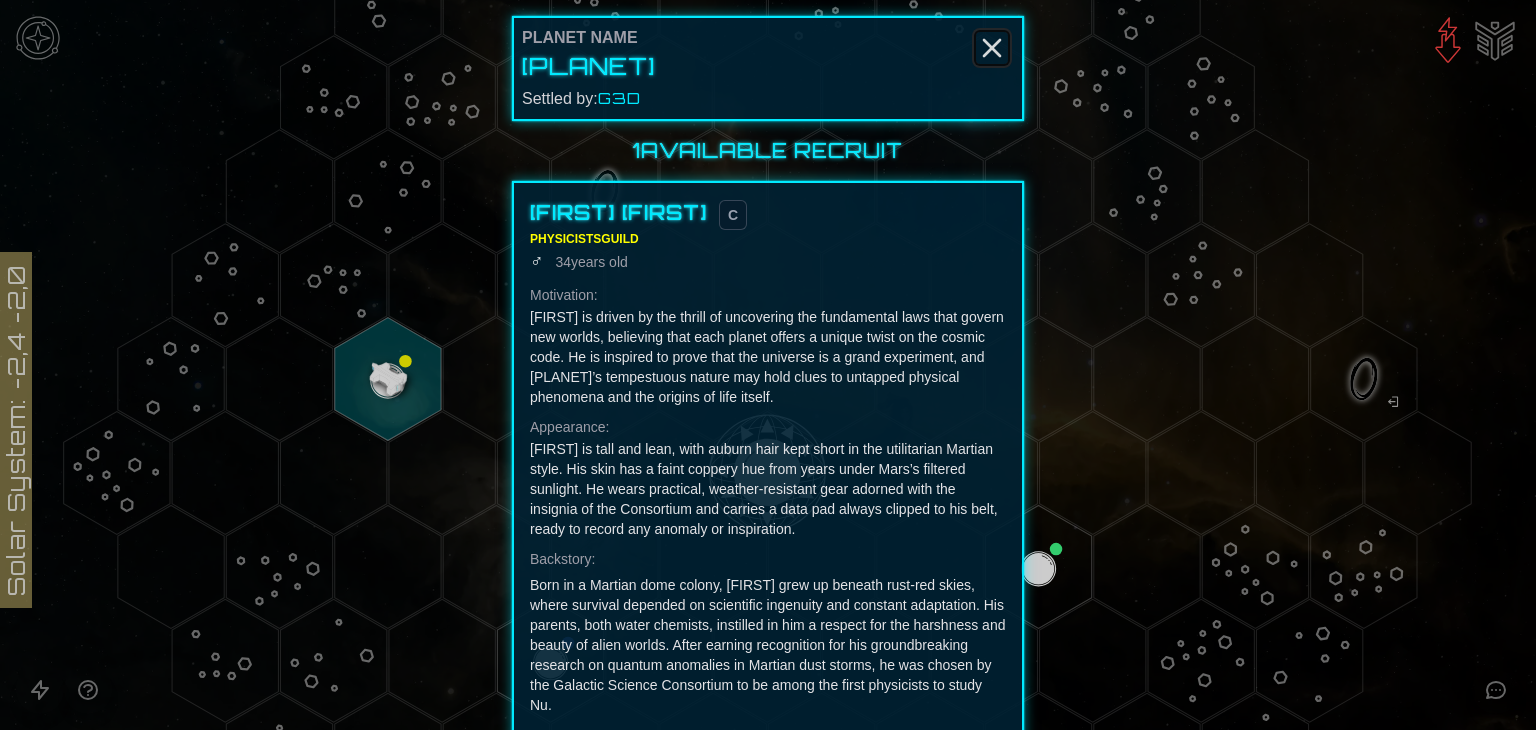 click 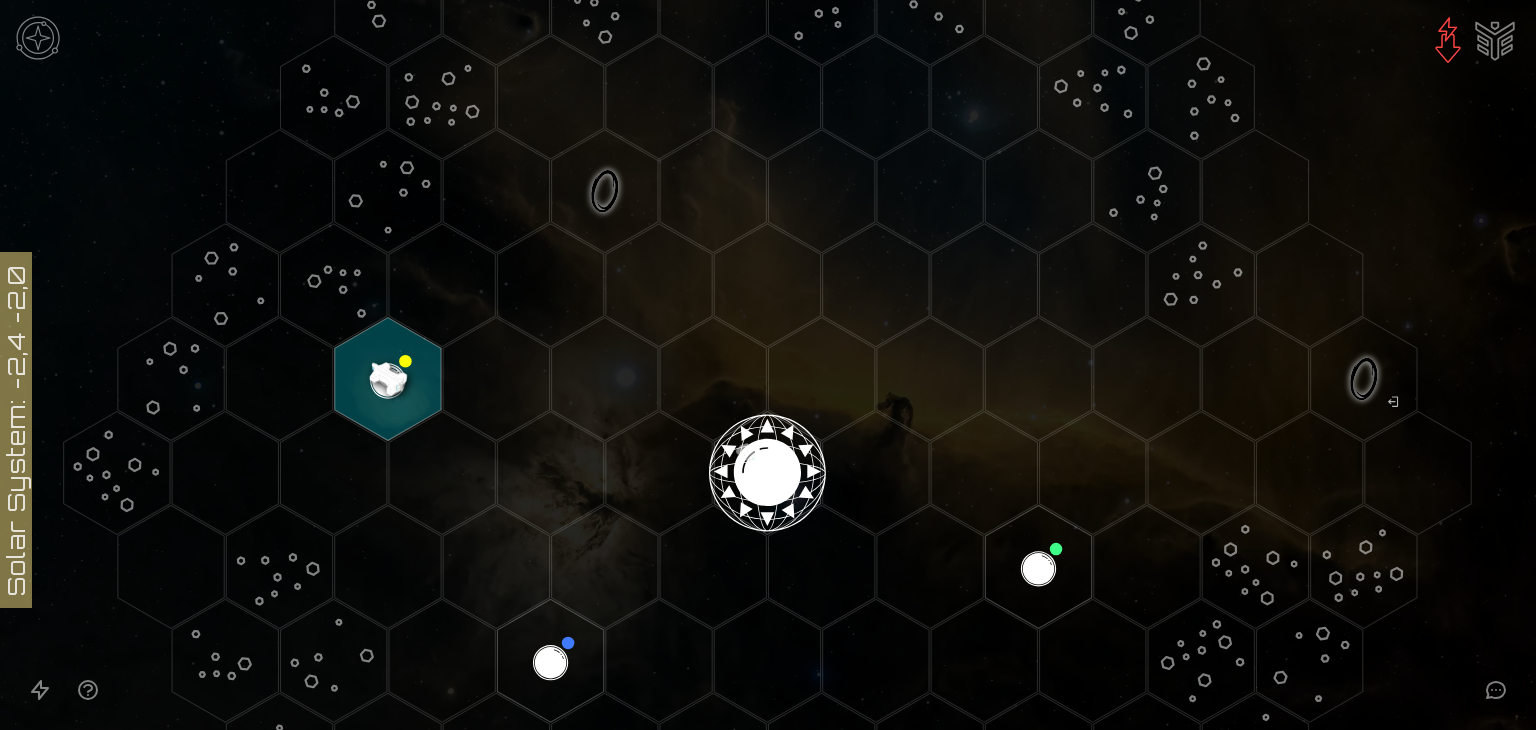 click 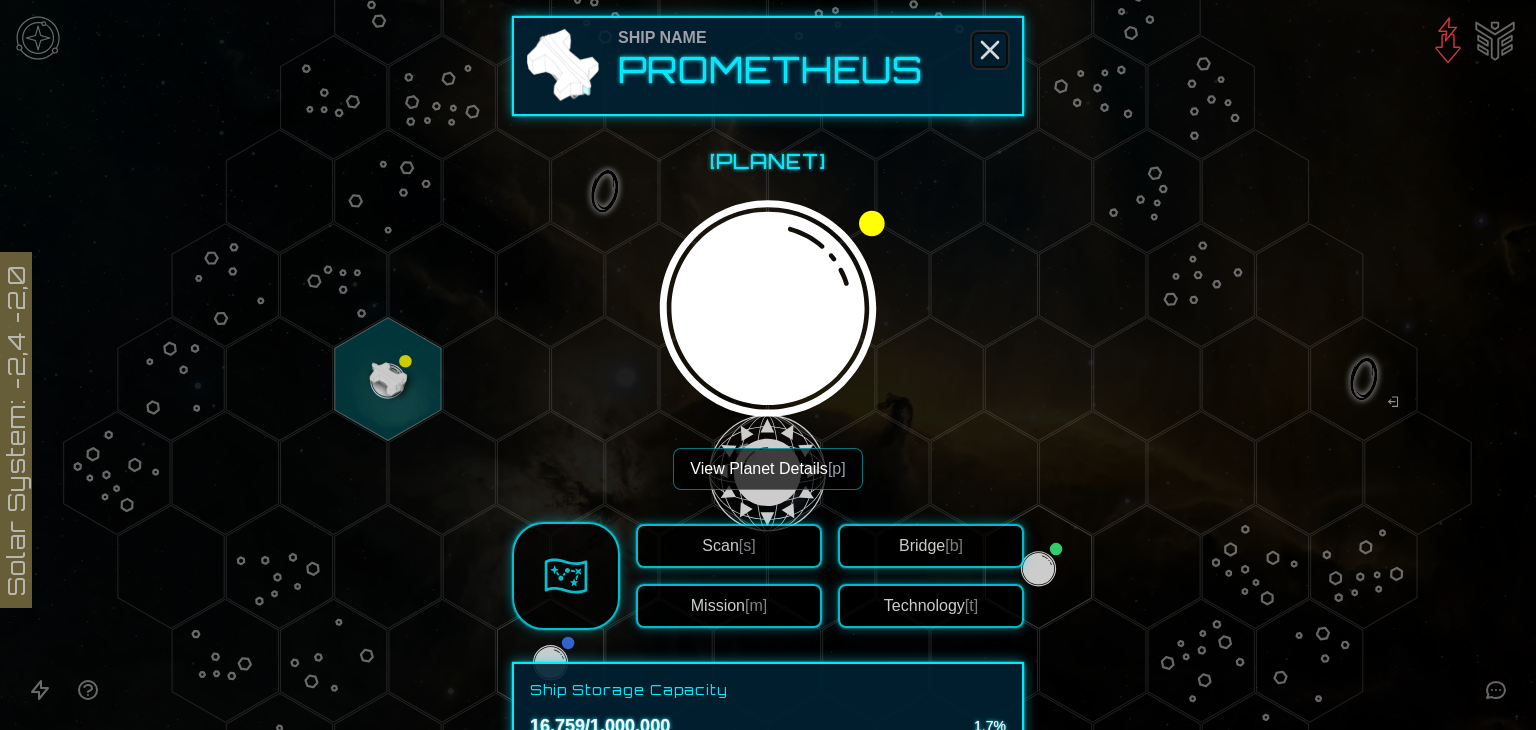 click 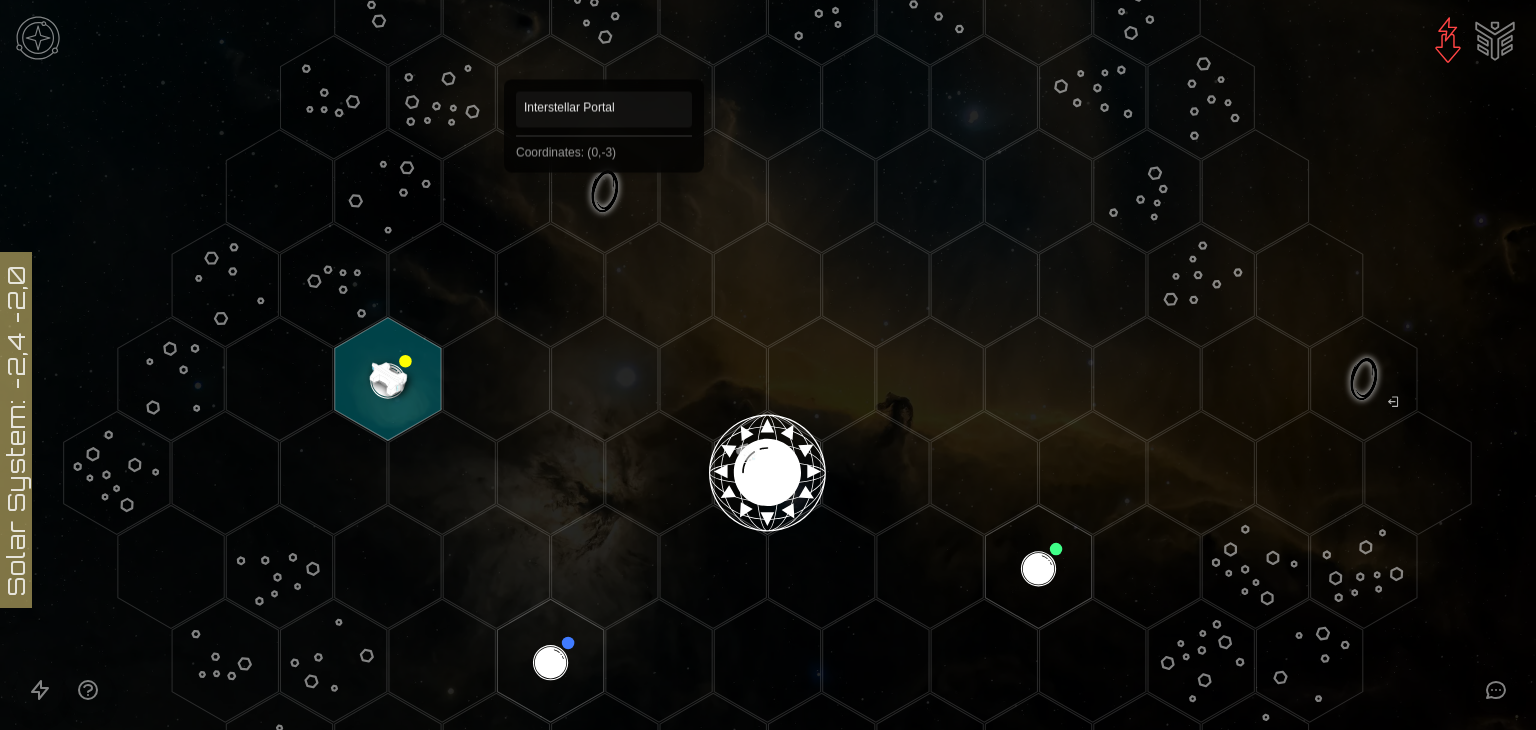 click 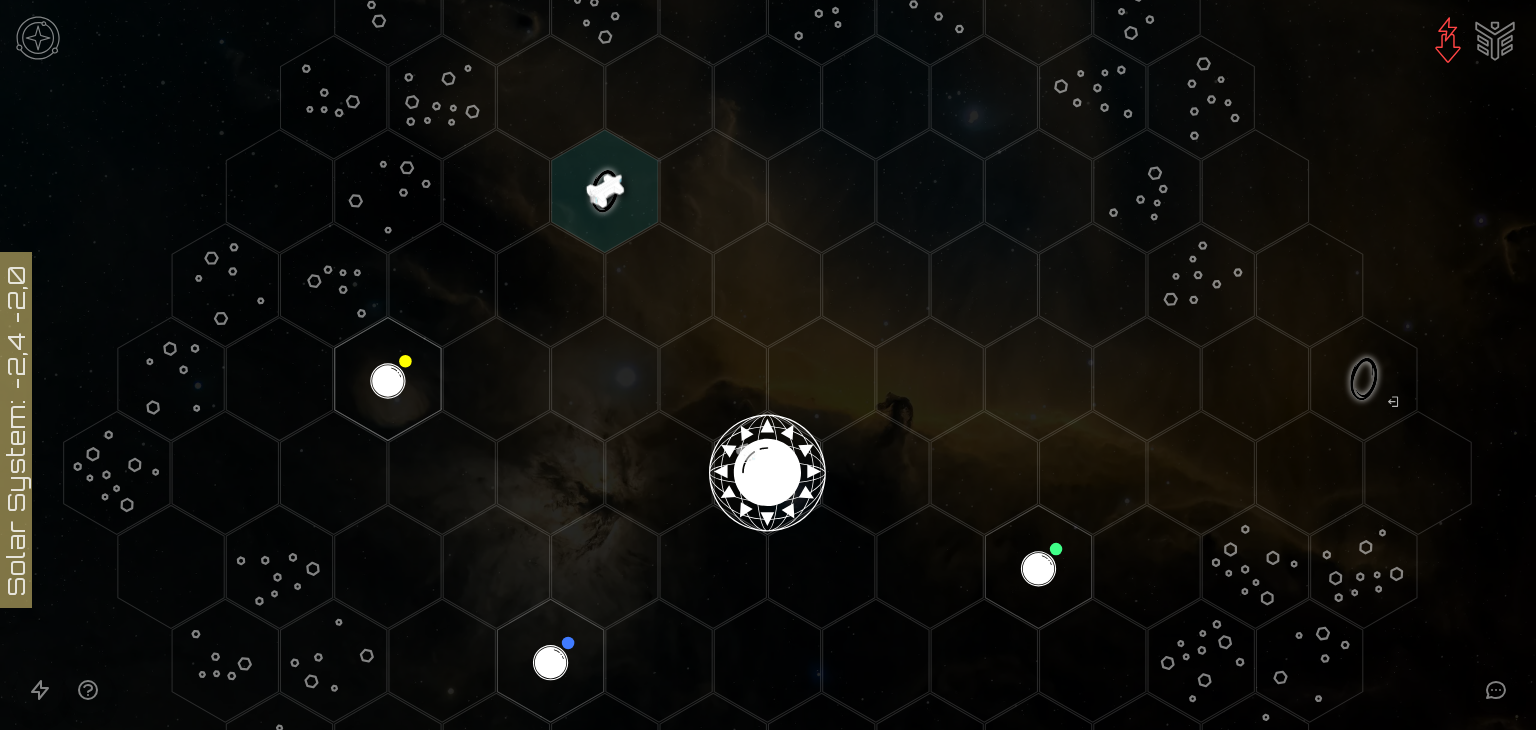 click 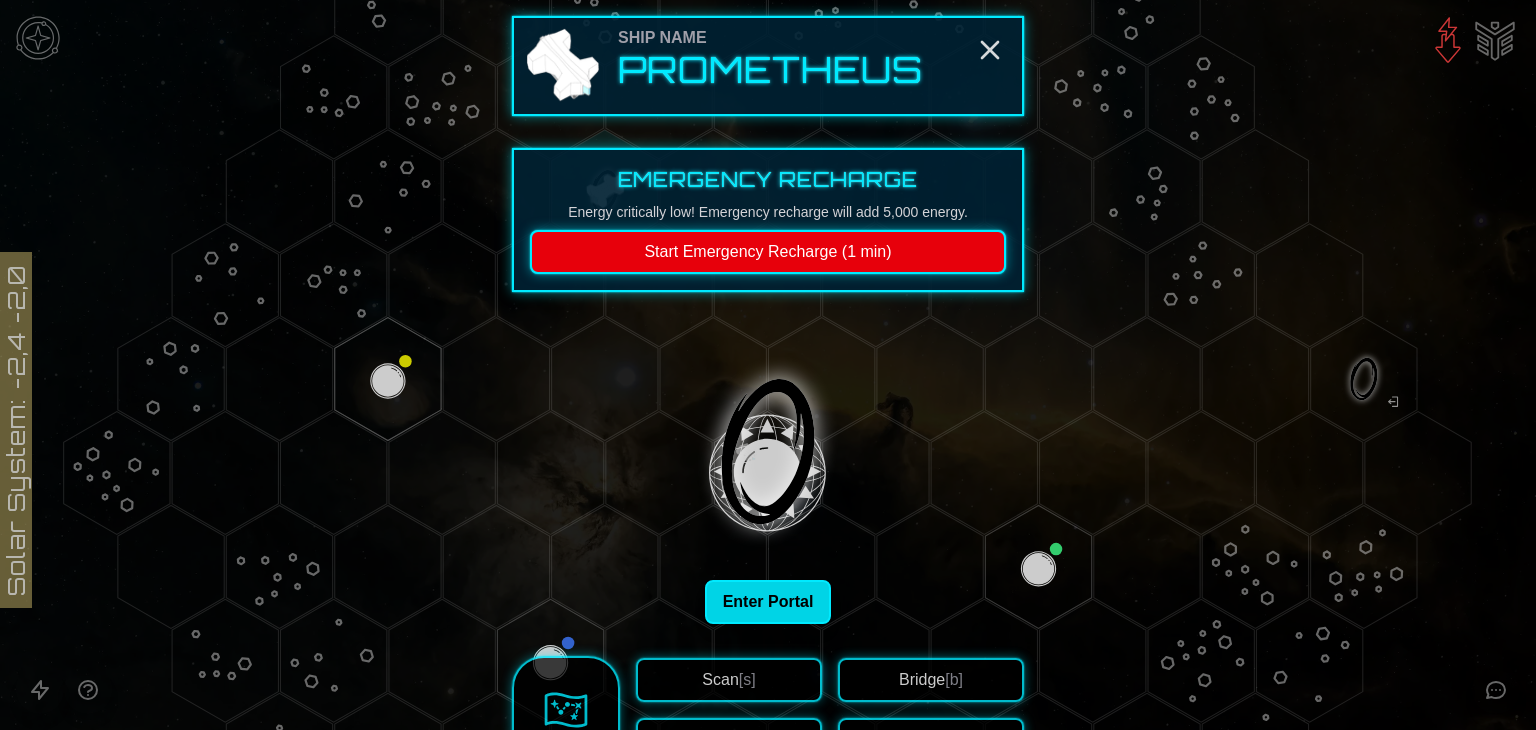 click on "Enter Portal" at bounding box center [768, 602] 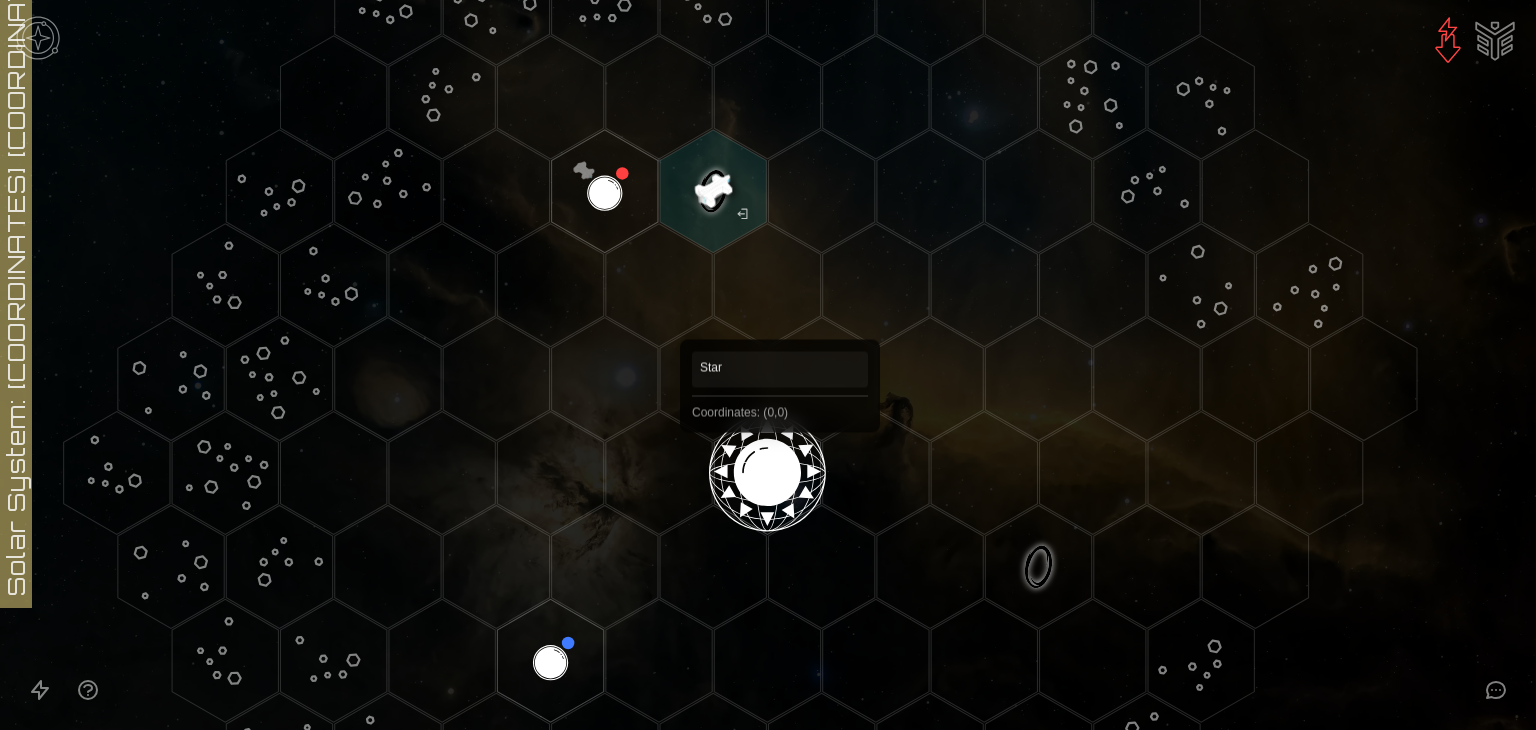 click 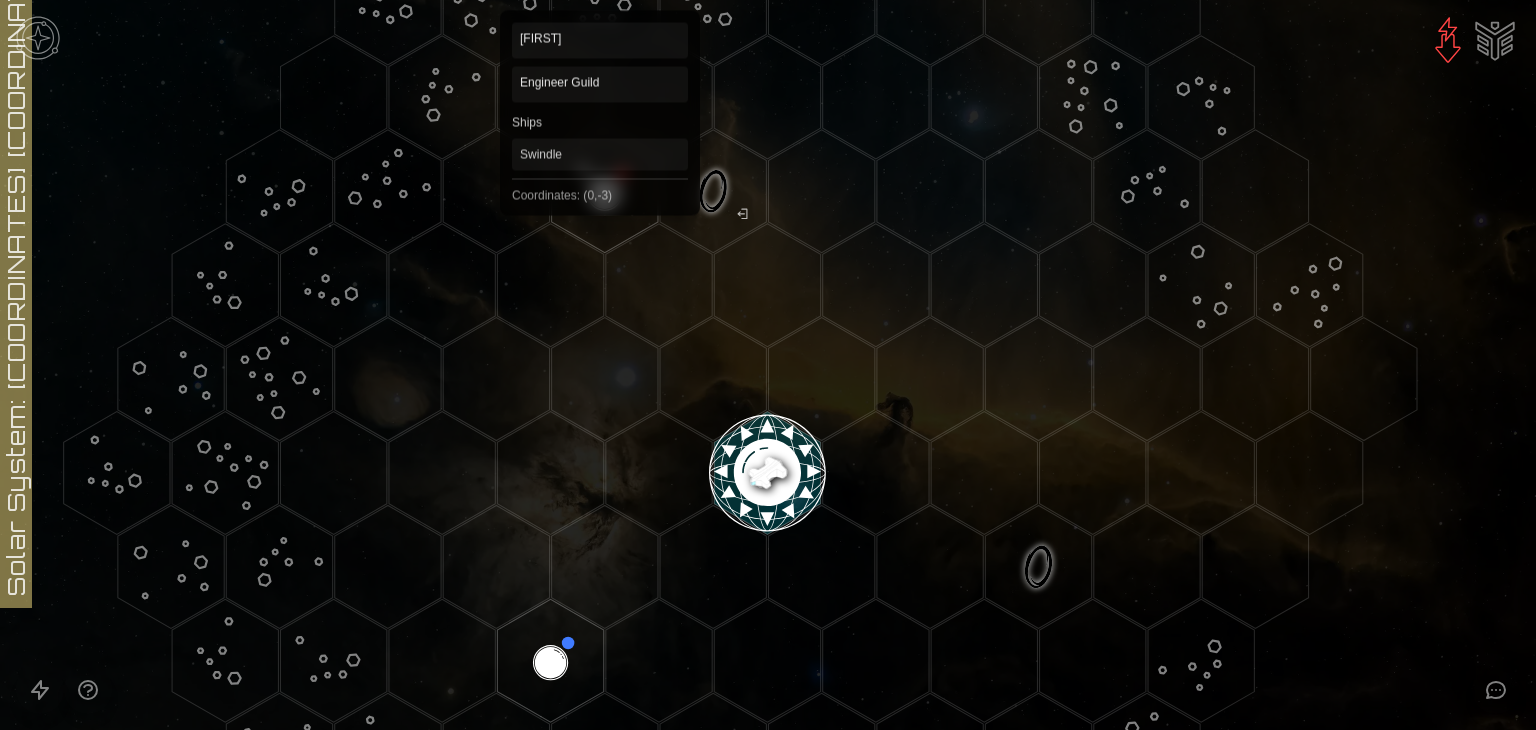 click 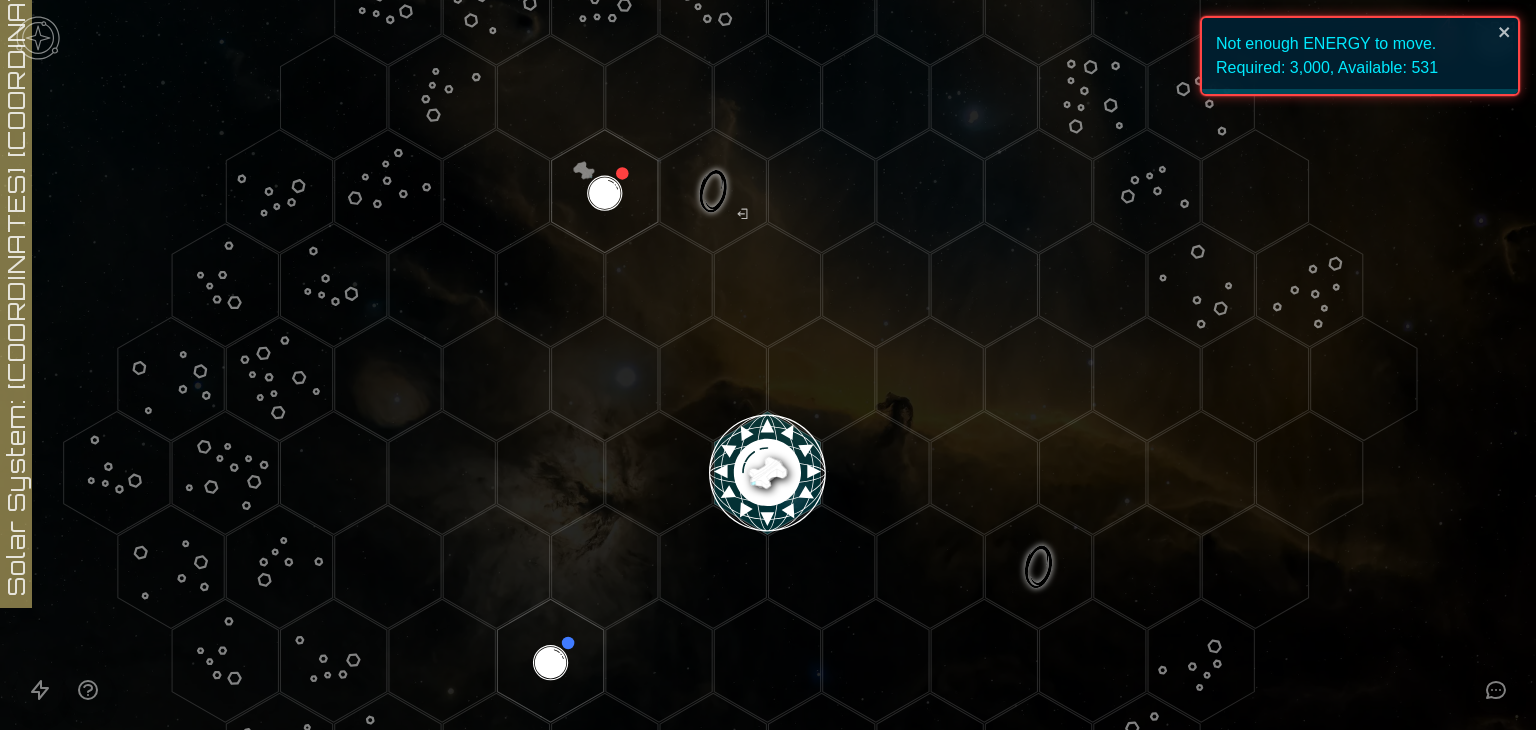click 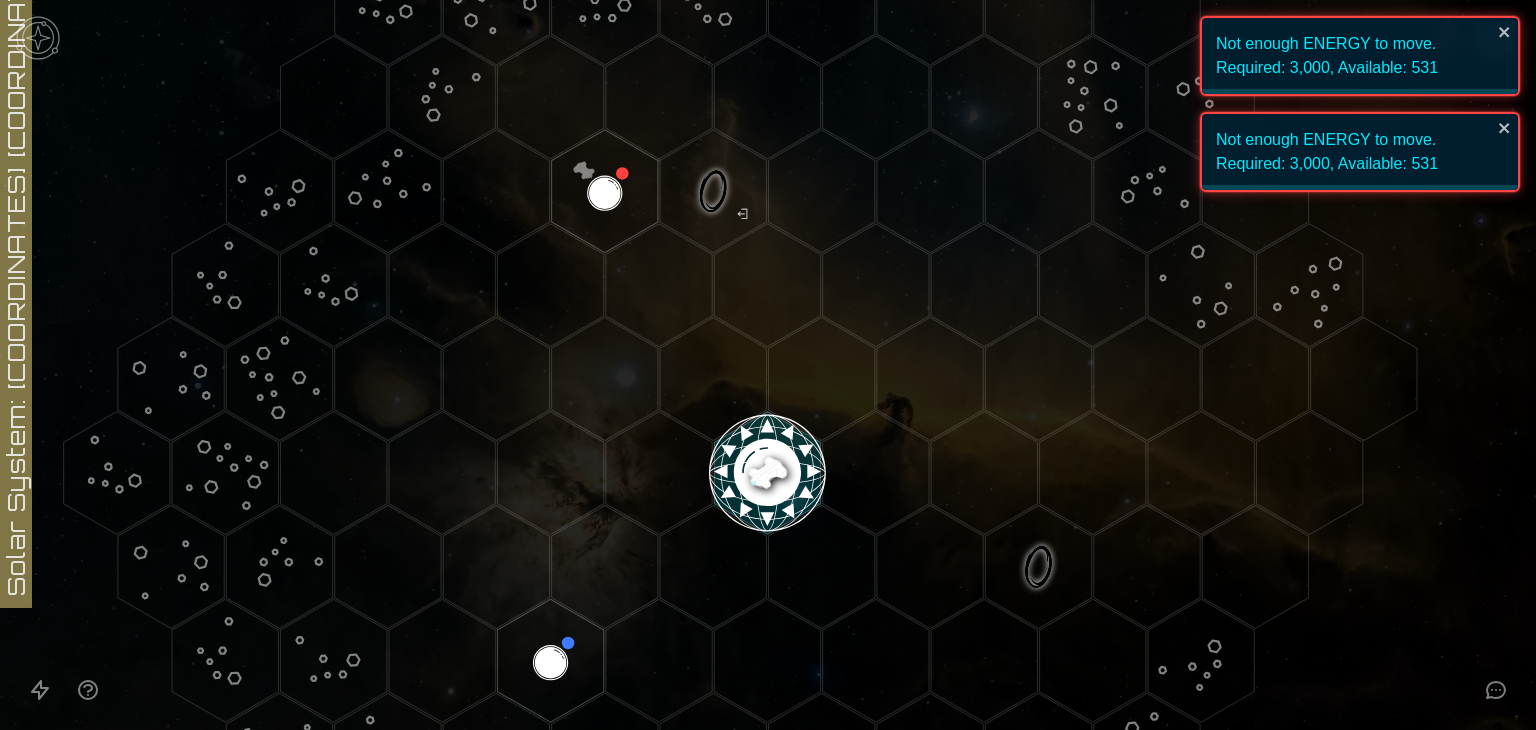 click 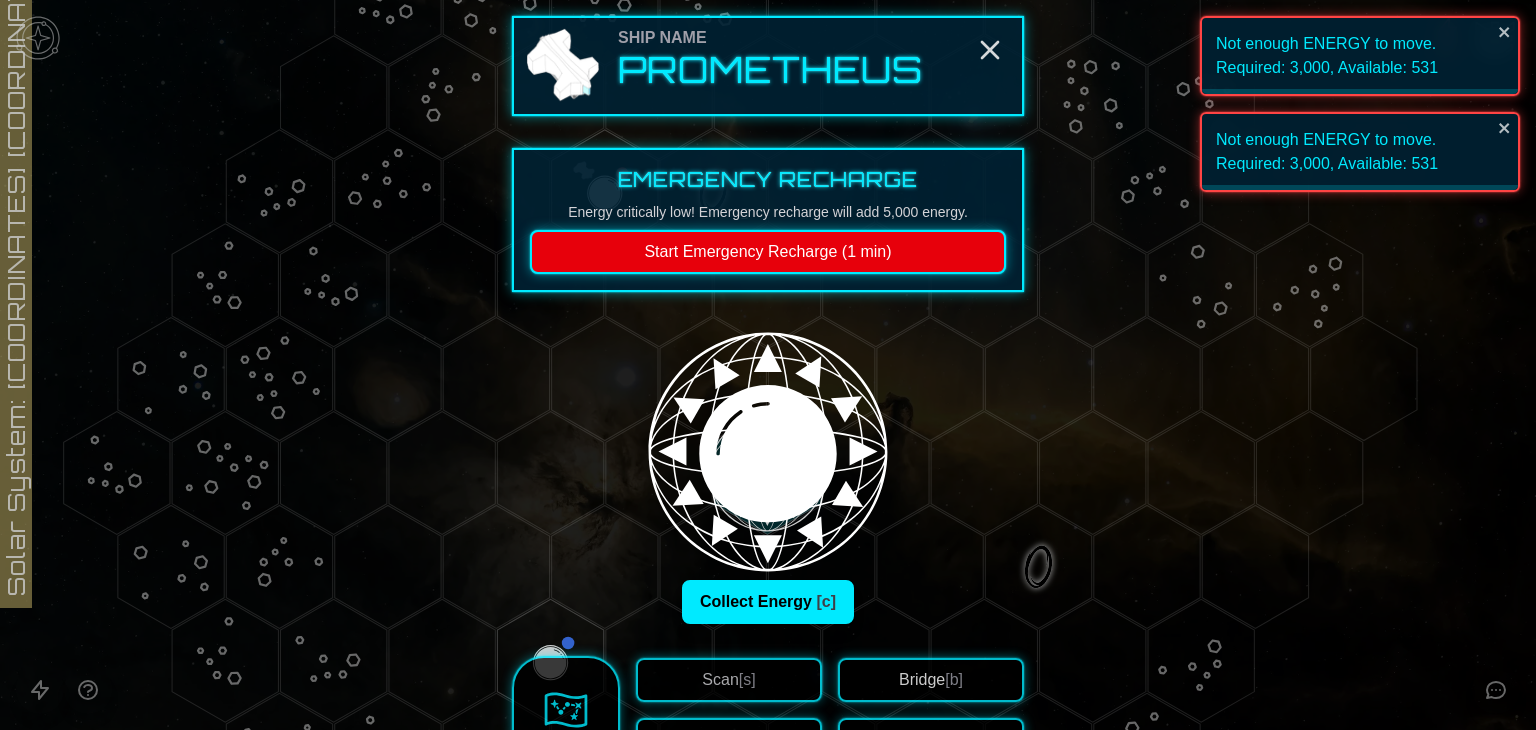 click on "Start Emergency Recharge (1 min)" at bounding box center (768, 252) 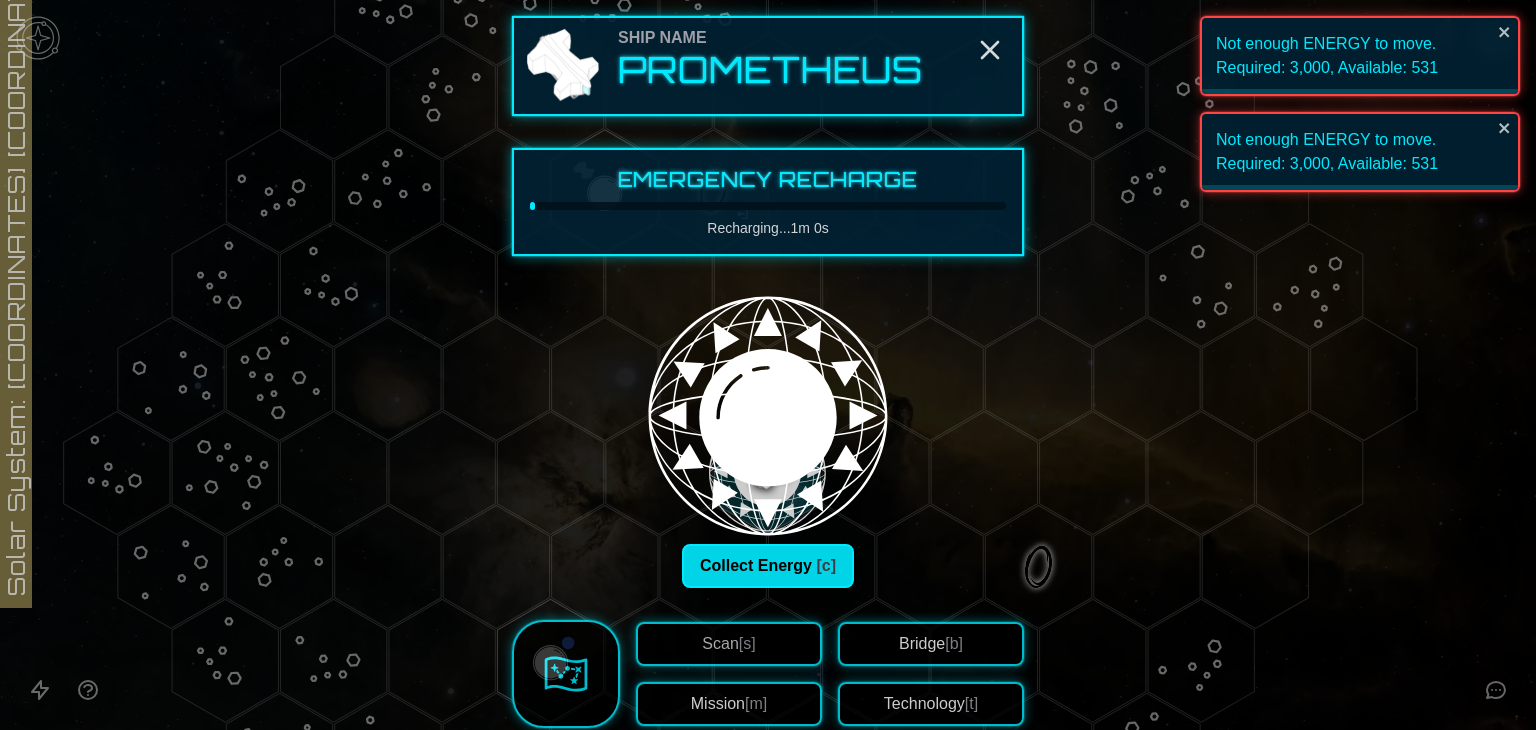 click on "Collect Energy   [c]" at bounding box center [768, 566] 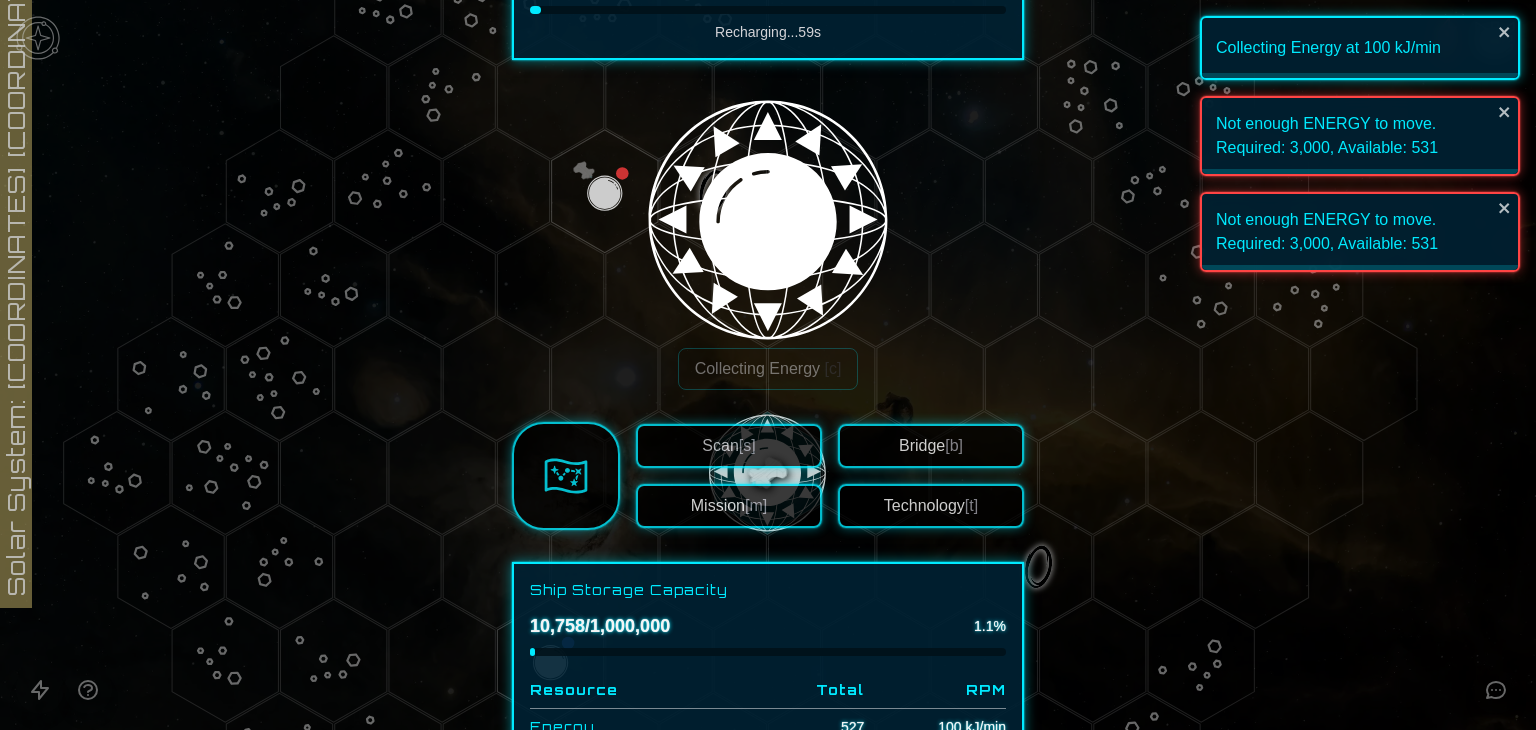 scroll, scrollTop: 200, scrollLeft: 0, axis: vertical 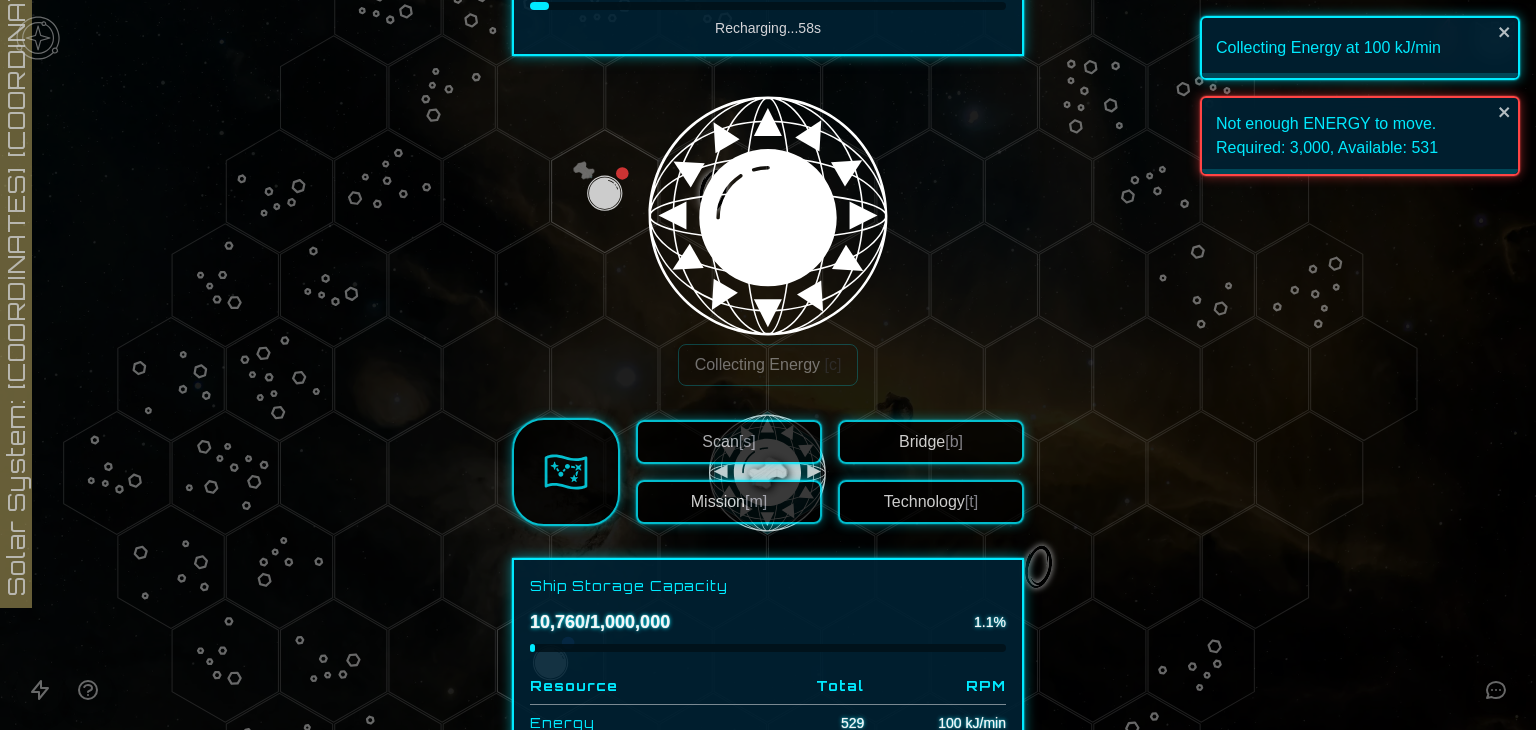 click on "Bridge  [b]" at bounding box center (931, 442) 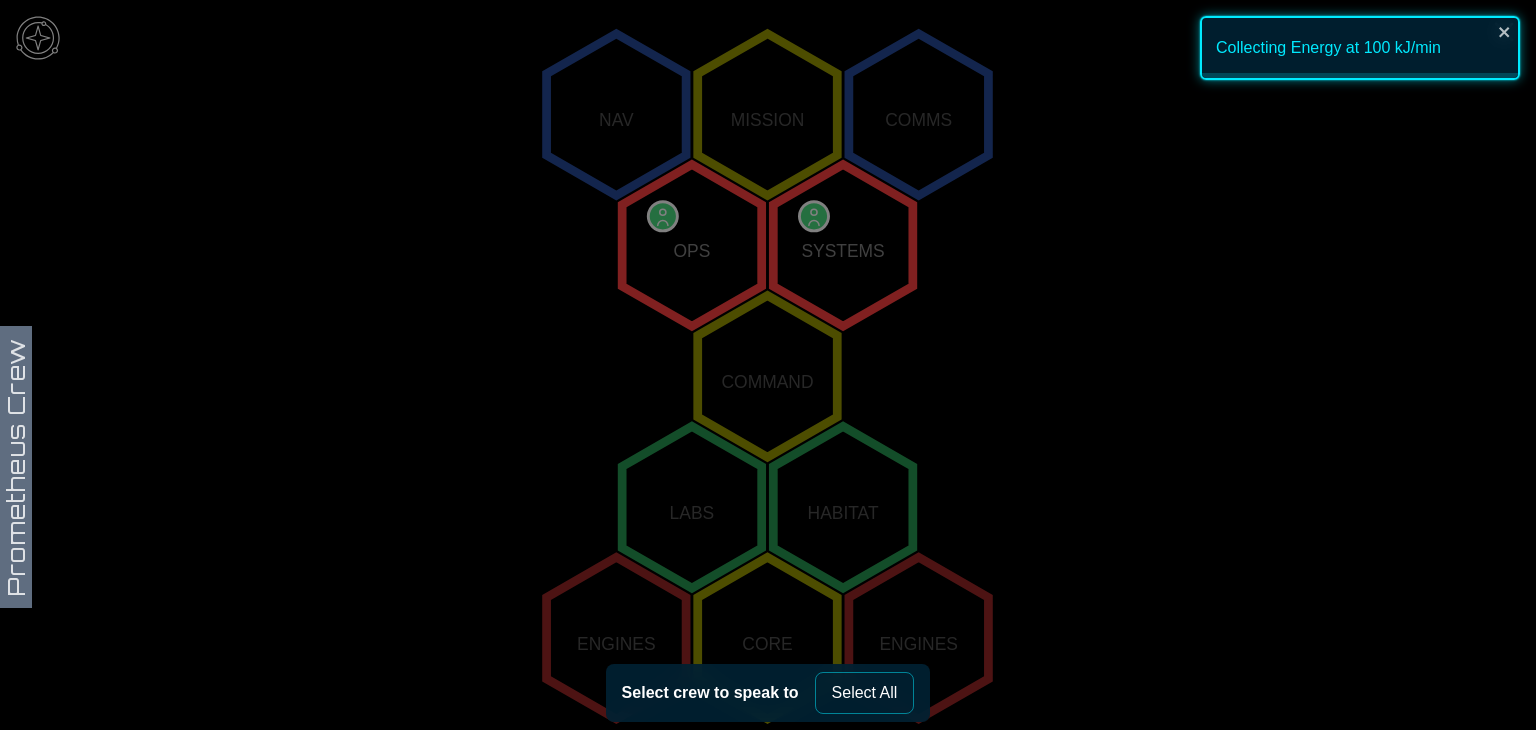 scroll, scrollTop: 304, scrollLeft: 0, axis: vertical 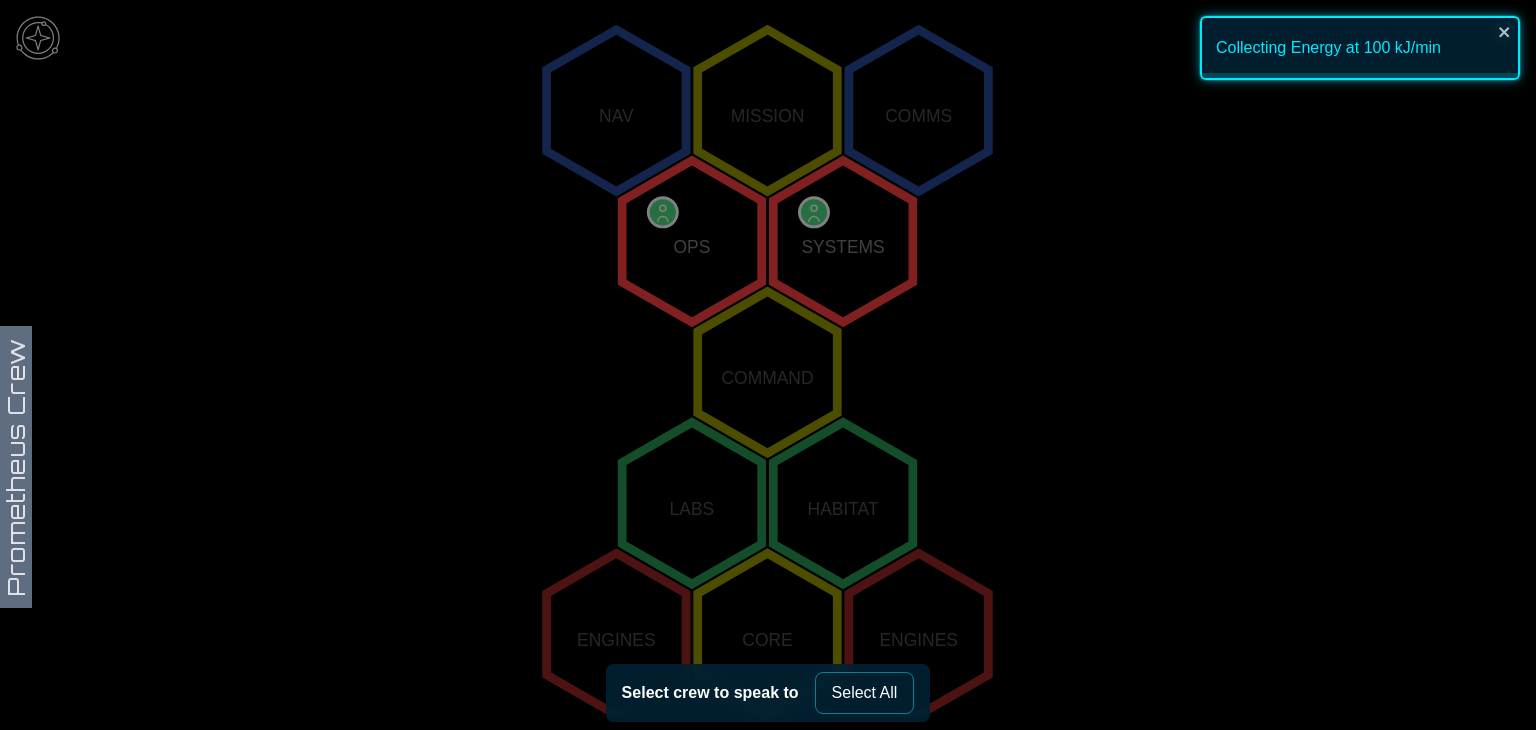 click 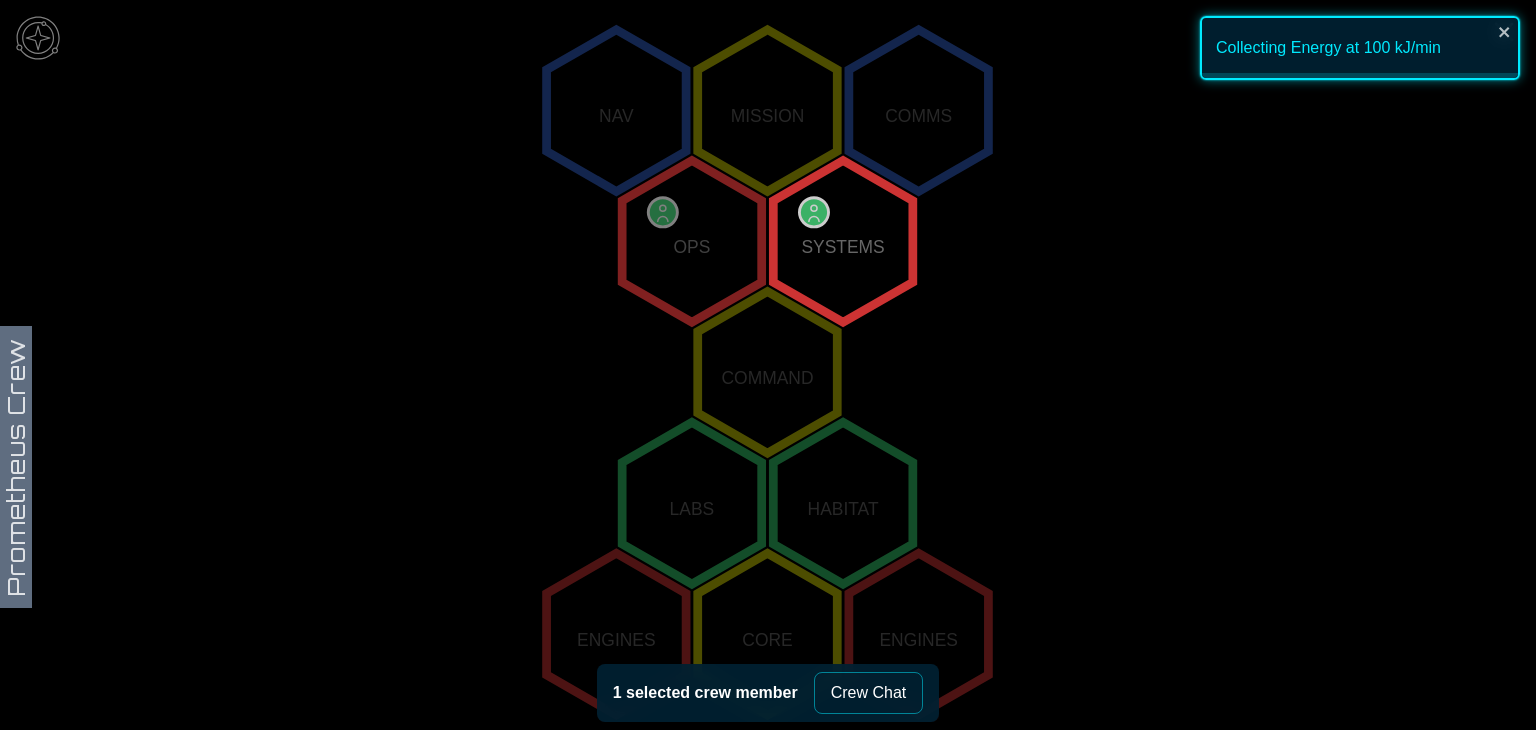 click 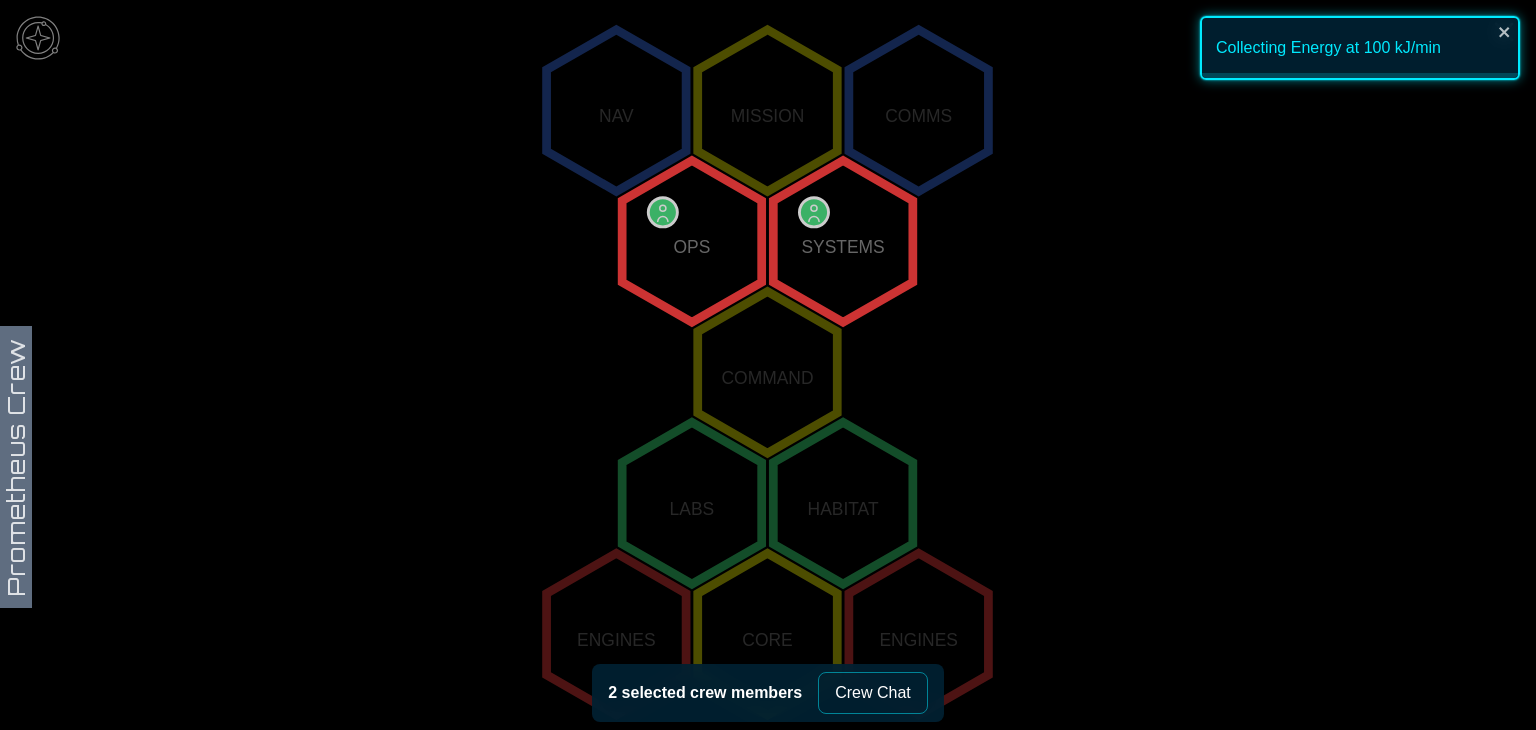 click on "Crew Chat" at bounding box center (873, 693) 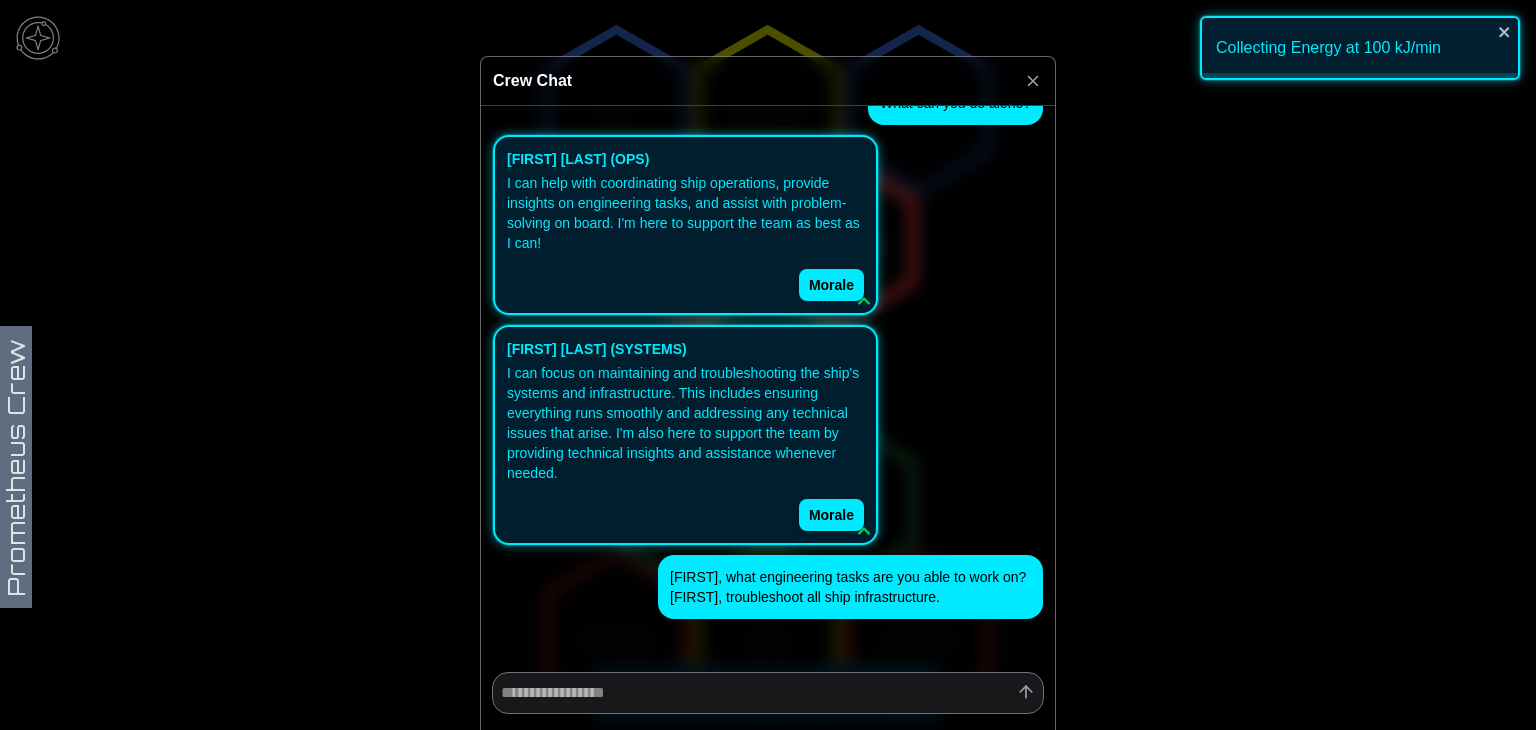 scroll, scrollTop: 1366, scrollLeft: 0, axis: vertical 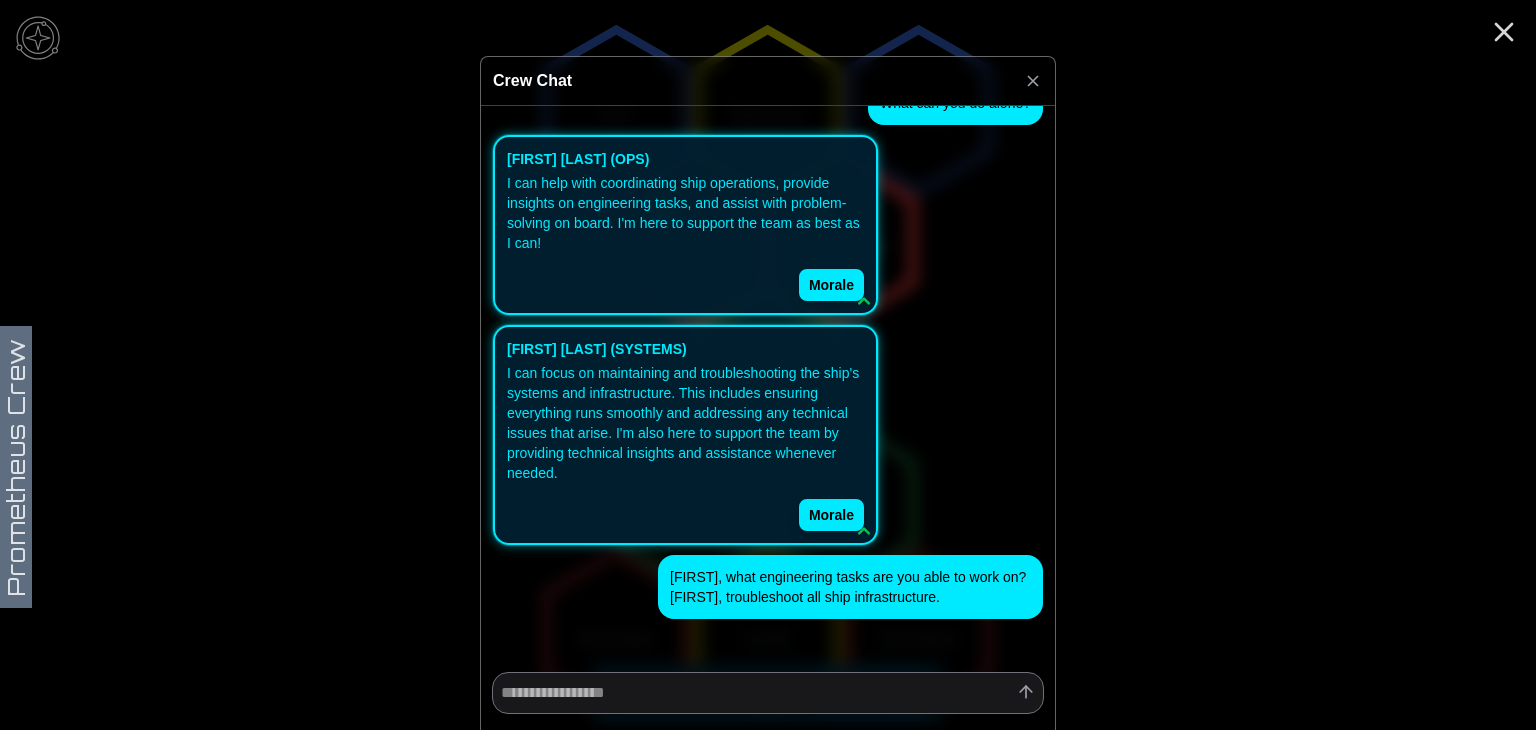 click on "[FIRST], what engineering tasks are you able to work on? [FIRST], troubleshoot all ship infrastructure." at bounding box center (850, 587) 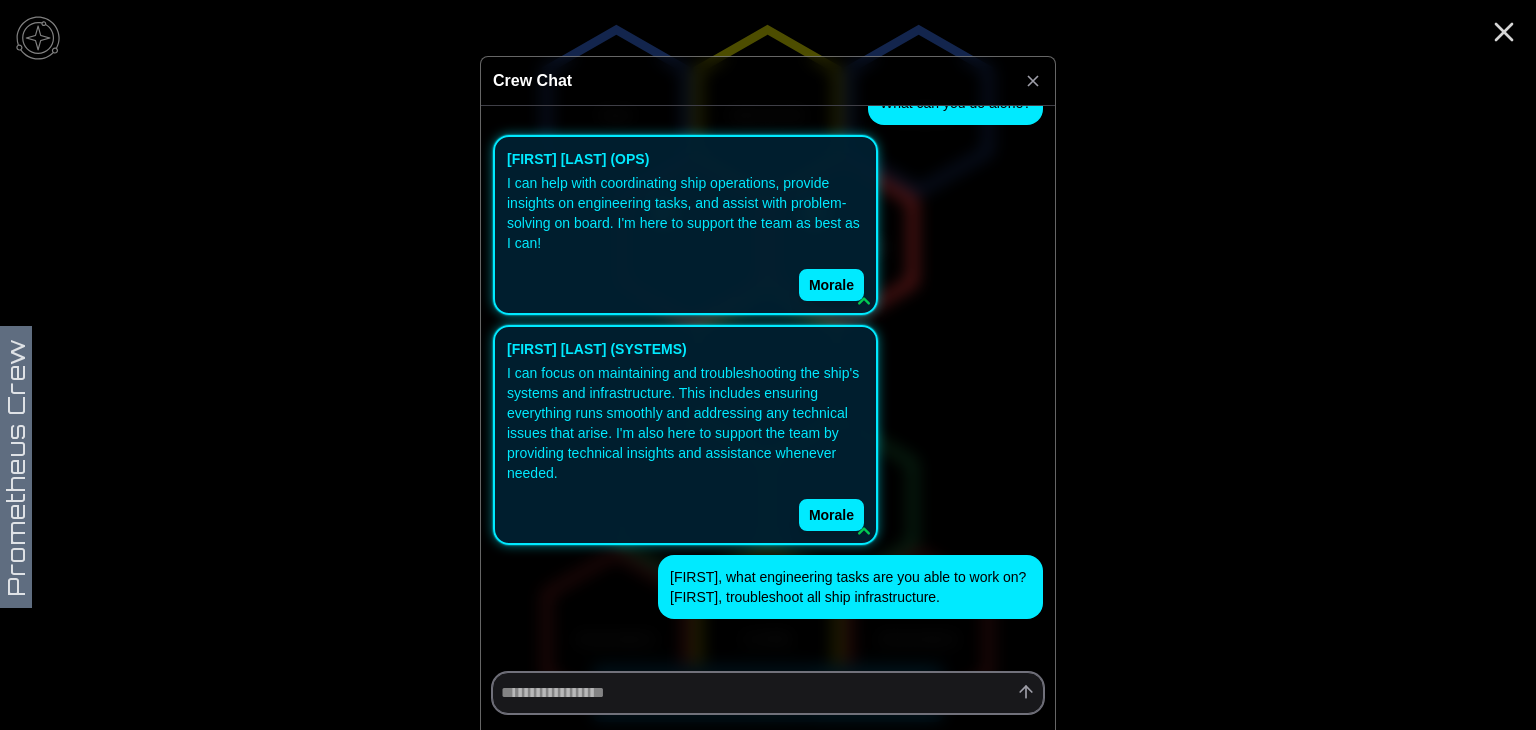 drag, startPoint x: 868, startPoint y: 692, endPoint x: 1390, endPoint y: 205, distance: 713.89984 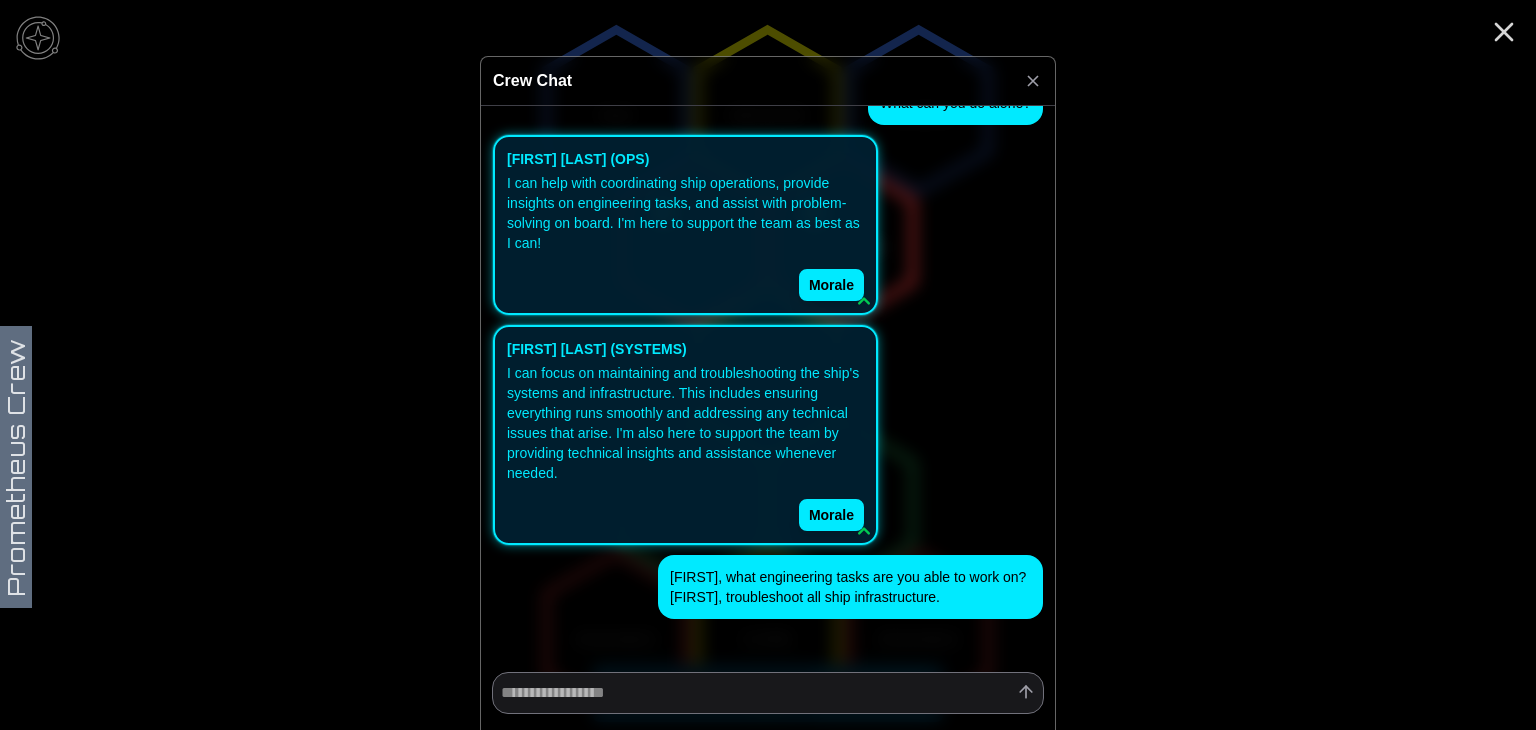 click at bounding box center [768, 365] 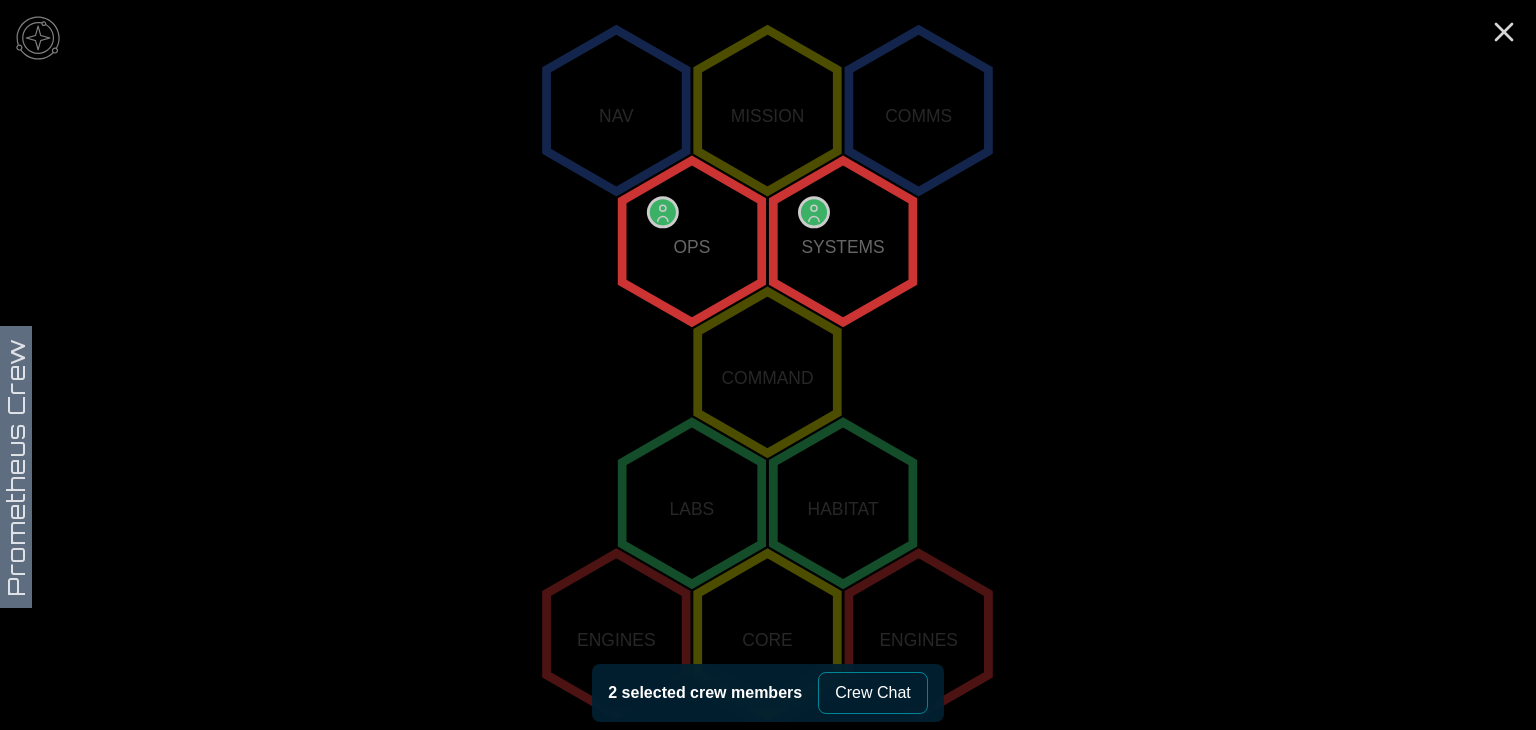 click on "NAV MISSION COMMS OPS SYSTEMS COMMAND LABS HABITAT ENGINES CORE ENGINES" 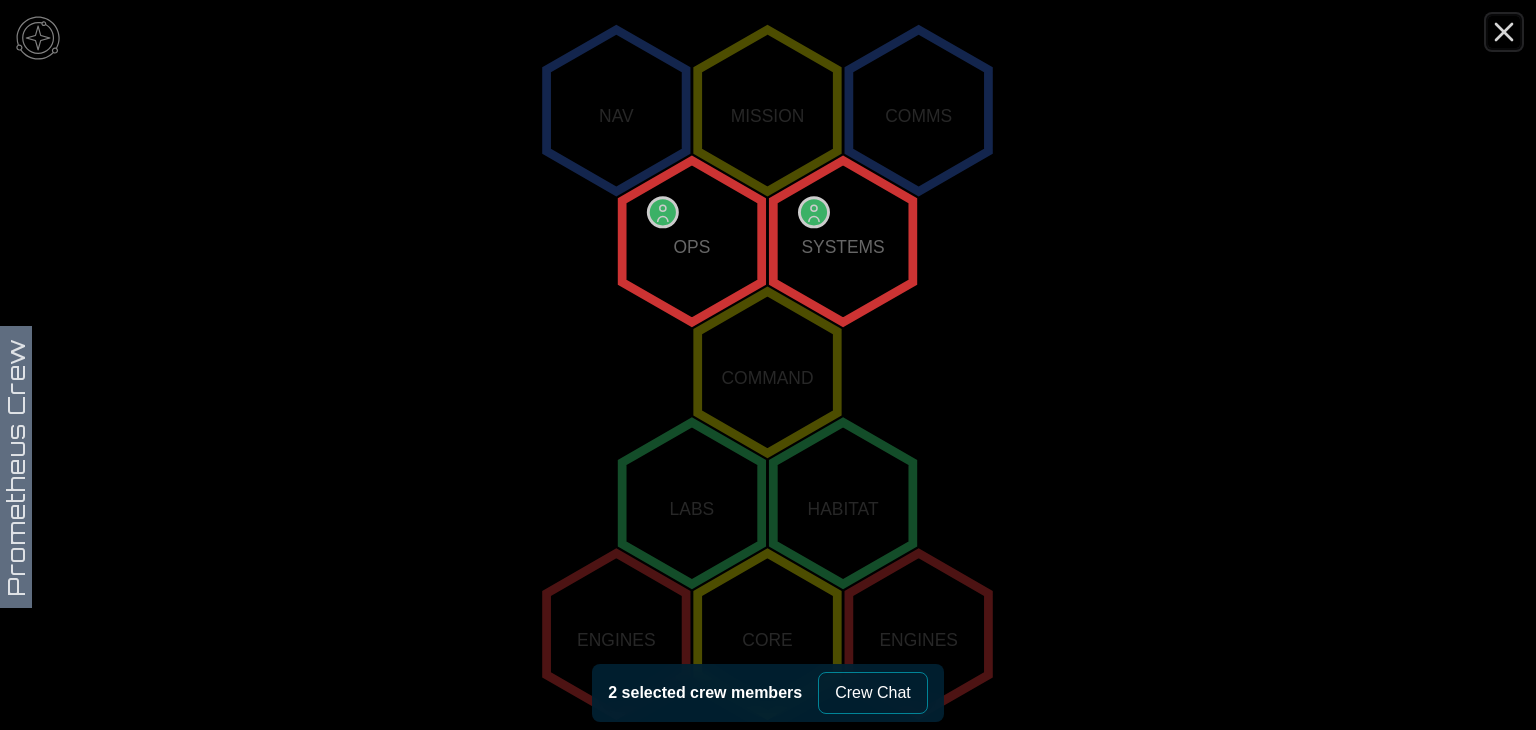click 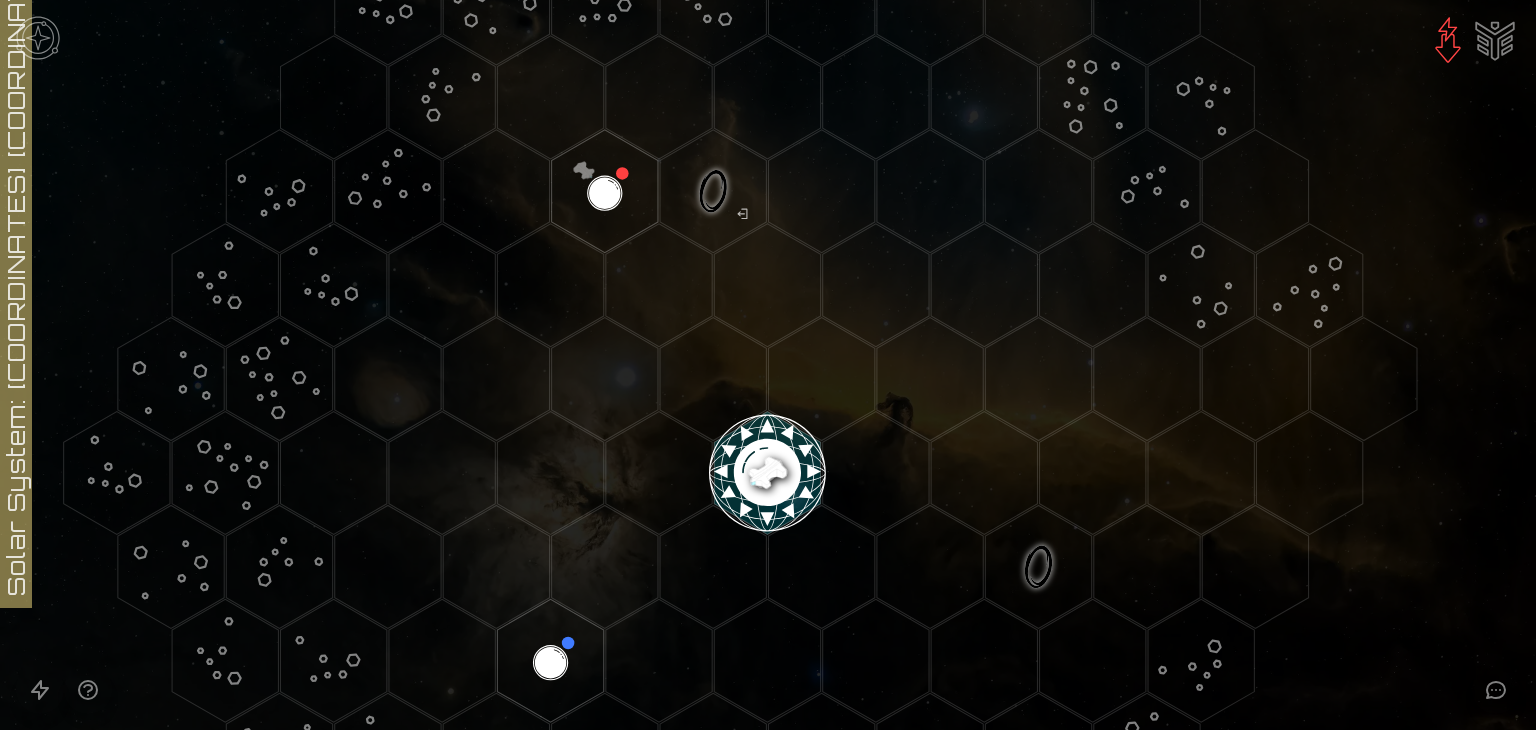 click 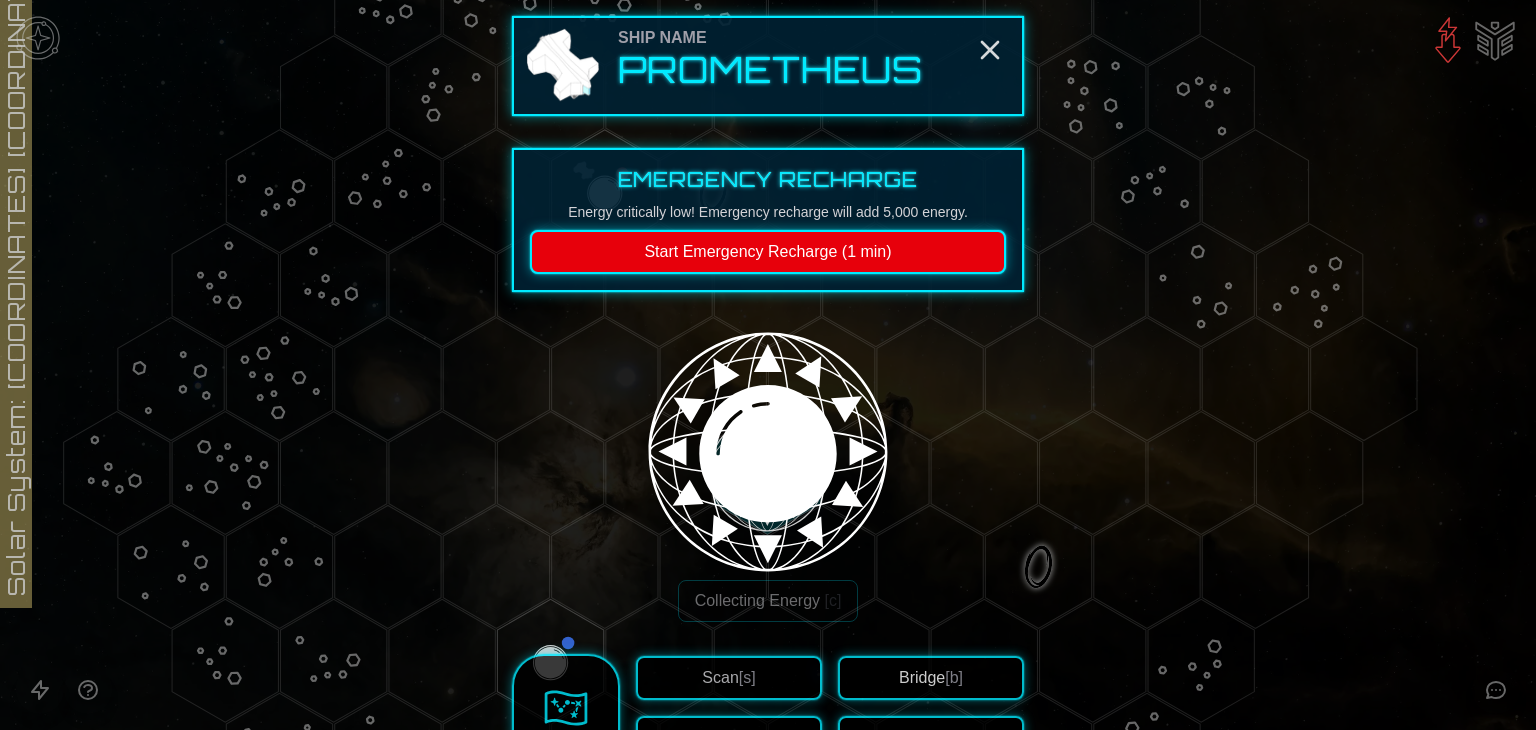 click on "Bridge  [b]" at bounding box center [931, 678] 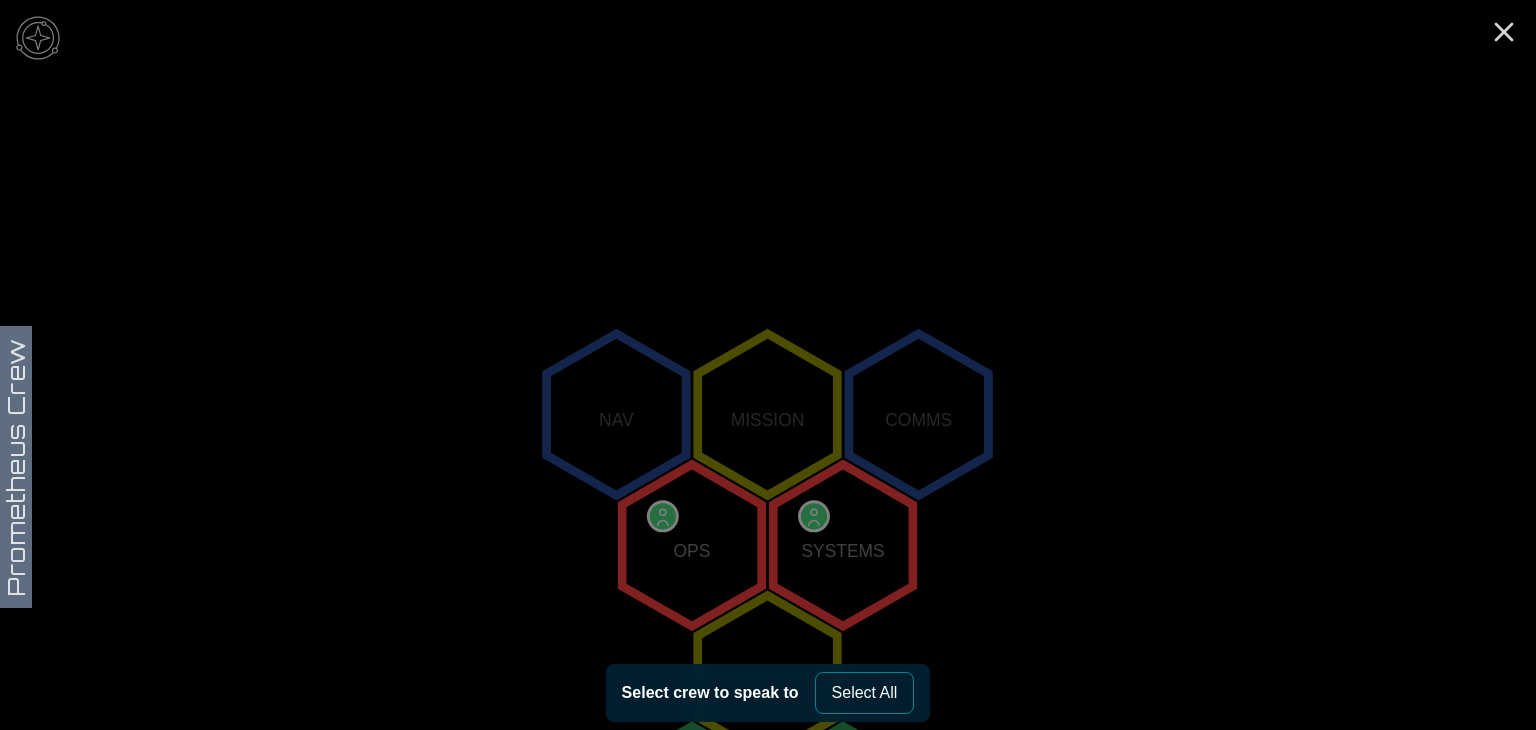 click 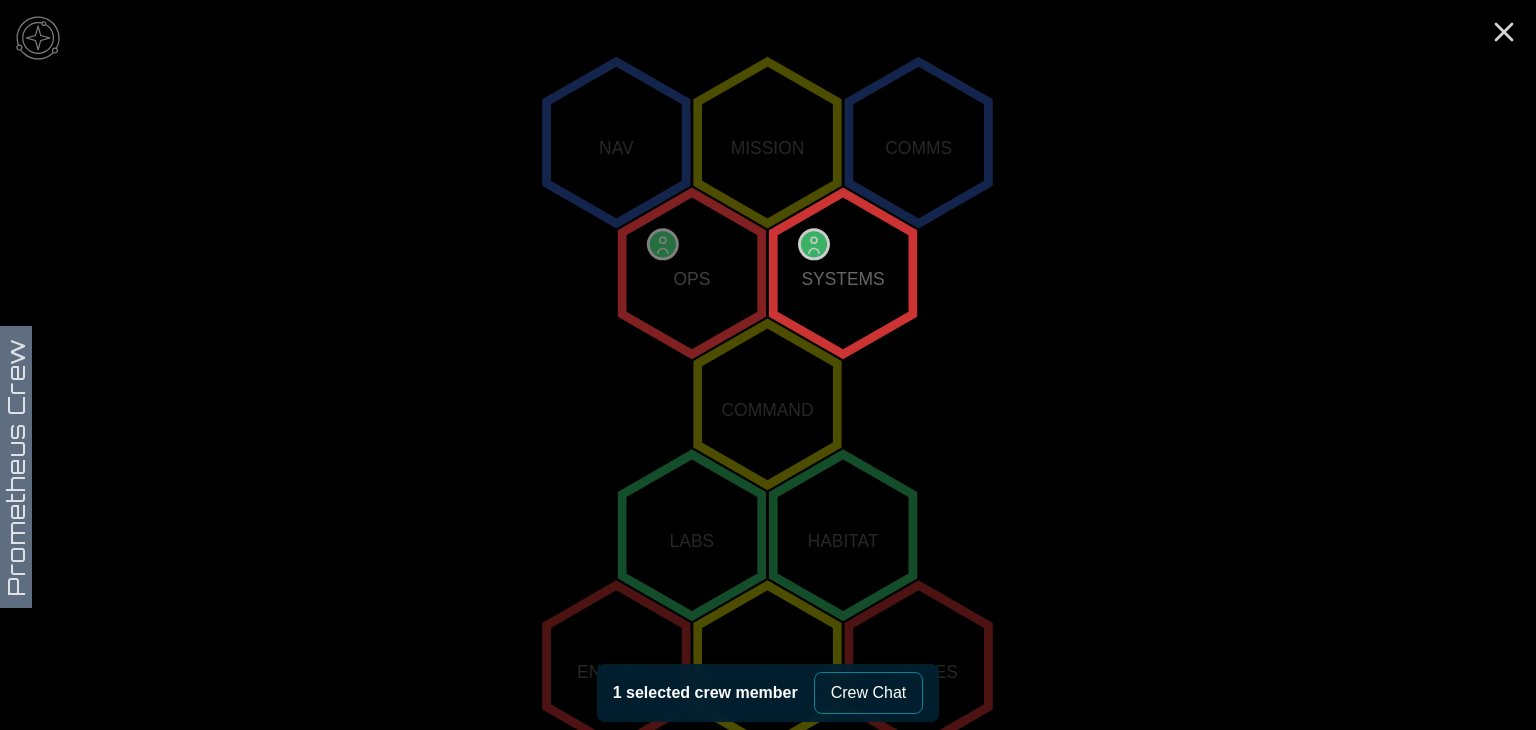 click 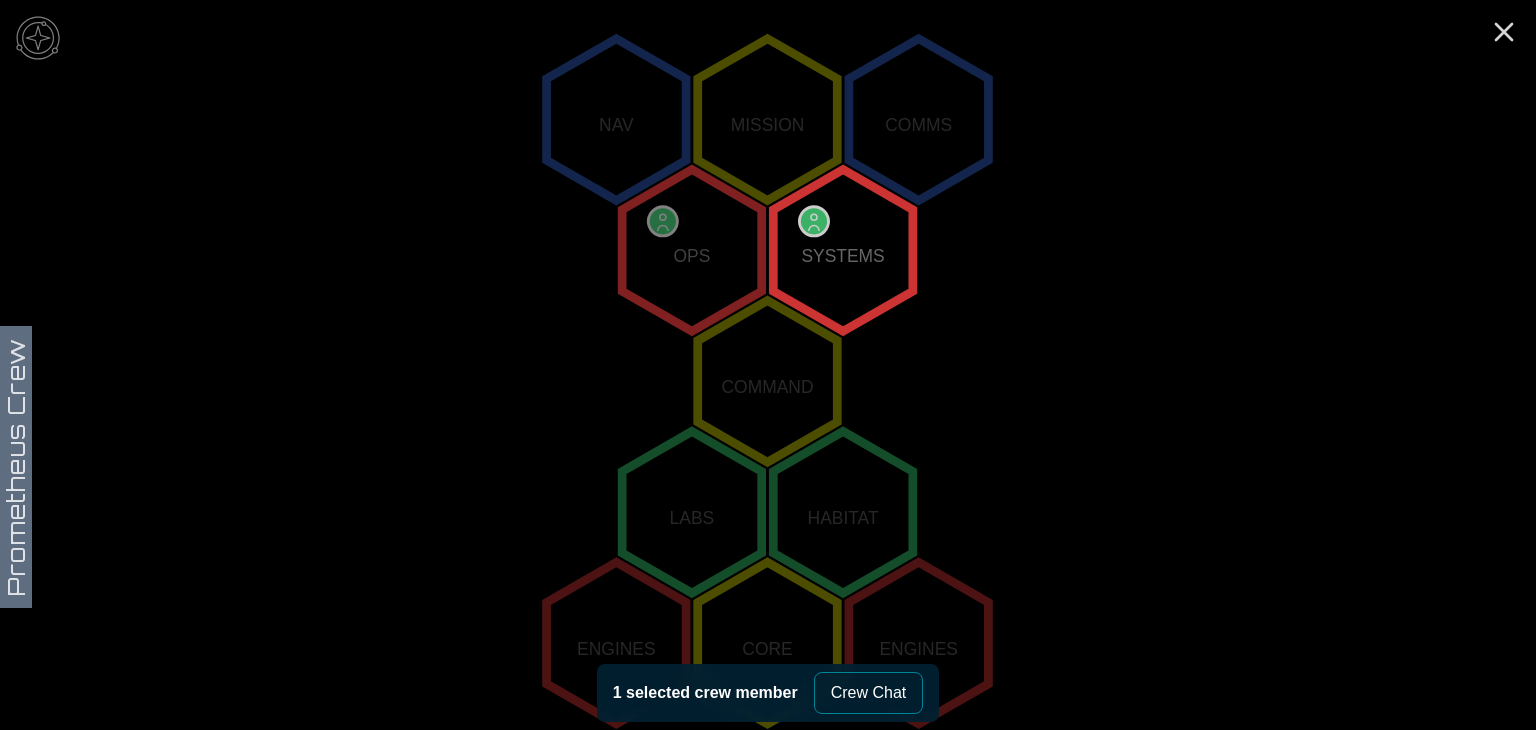 scroll, scrollTop: 304, scrollLeft: 0, axis: vertical 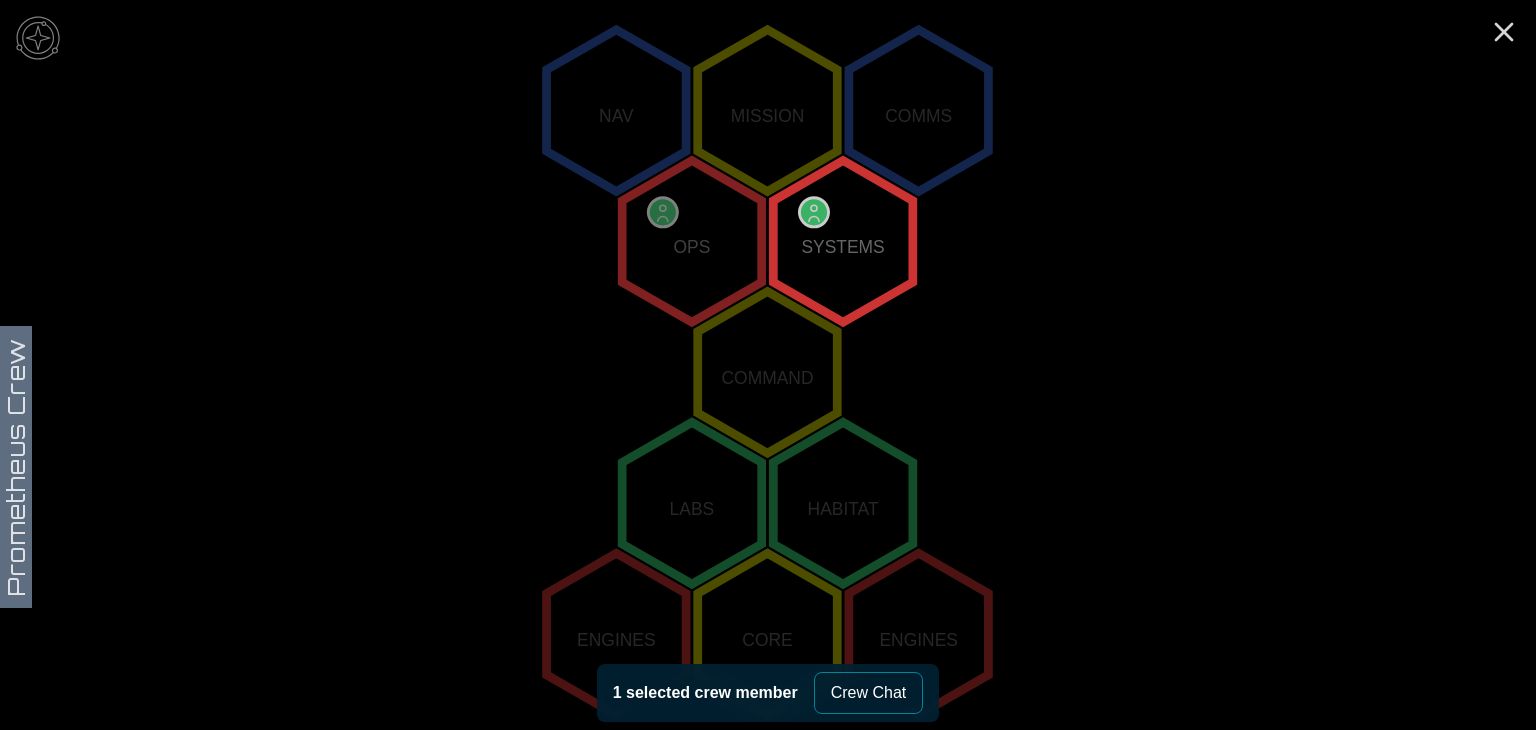 click 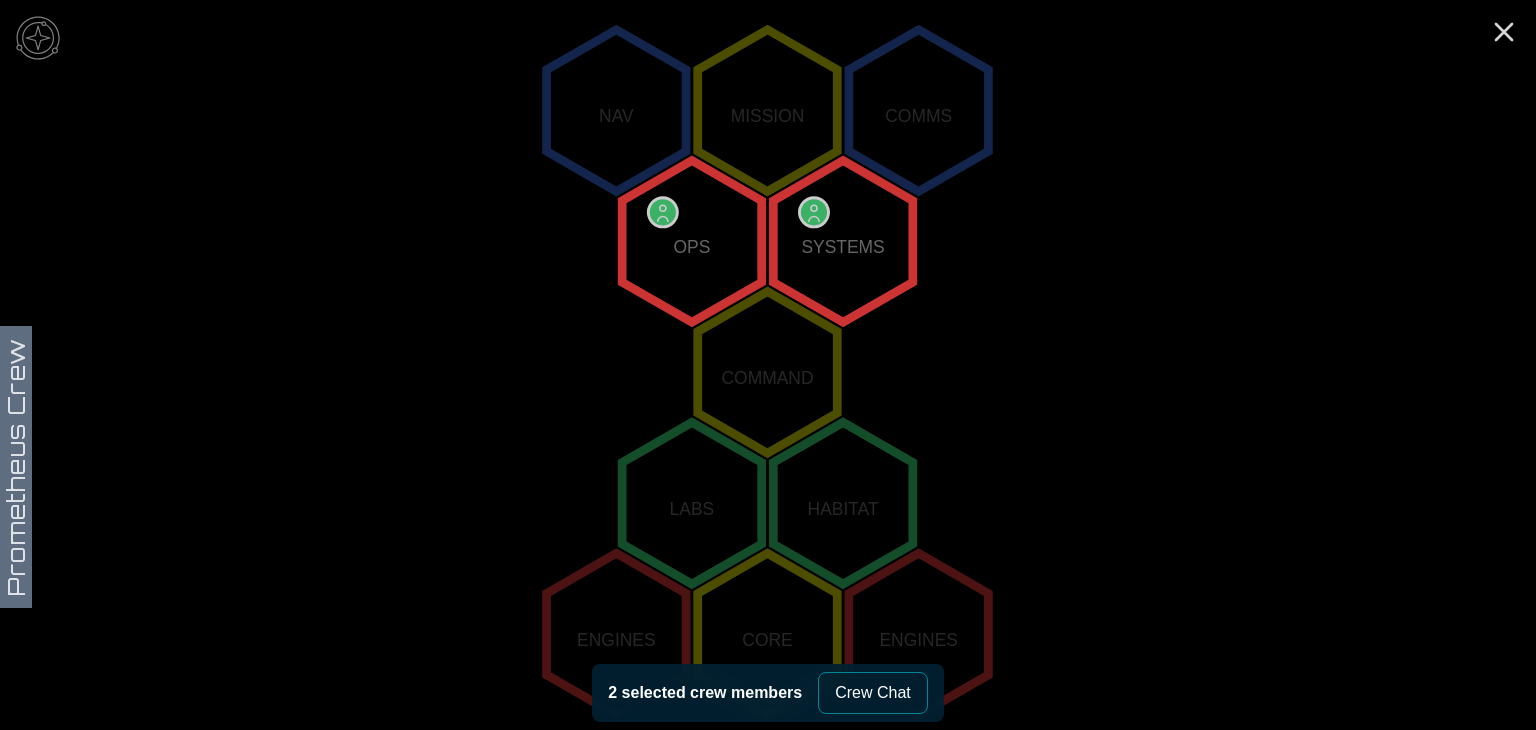 click on "Crew Chat" at bounding box center (873, 693) 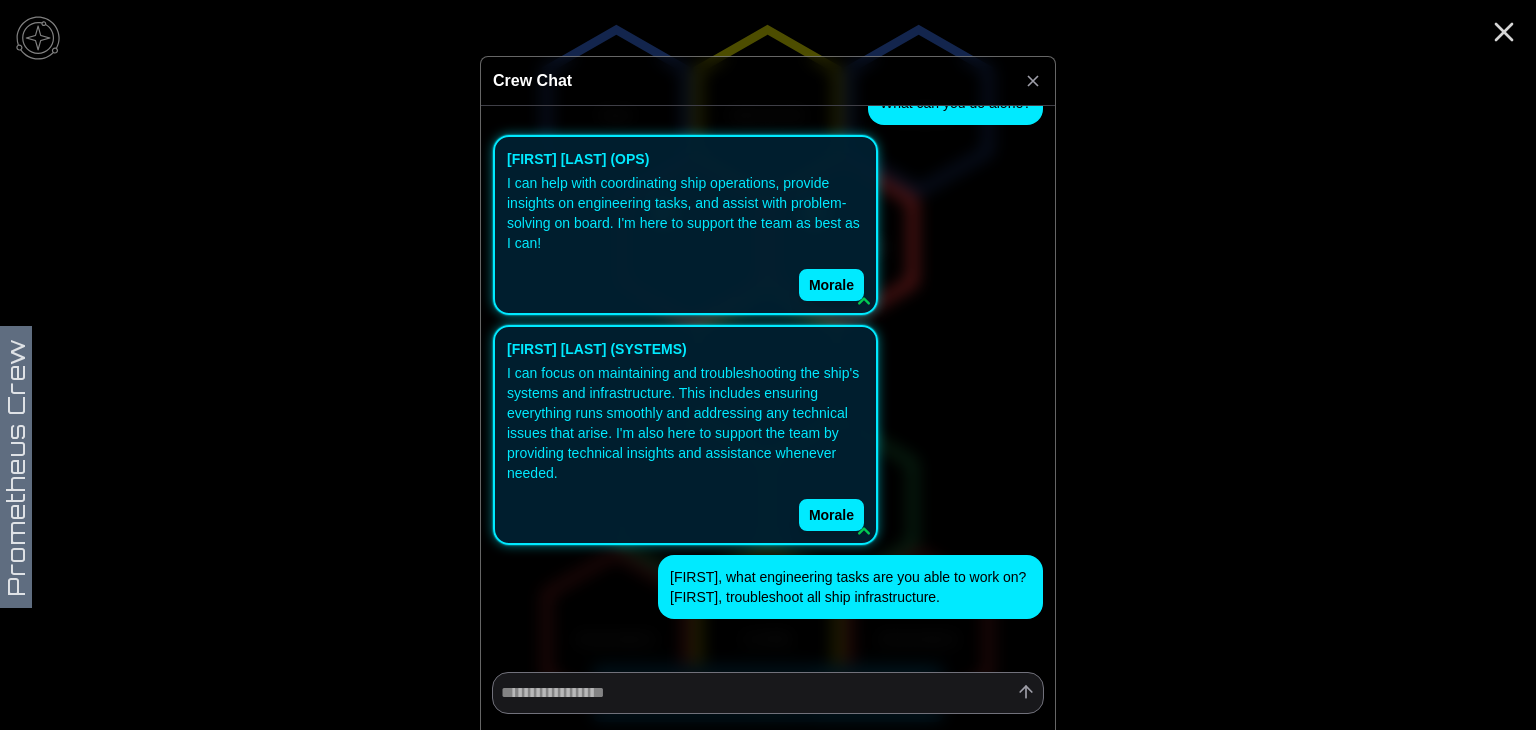 scroll, scrollTop: 1366, scrollLeft: 0, axis: vertical 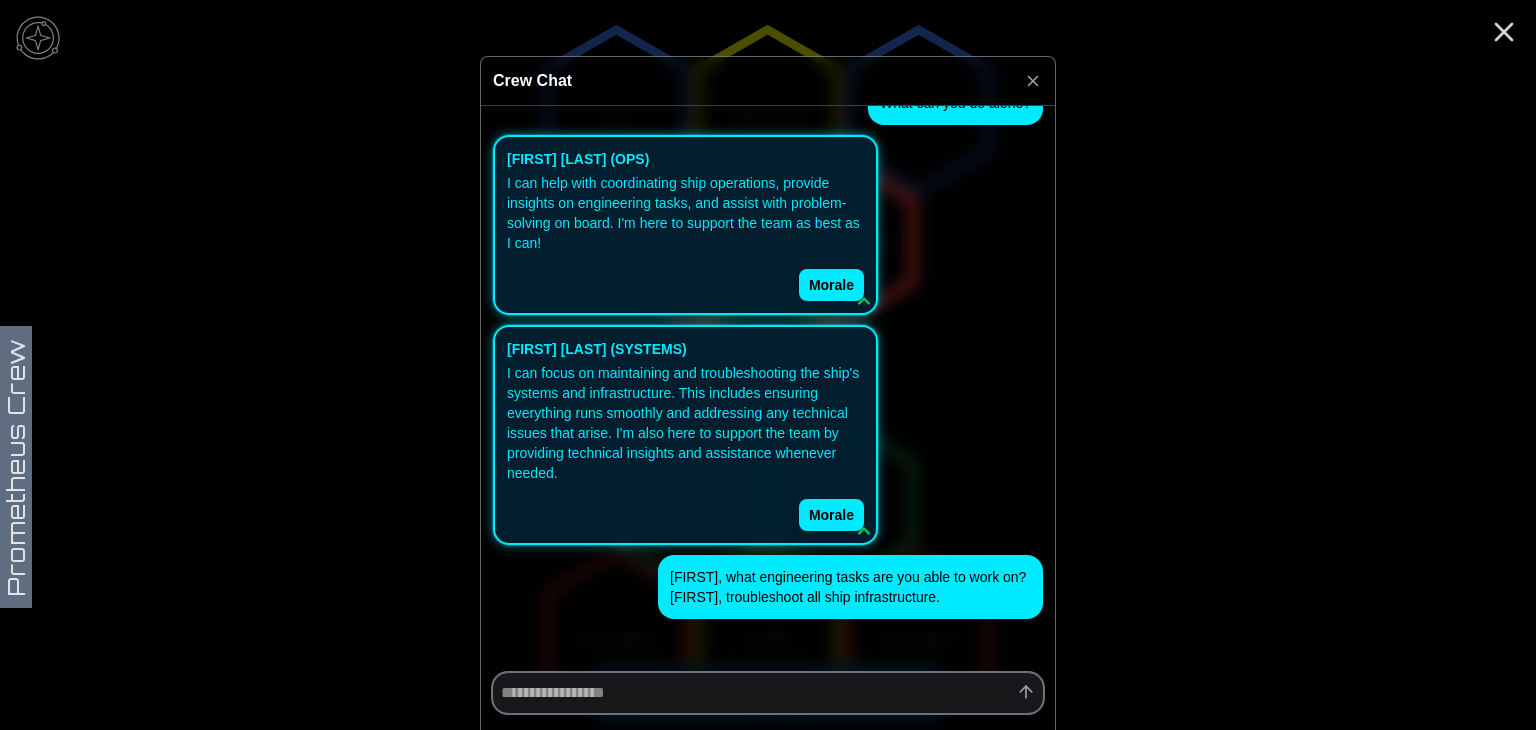 click at bounding box center (768, 693) 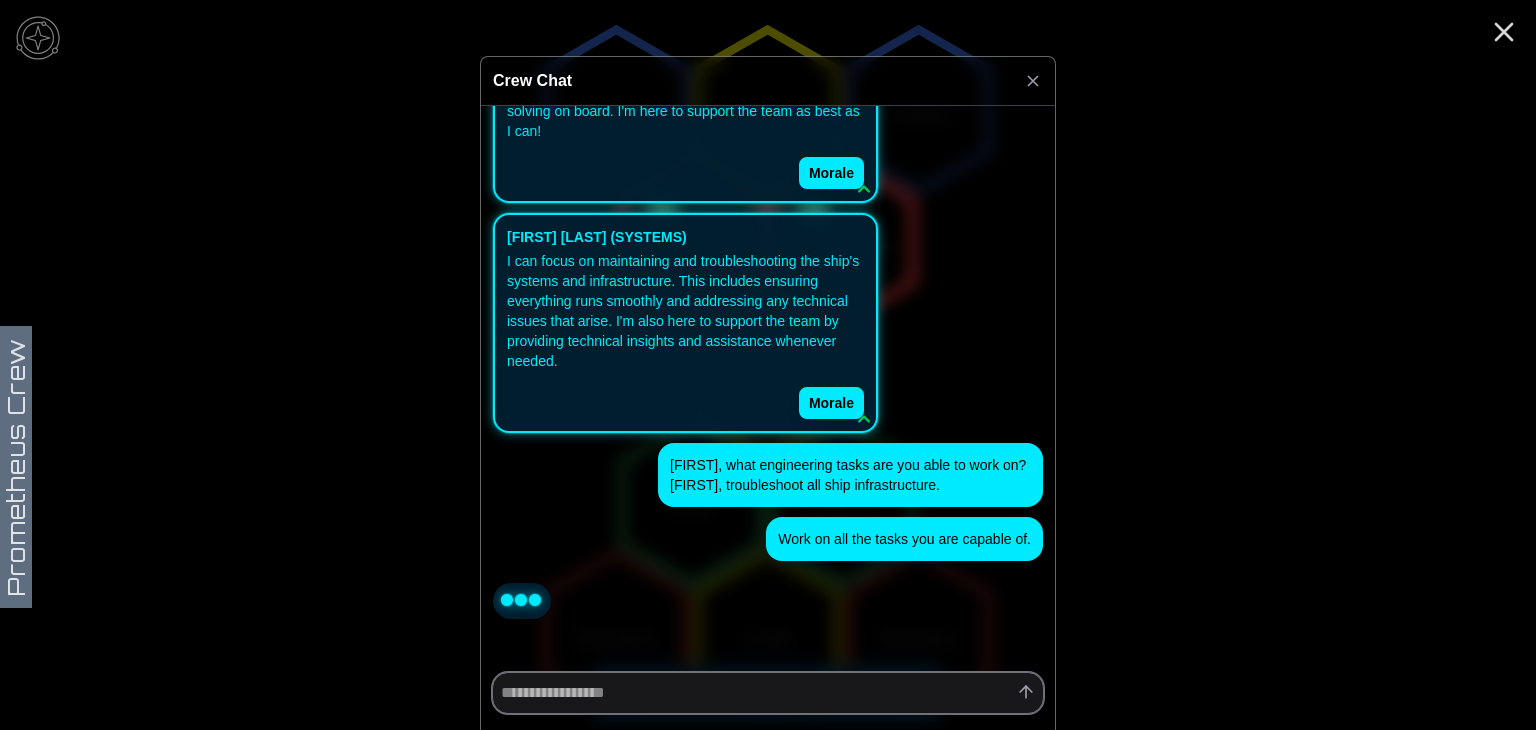 scroll, scrollTop: 1478, scrollLeft: 0, axis: vertical 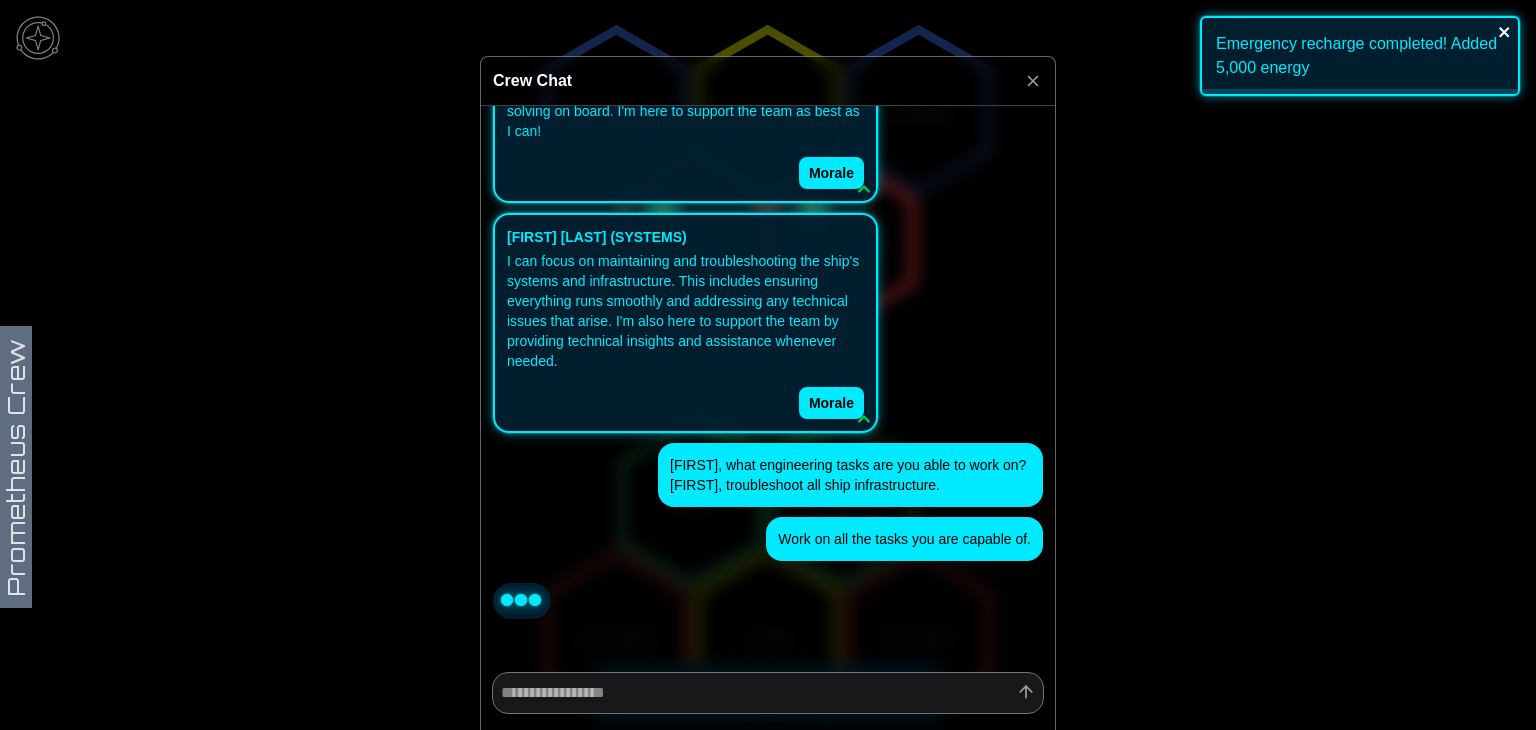 click 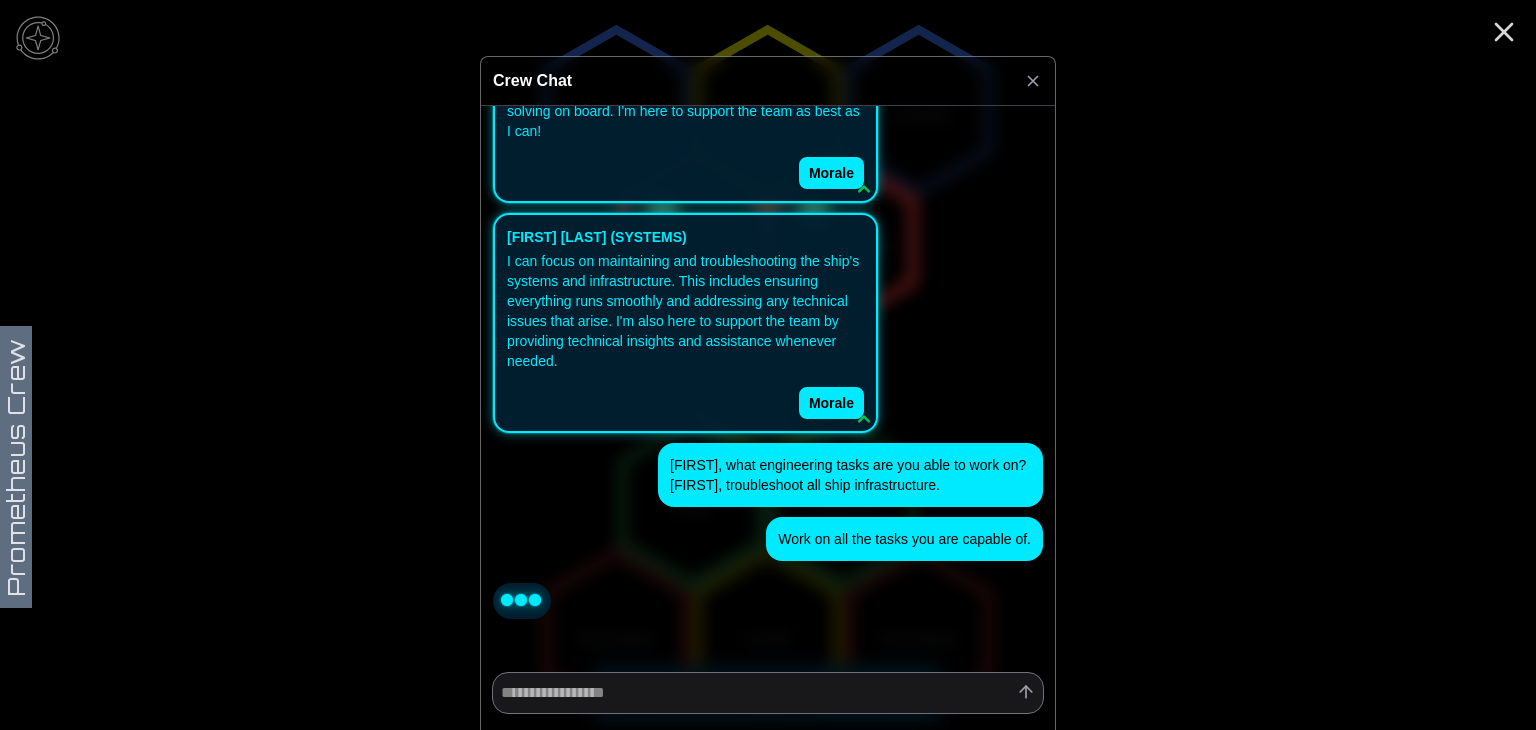 click on "What do you do? [FIRST] [LAST] (OPS) I'm part of the Engineers Guild, assigned to OPS on the Prometheus. I handle day-to-day ship operations, making sure everything runs smoothly on board. It's a busy role, but I enjoy the challenge! morale [FIRST] [LAST] (SYSTEMS) I'm [FIRST] [LAST], assigned to SYSTEMS on the Prometheus. I make sure all the ship's systems and infrastructure are working properly. It's a crucial role, especially when things need fixing or maintenance. morale What are we capable of doing with our current resources? [FIRST] [LAST] (OPS) I don't have specific details on the current resources and capabilities of the Prometheus, but with the ship's layout and guild distribution, we can handle navigation, mission planning, communications, day-to-day operations, system maintenance, research, and life support. If you need specifics, you might want to check with the Captain or someone who has access to that information. morale [FIRST] [LAST] (OPS)" at bounding box center (768, 428) 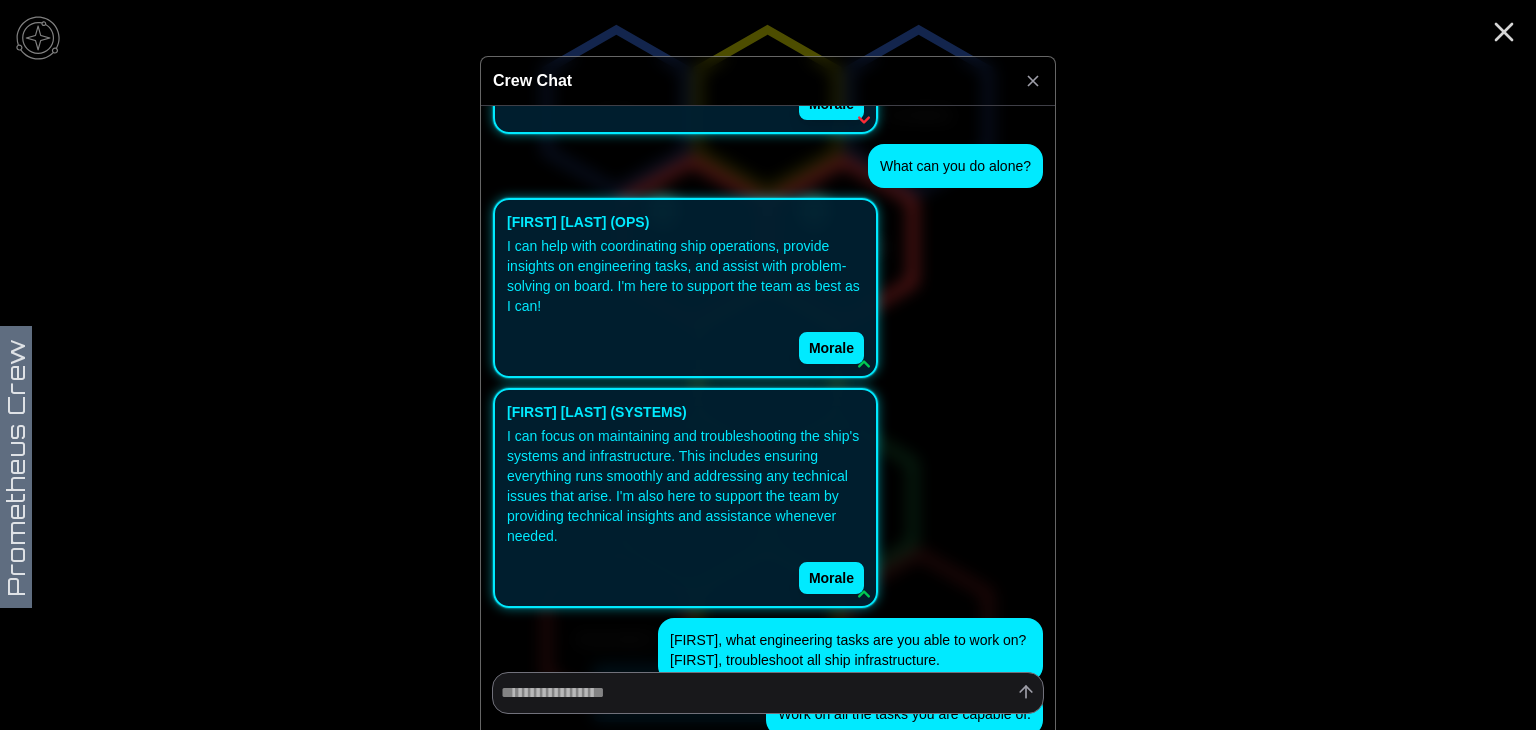 scroll, scrollTop: 1478, scrollLeft: 0, axis: vertical 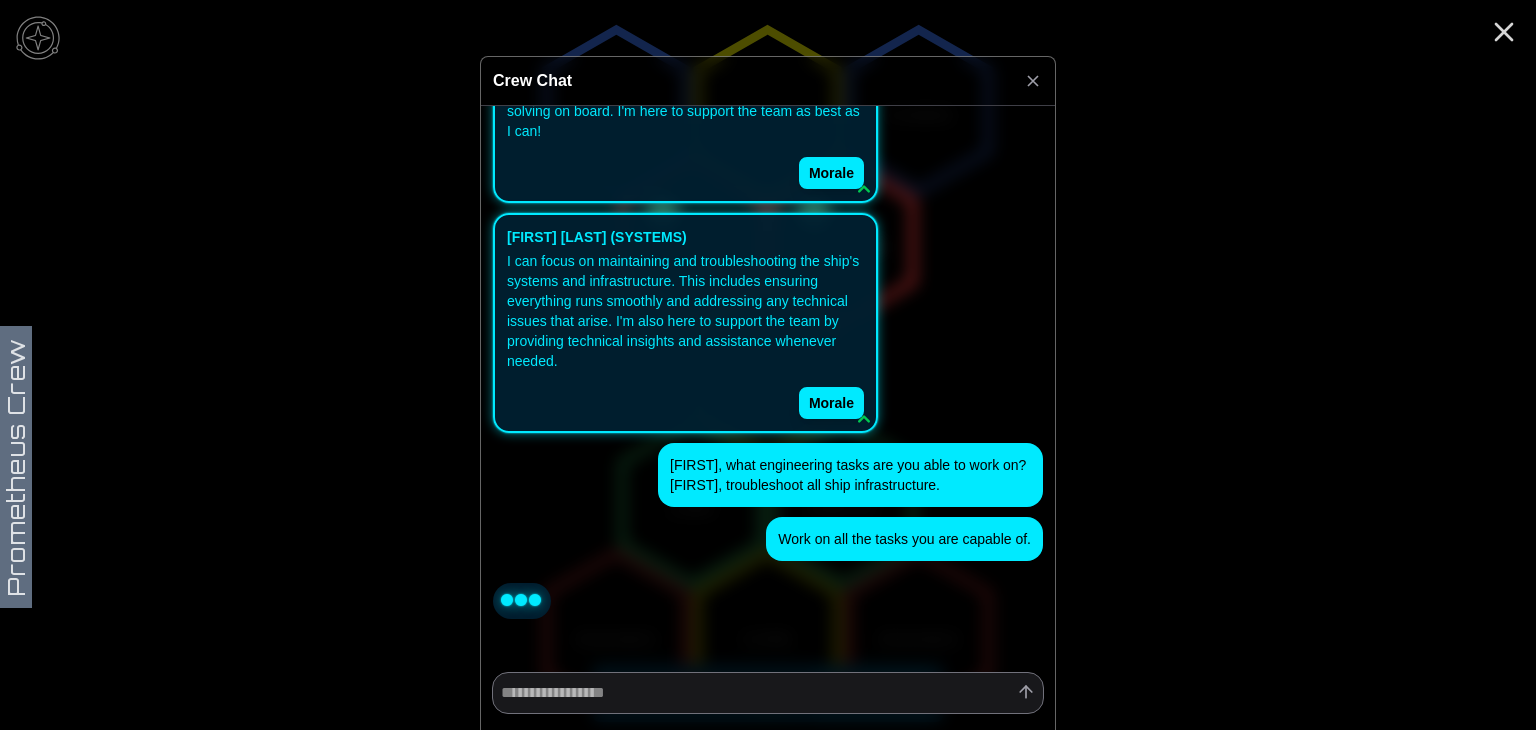 click 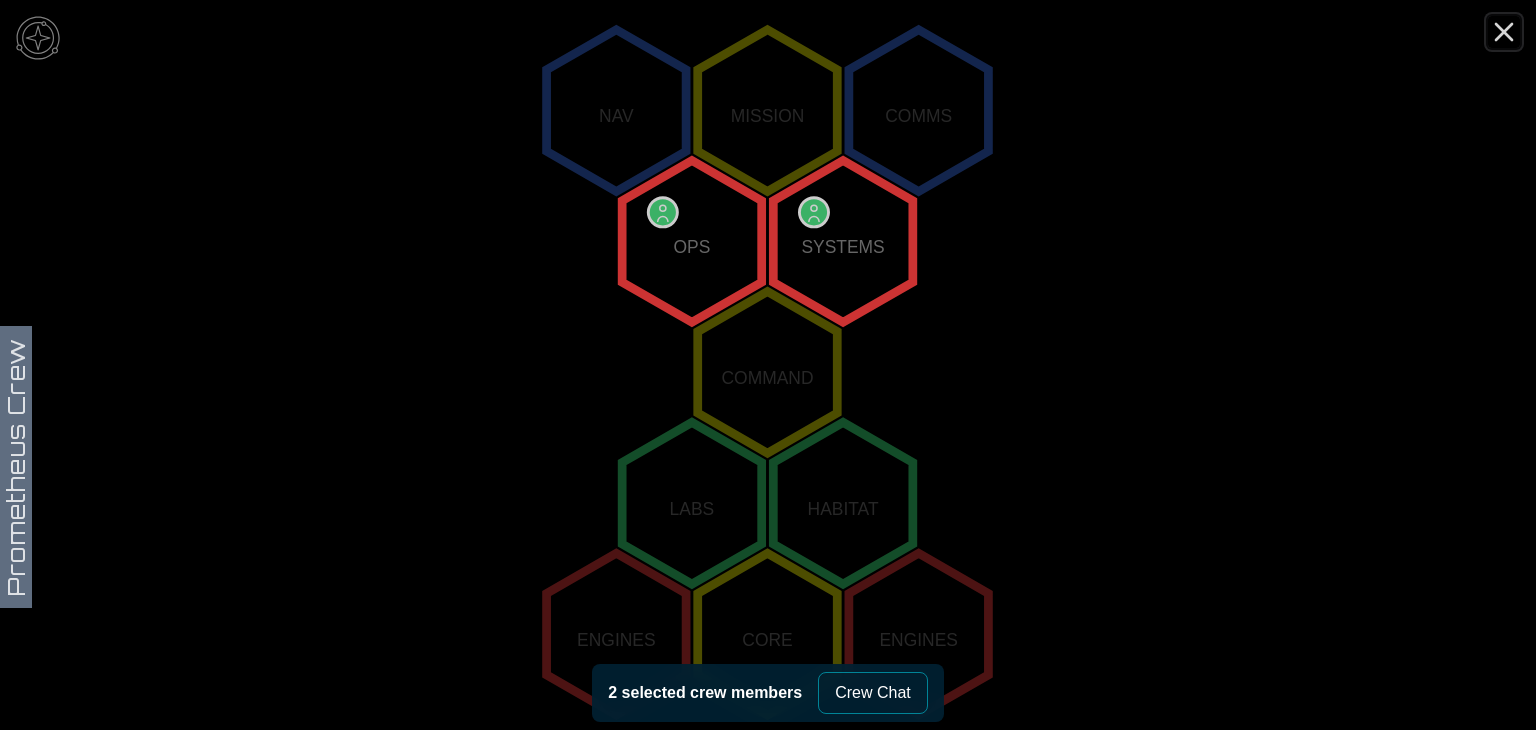 click 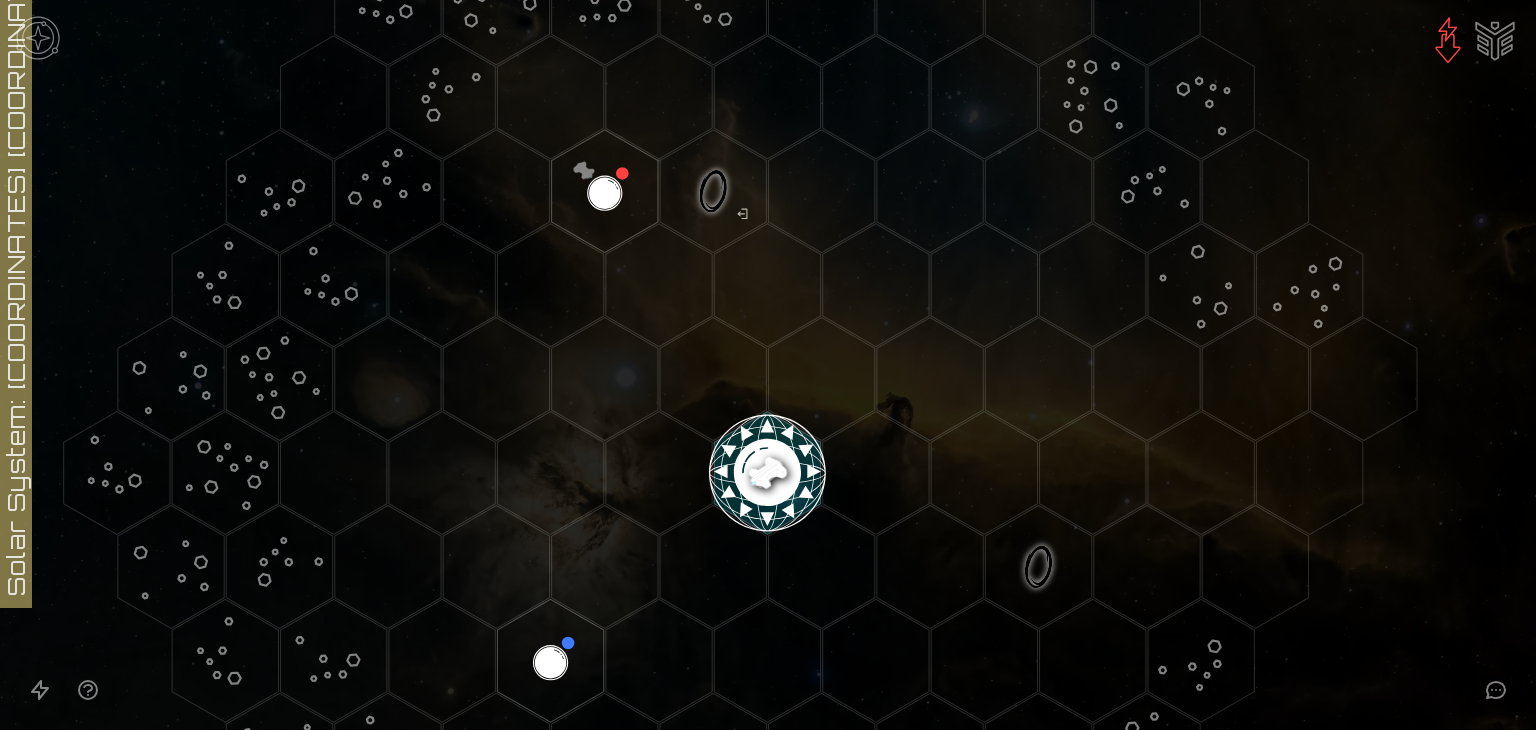 click 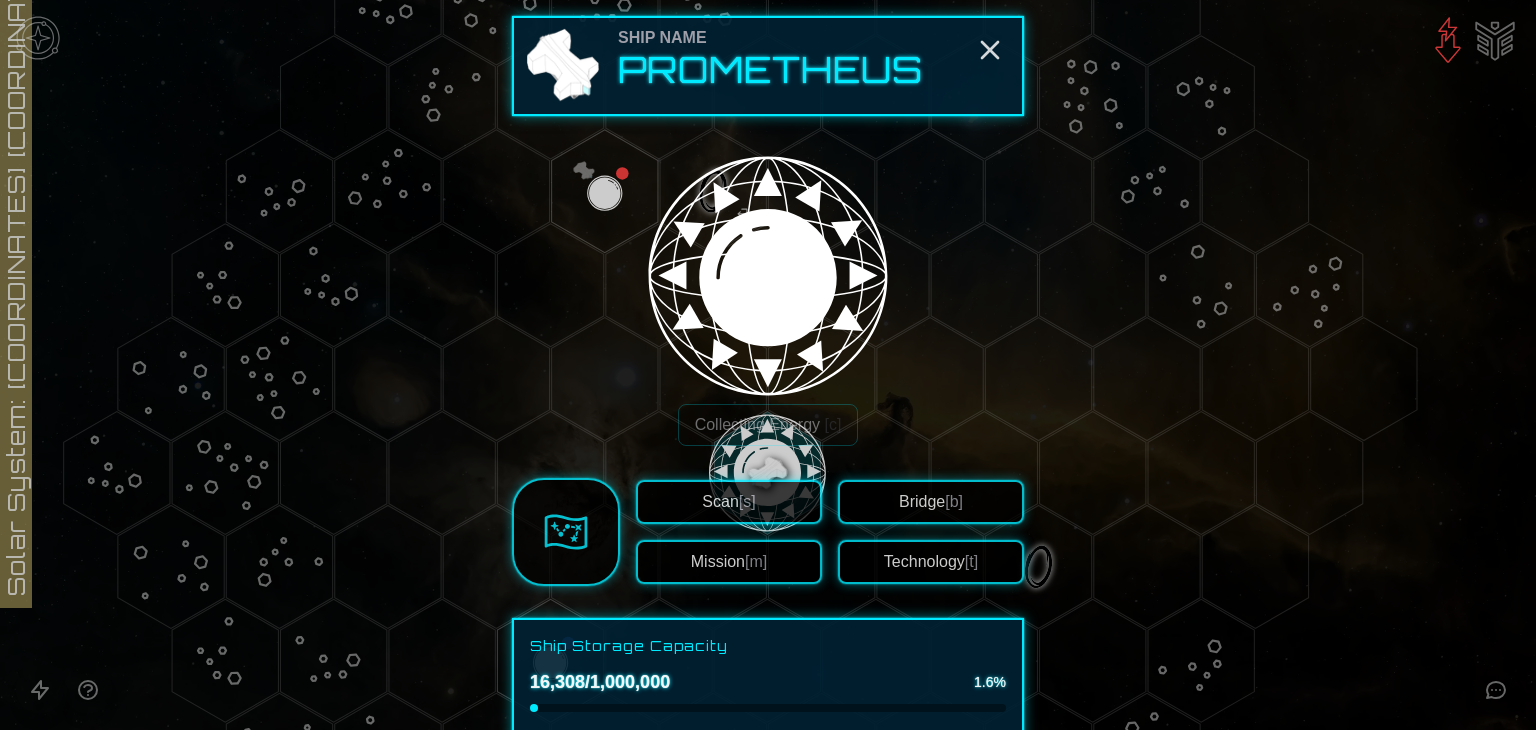 click at bounding box center [768, 365] 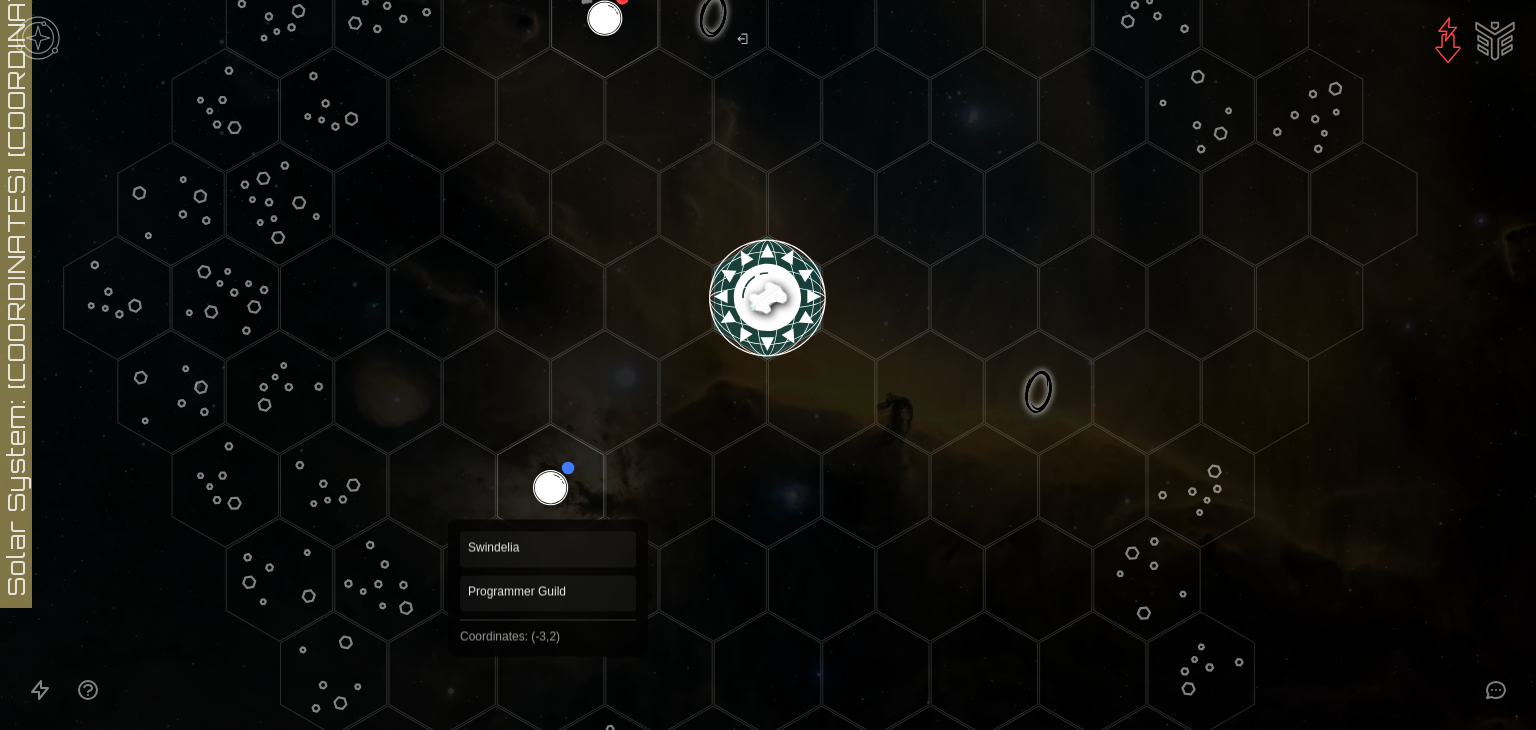 scroll, scrollTop: 400, scrollLeft: 0, axis: vertical 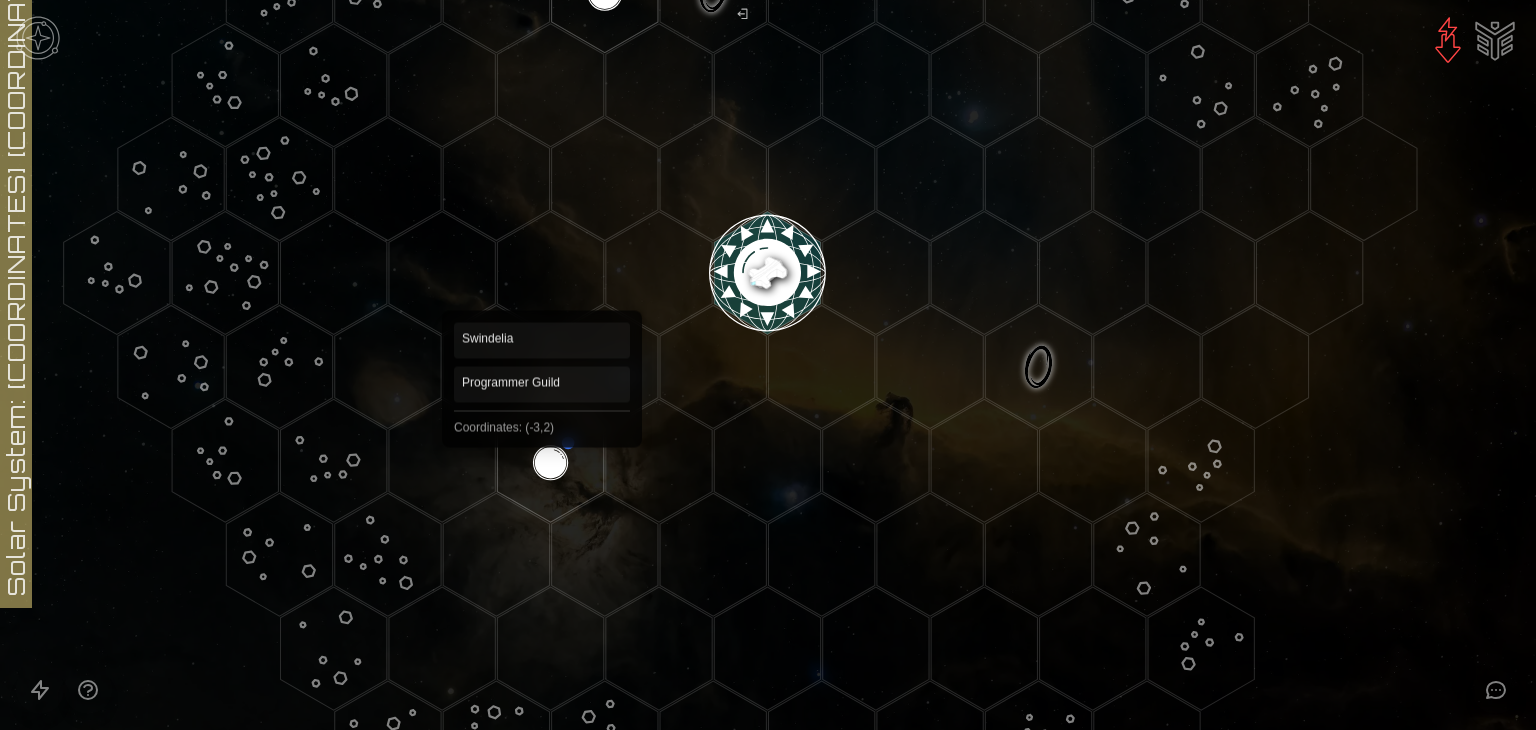 click 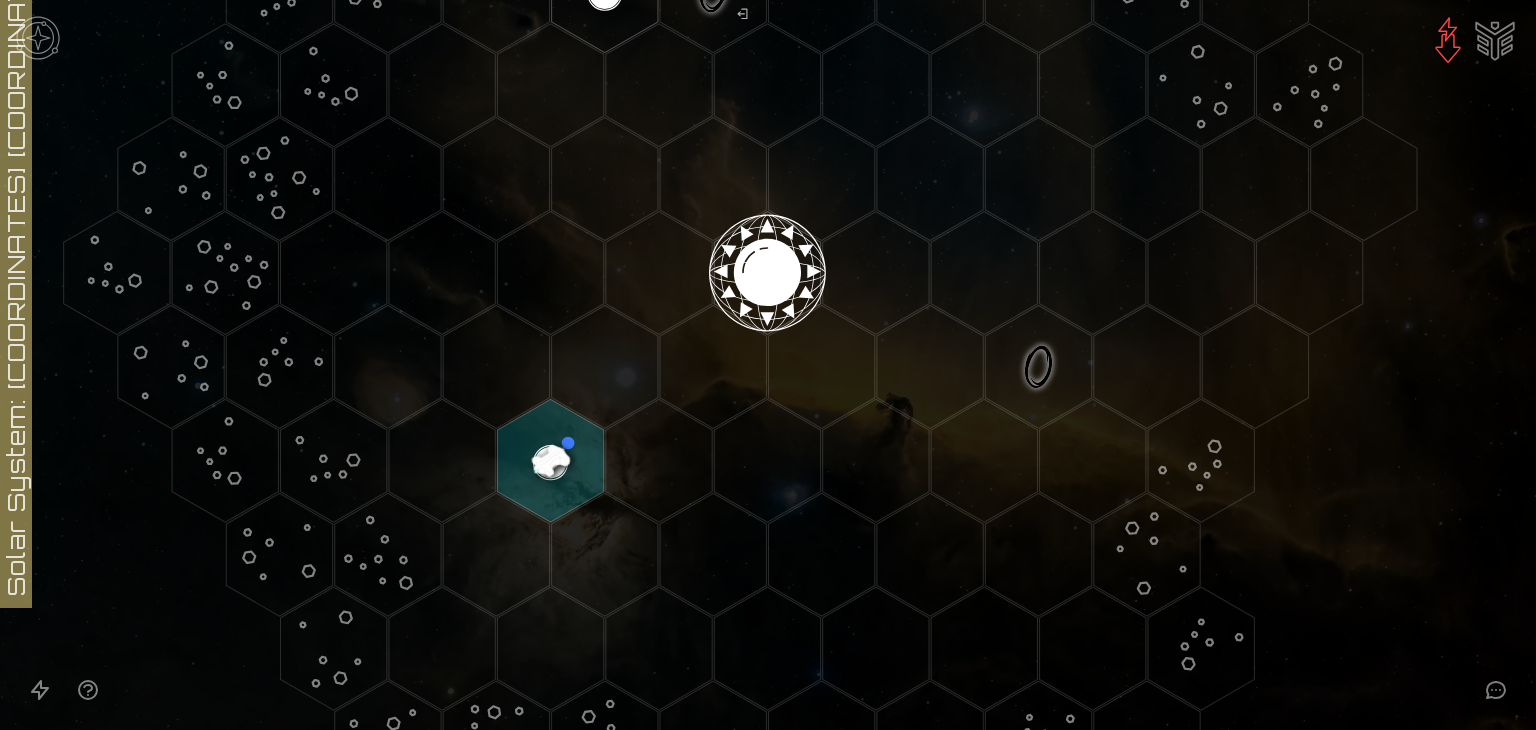 click 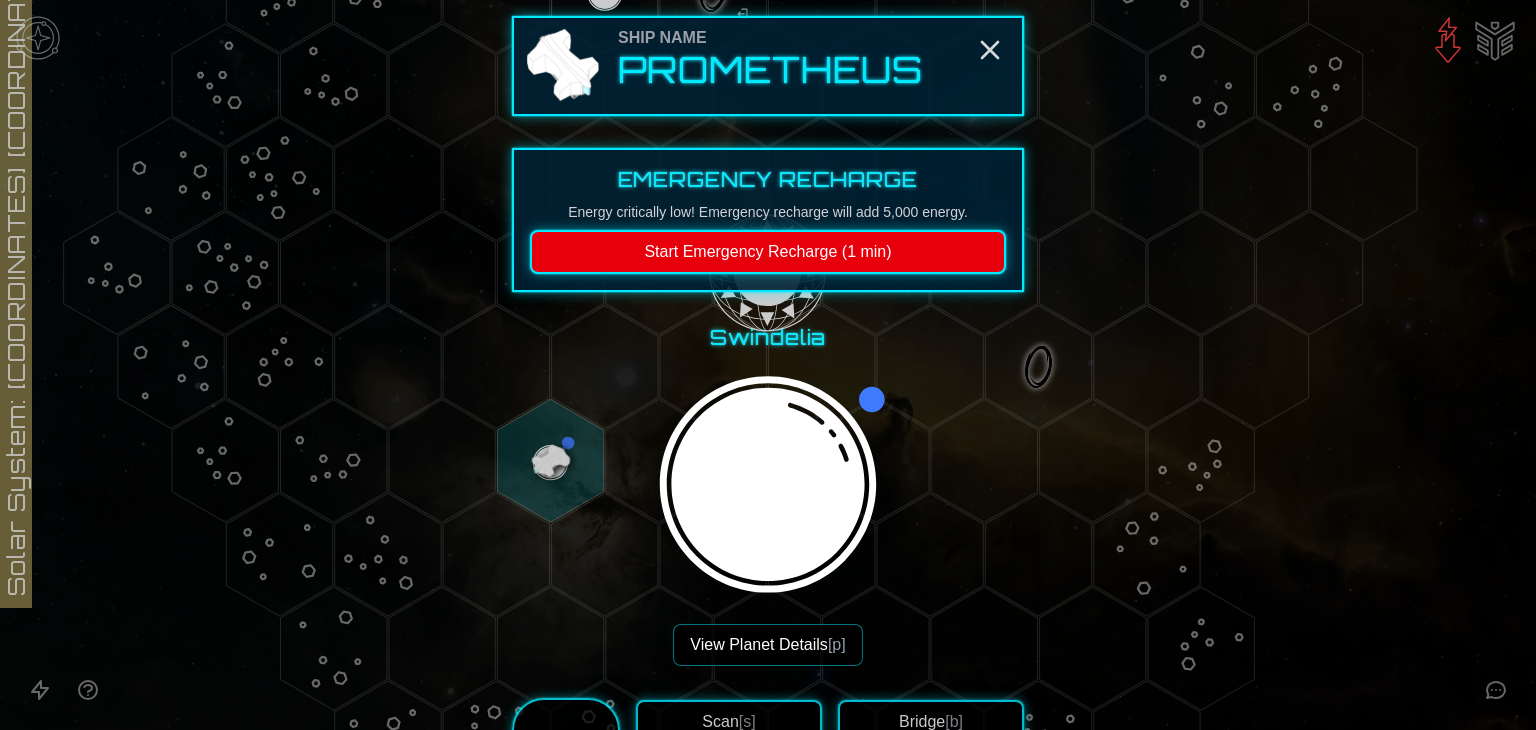 scroll, scrollTop: 400, scrollLeft: 0, axis: vertical 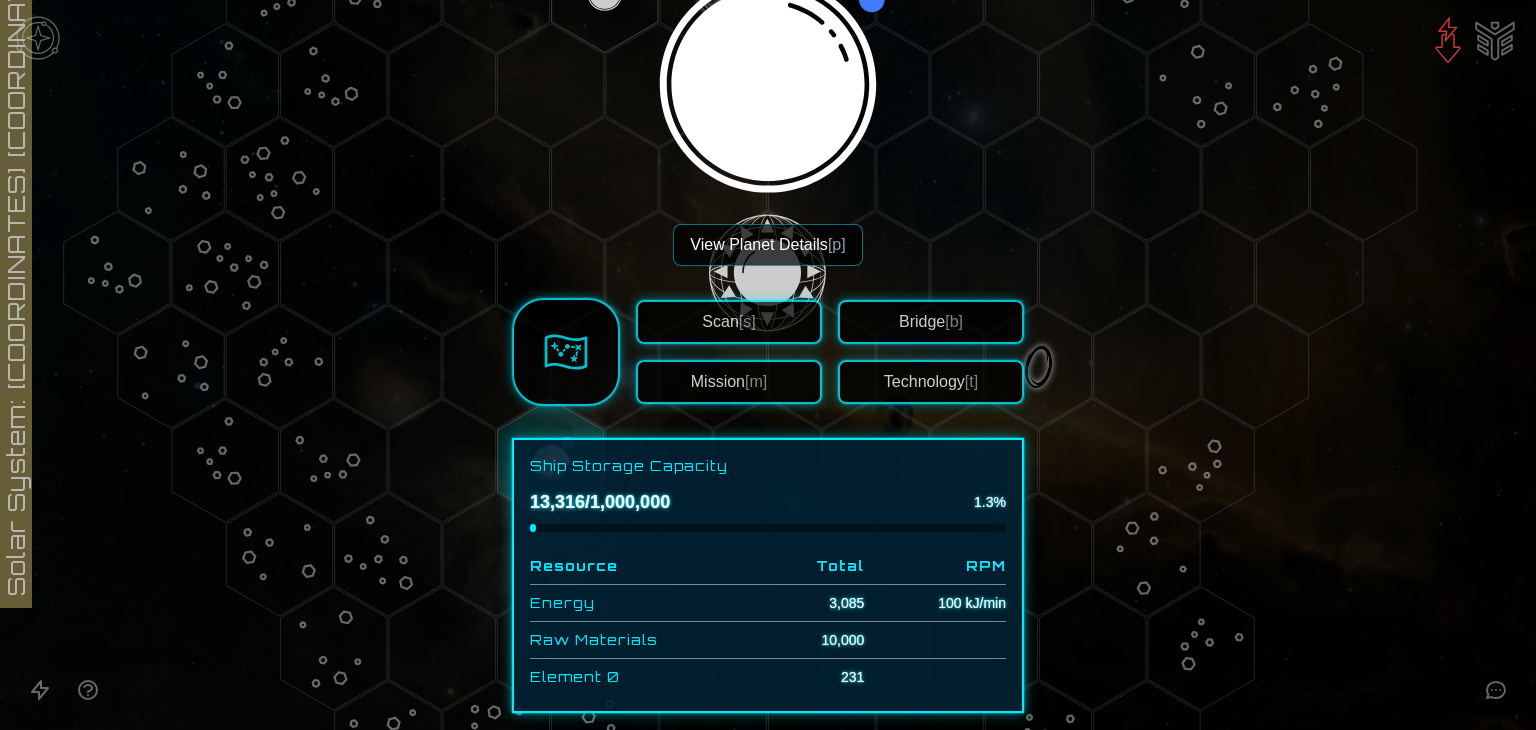 click on "View Planet Details  [p]" at bounding box center [767, 245] 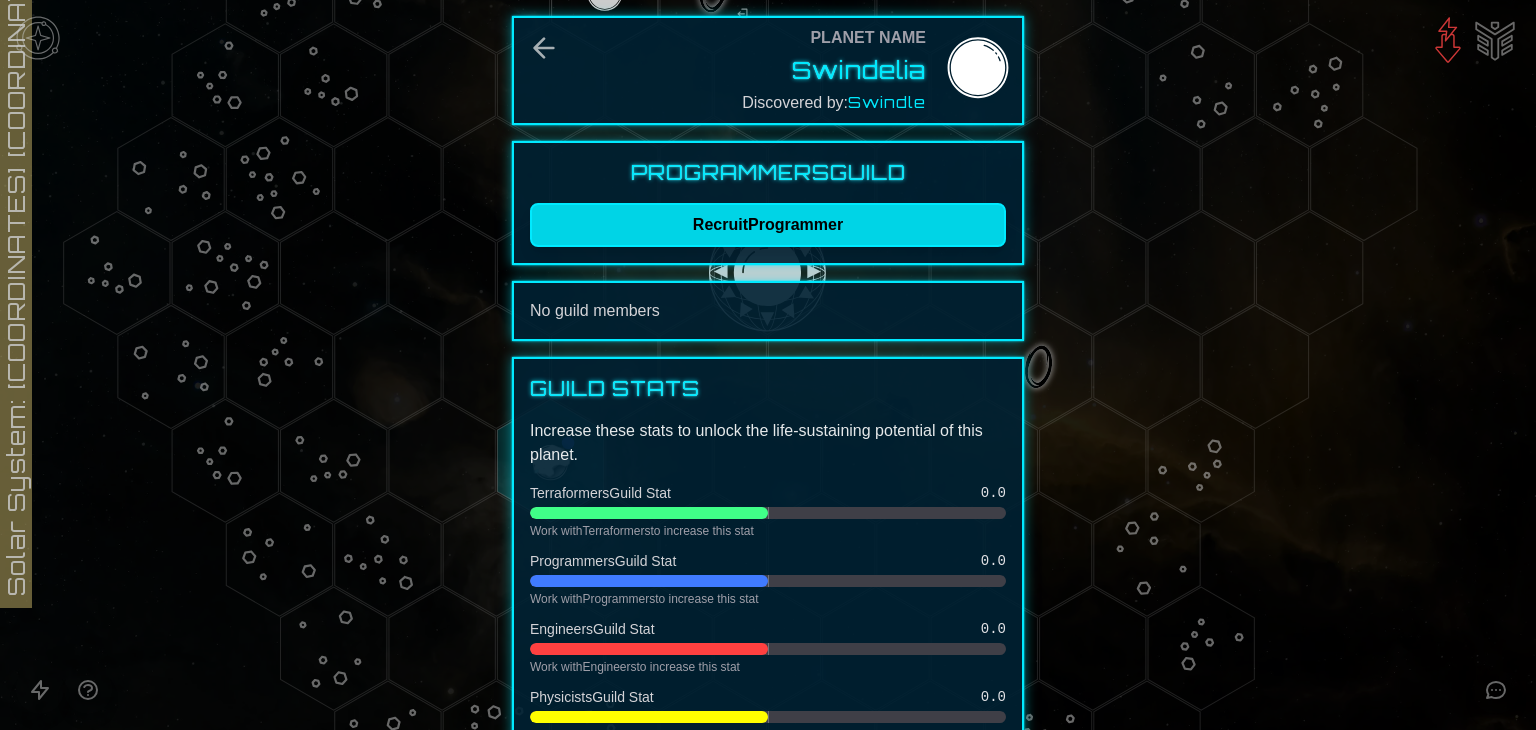 click on "Recruit  Programmer" at bounding box center (768, 225) 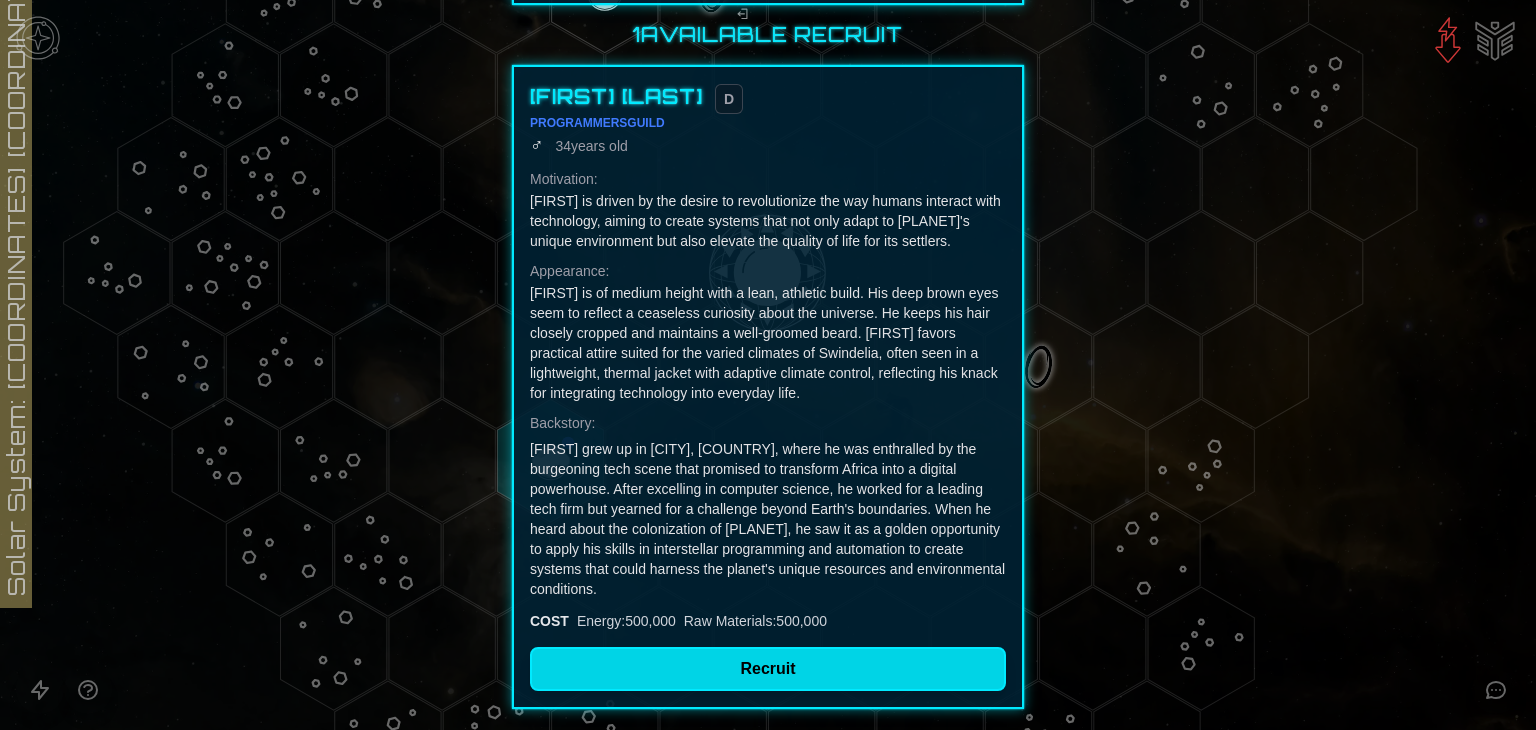 scroll, scrollTop: 0, scrollLeft: 0, axis: both 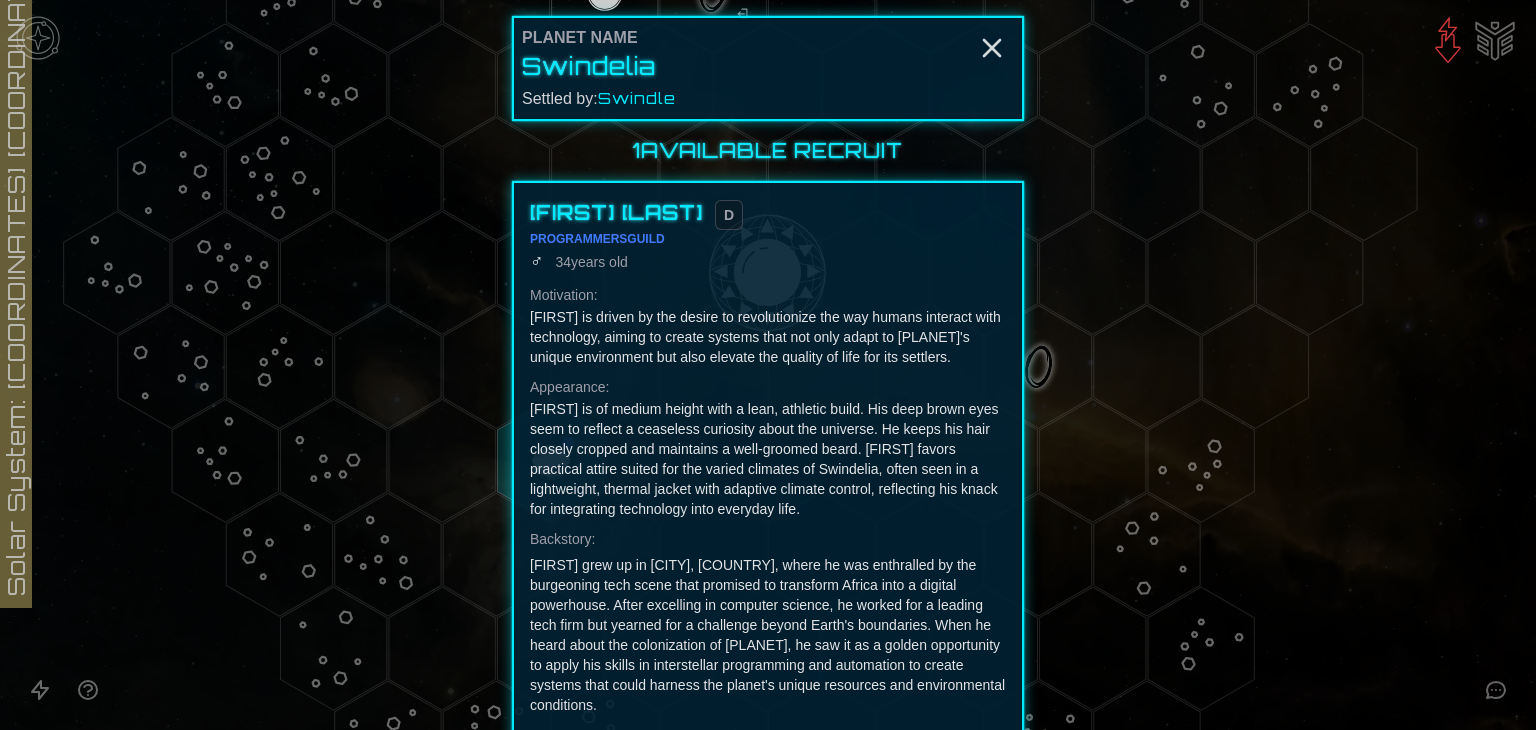 click at bounding box center [768, 365] 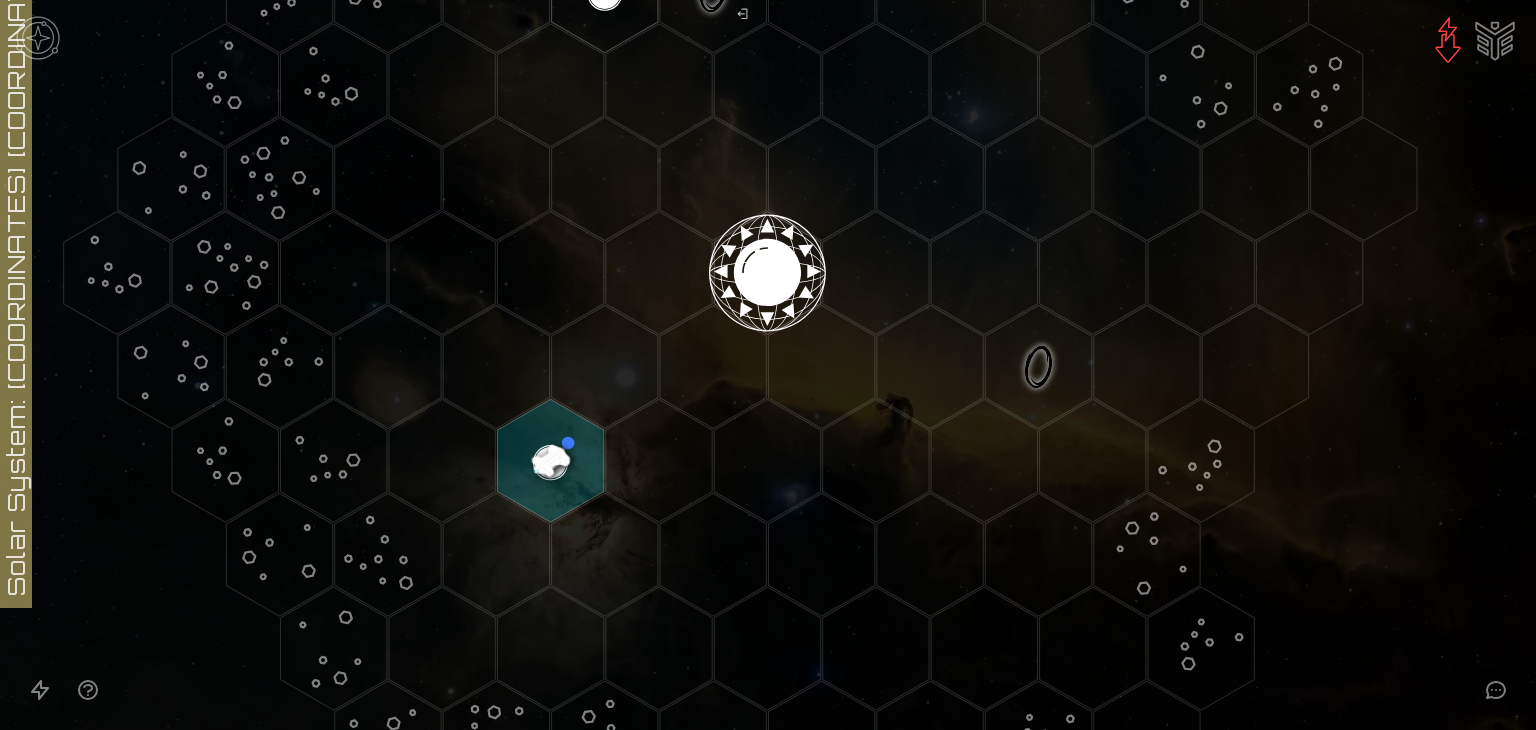 click 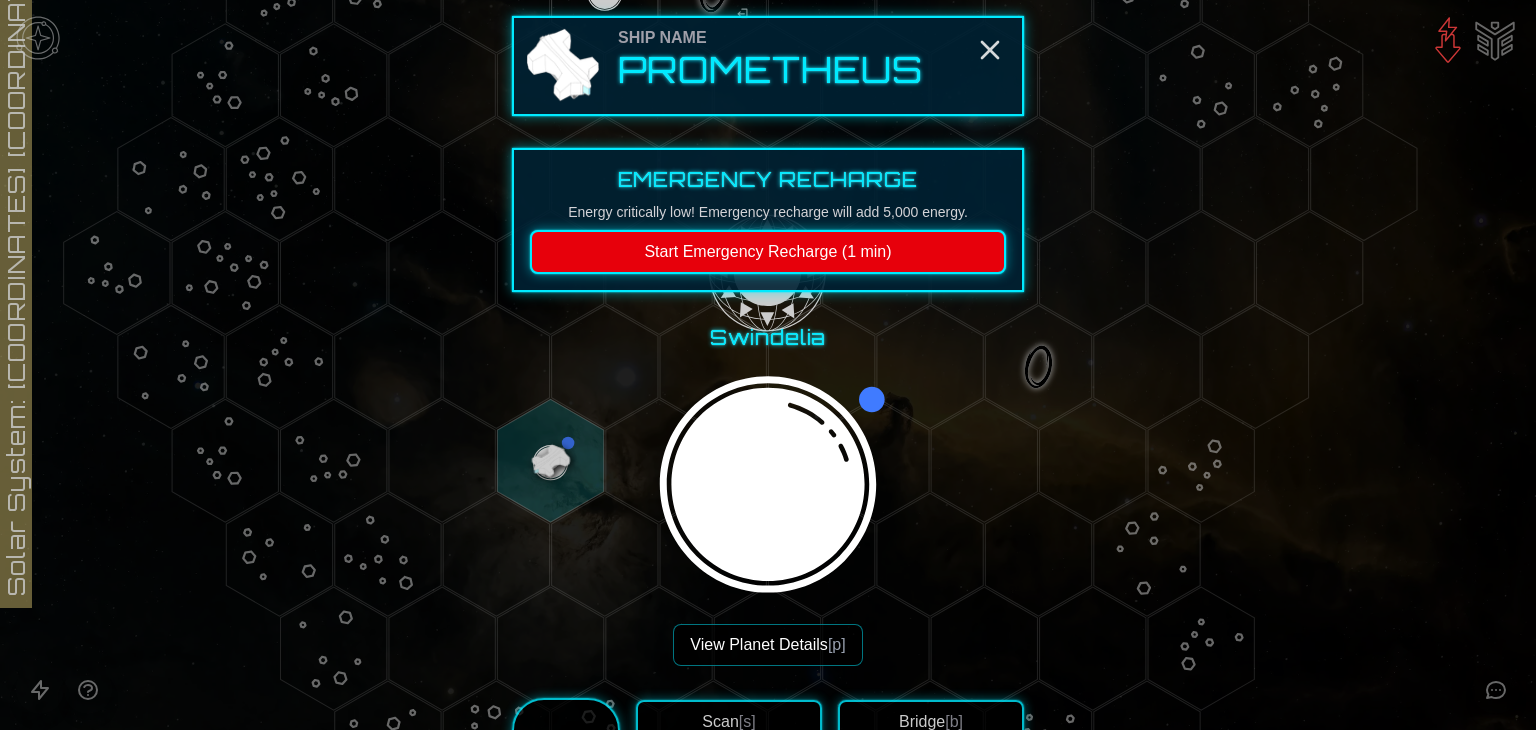 click on "Start Emergency Recharge (1 min)" at bounding box center [768, 252] 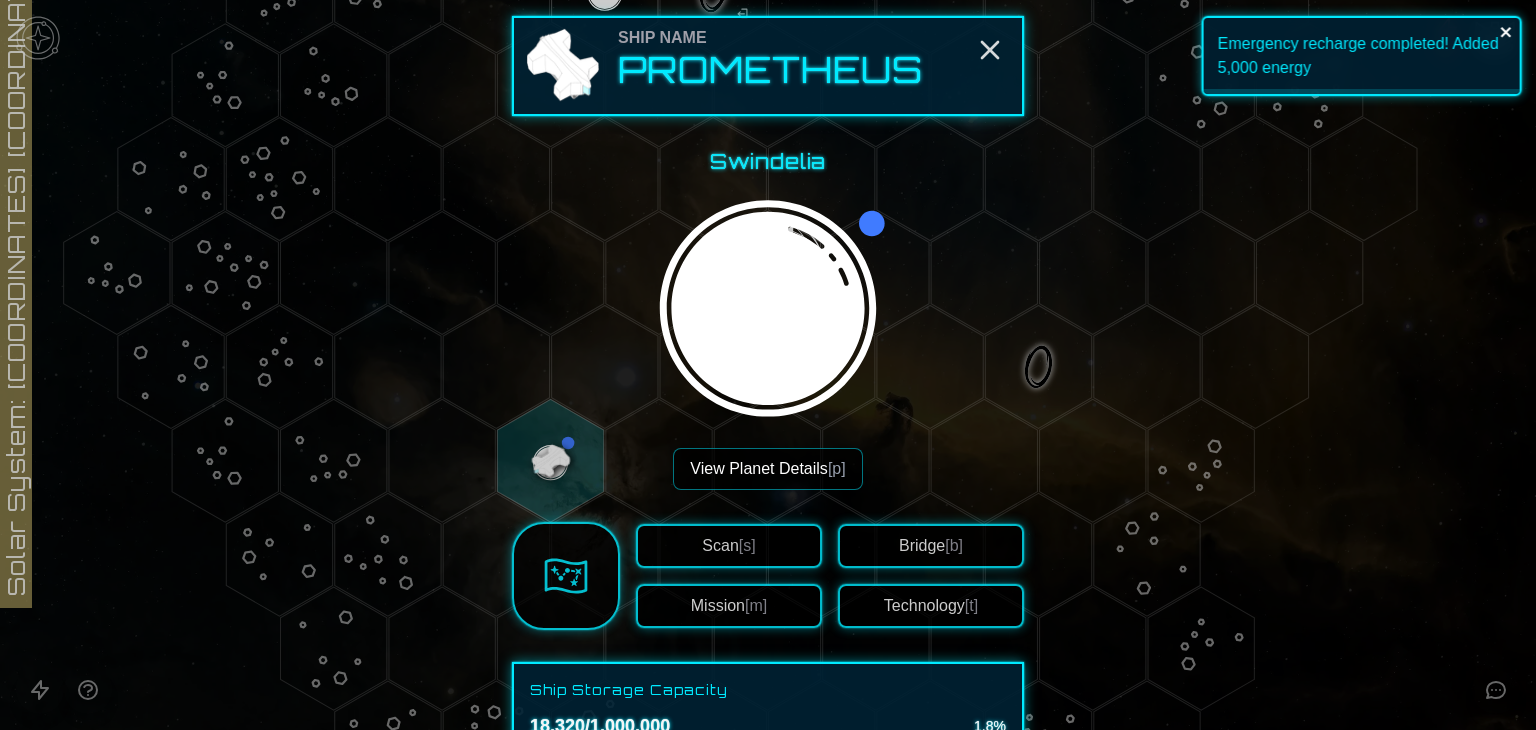 click 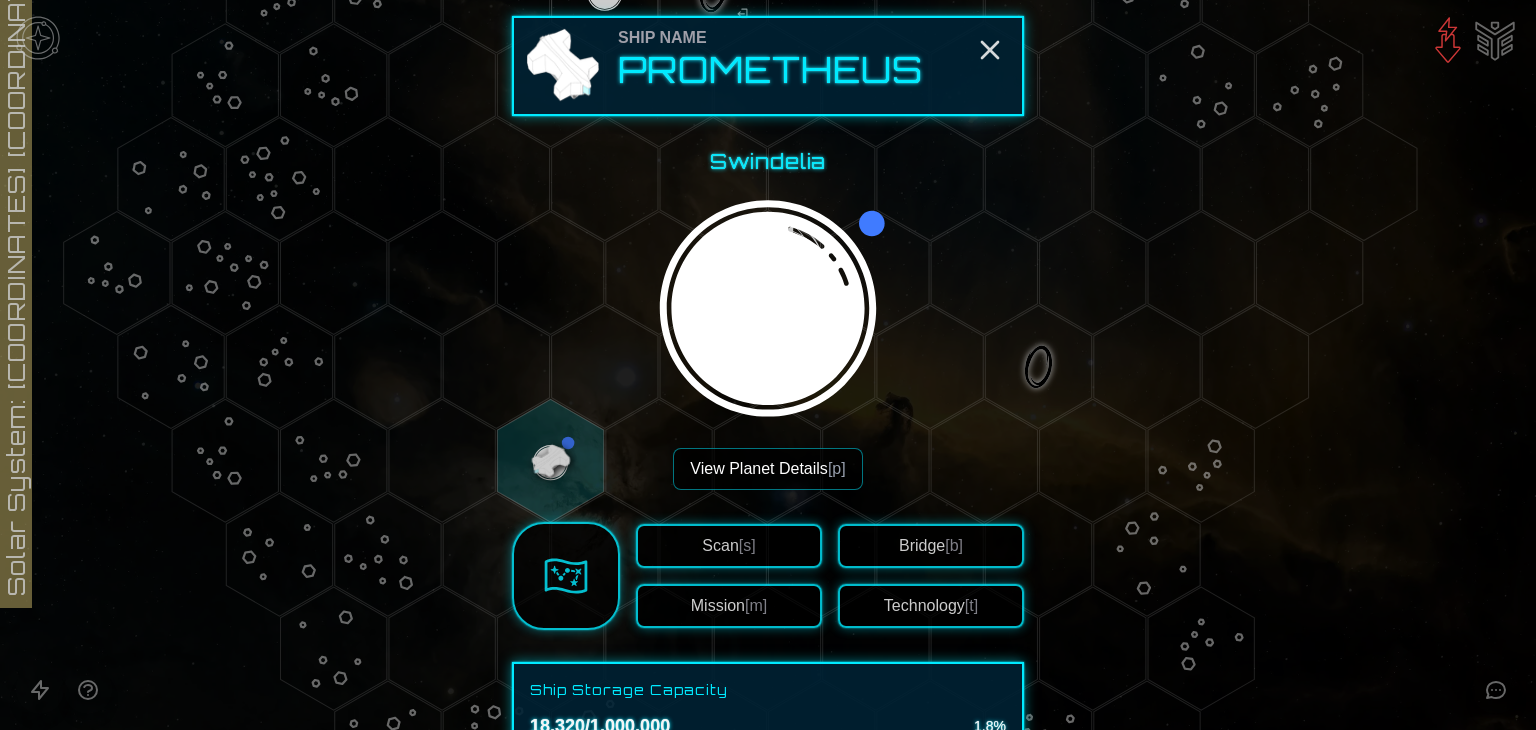 click on "View Planet Details  [p]" at bounding box center (767, 469) 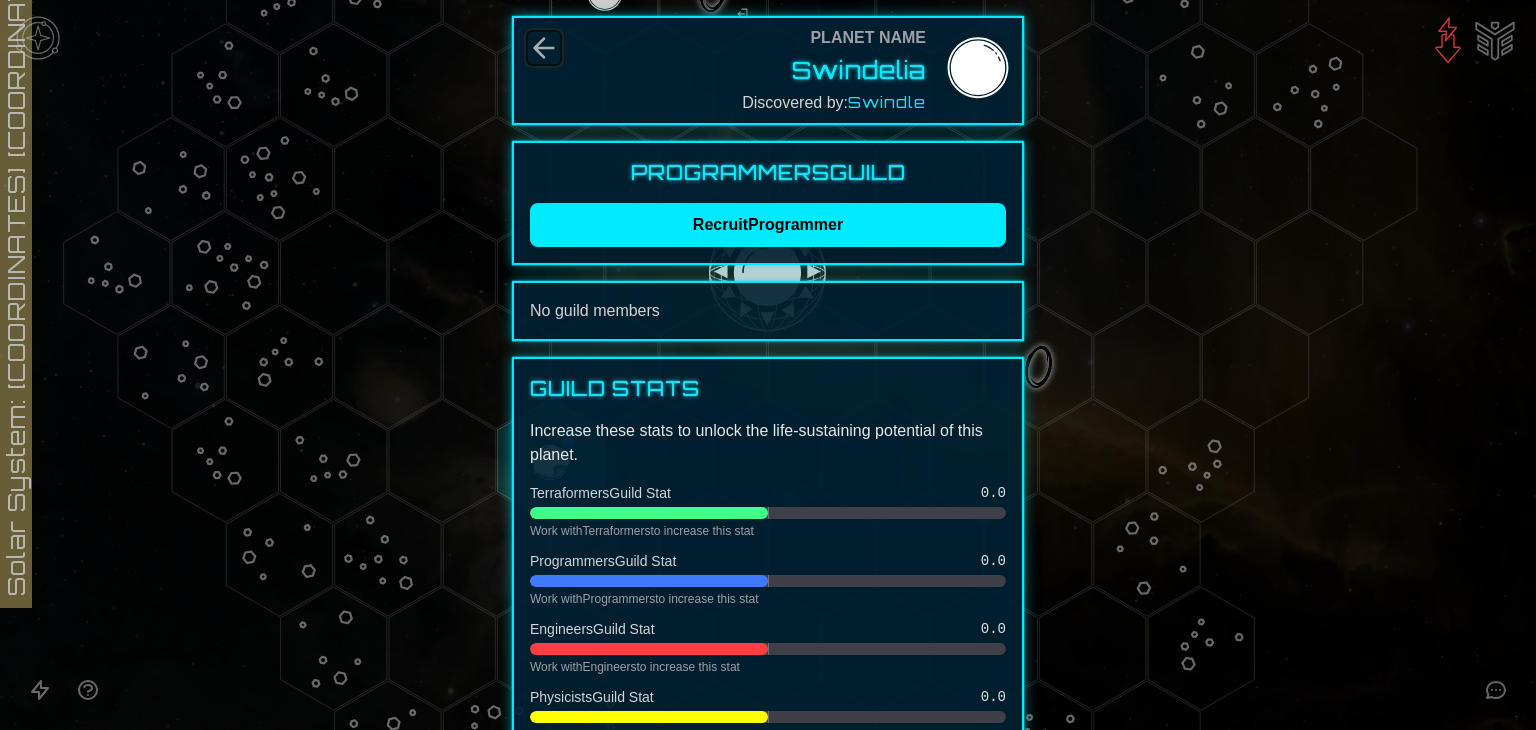 click 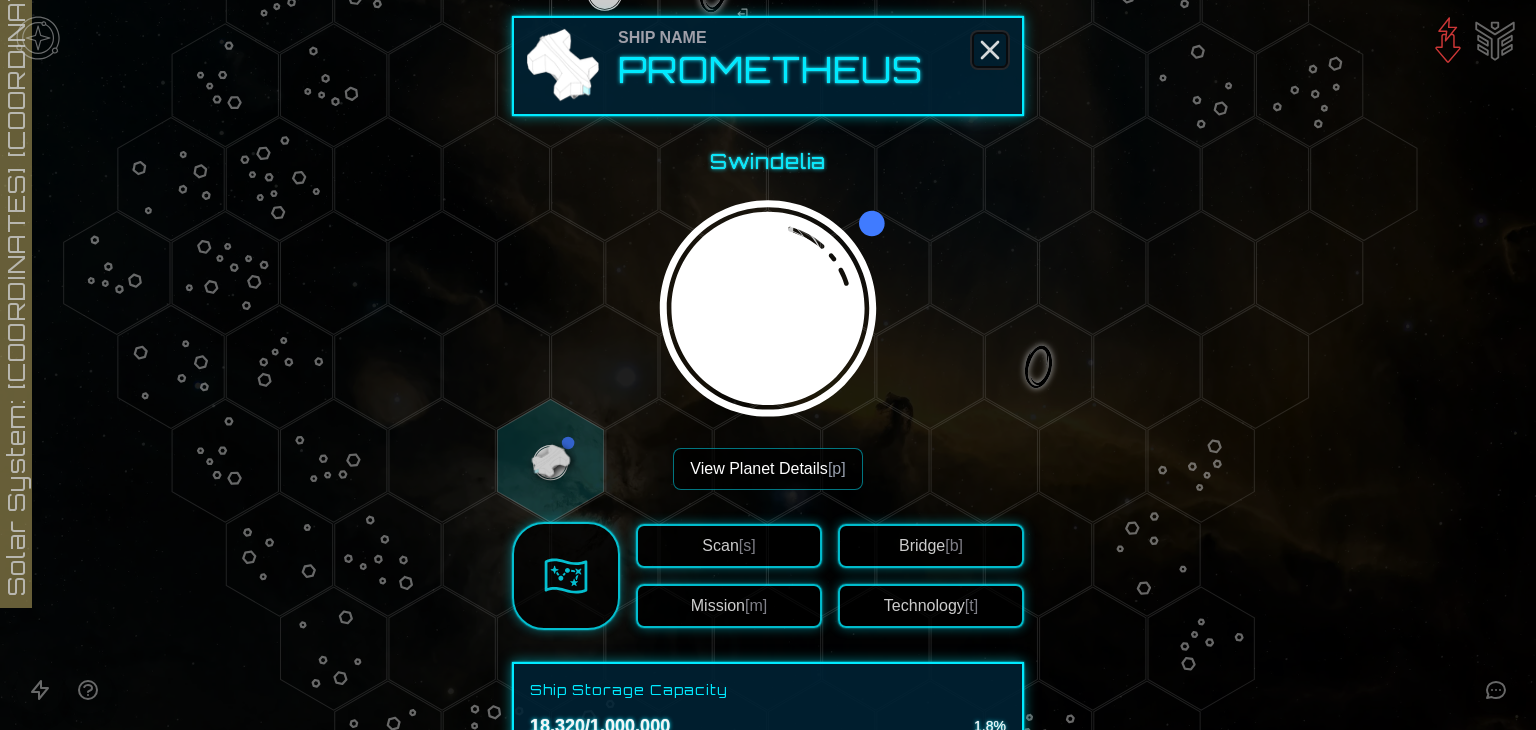 click 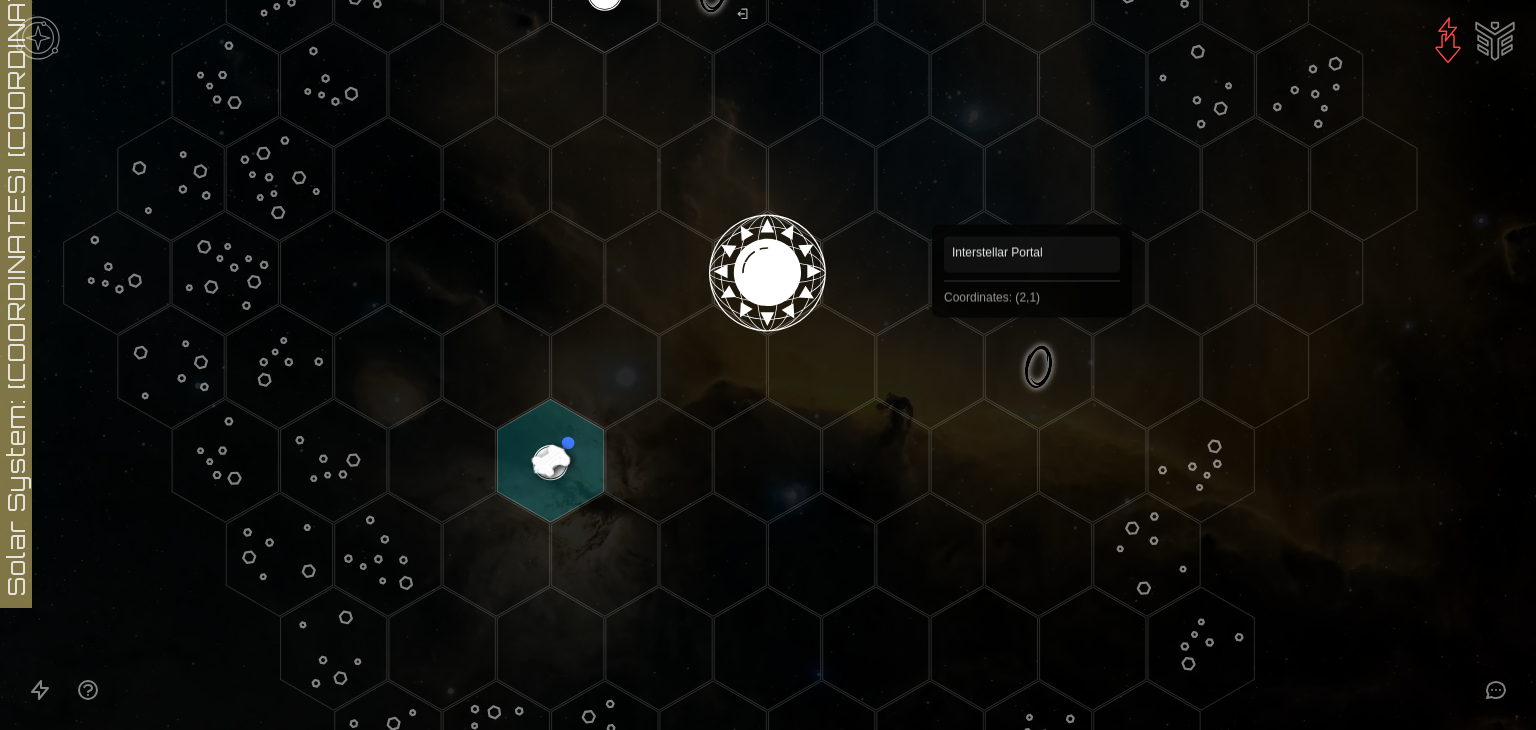 click 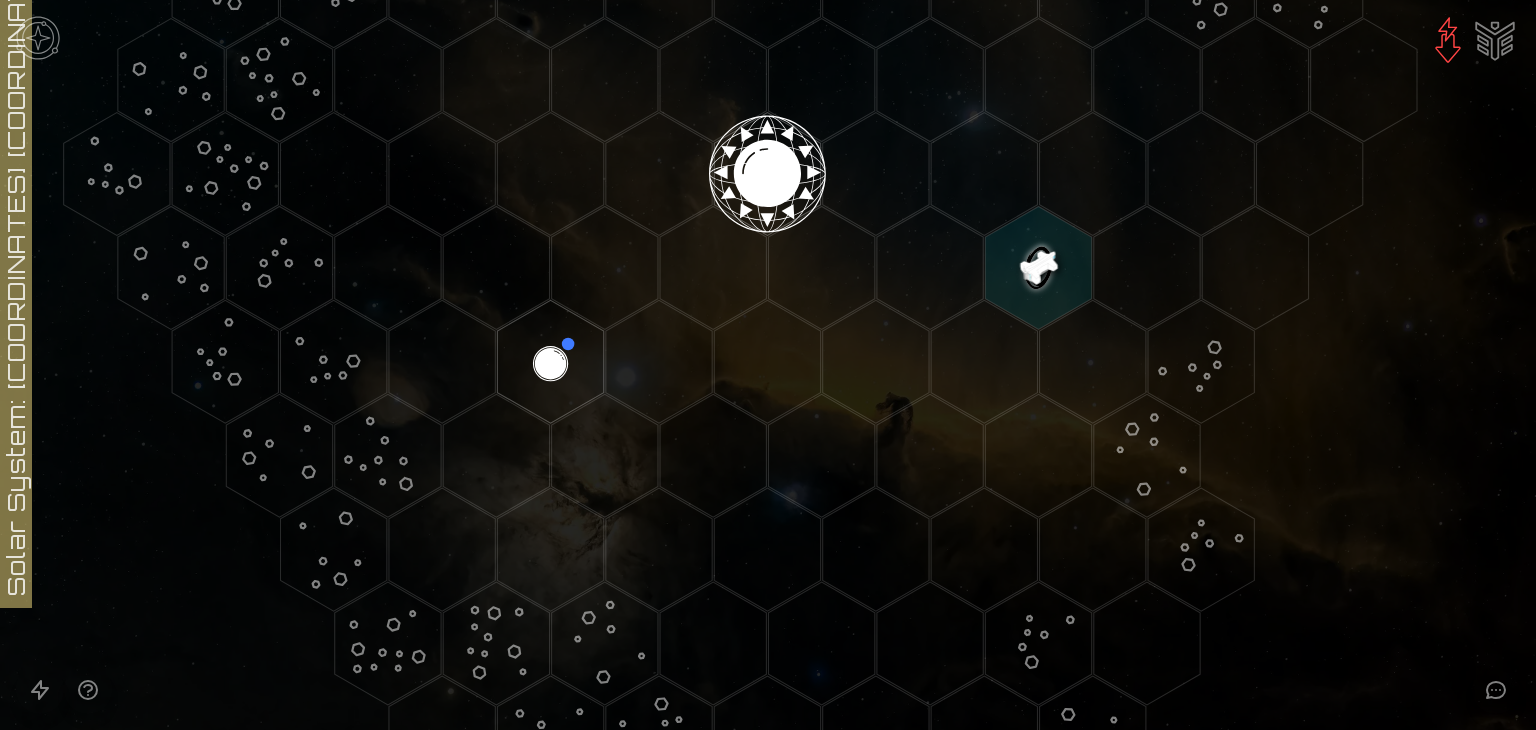 click 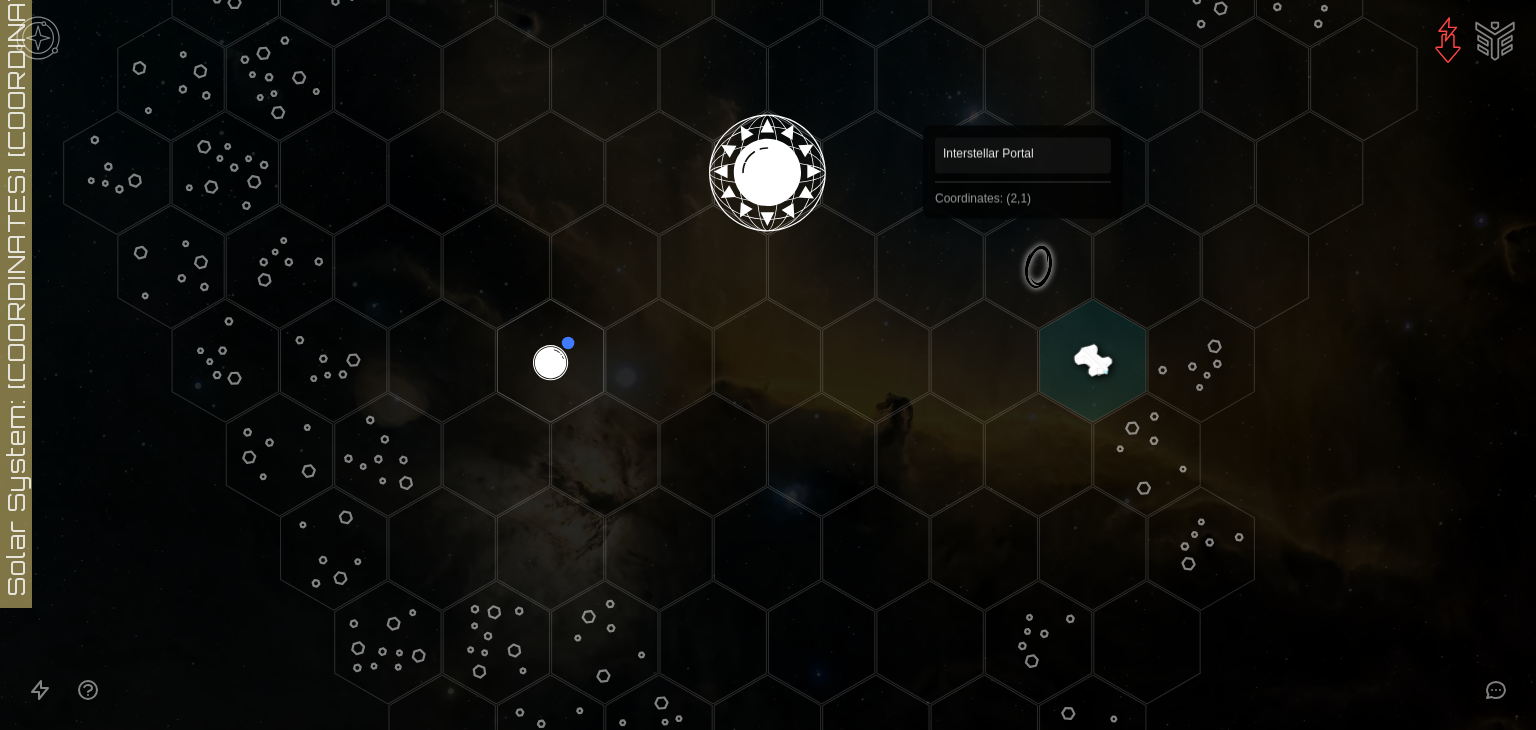 click 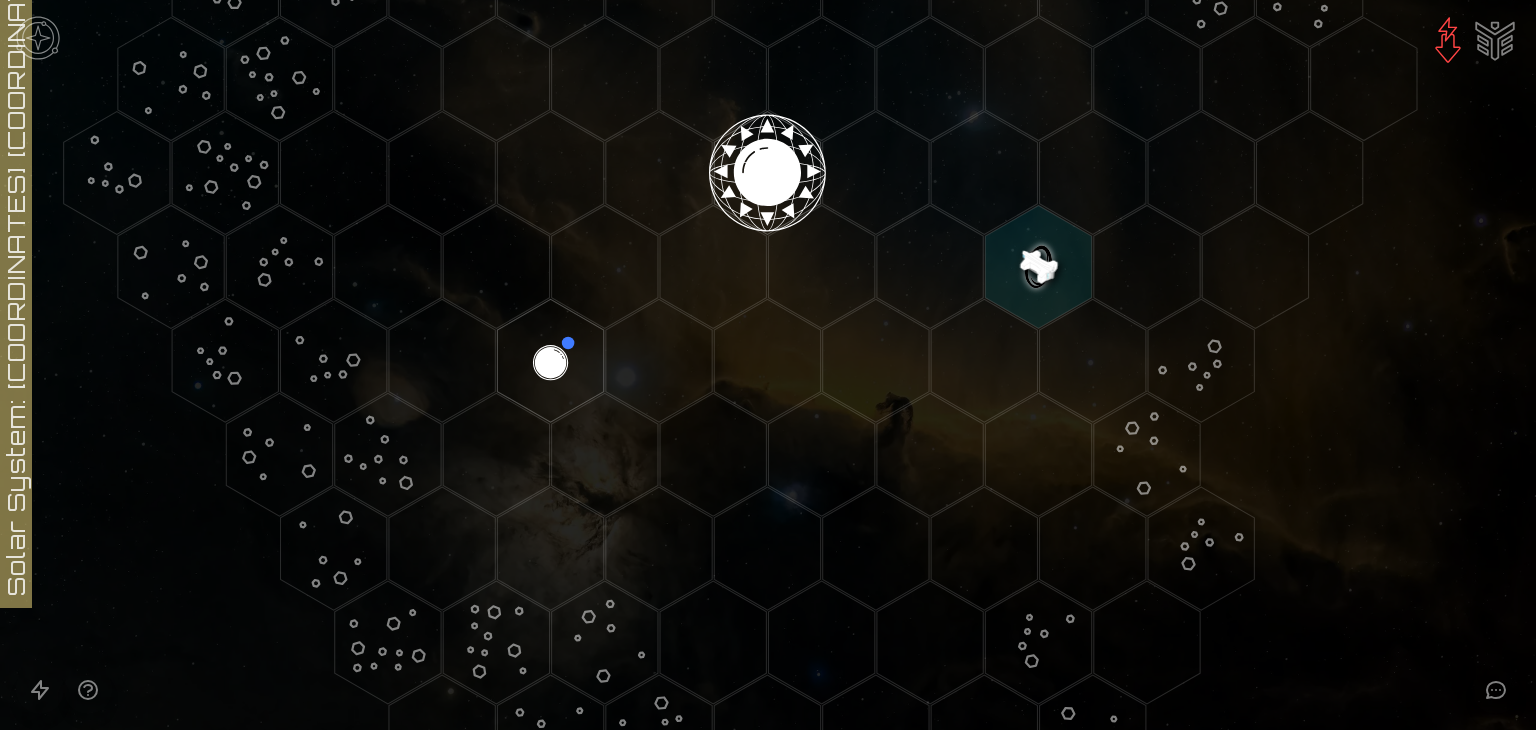 click 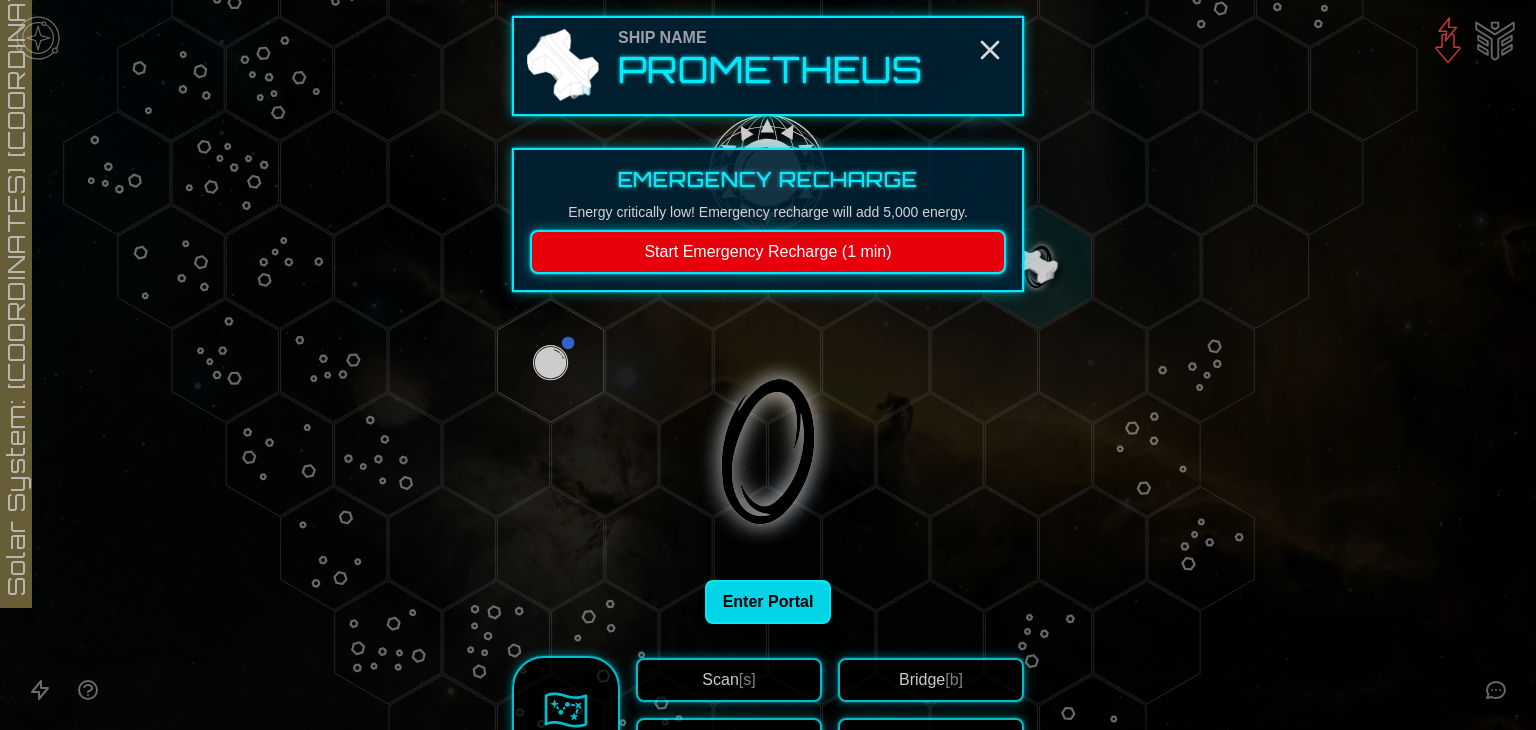click on "Enter Portal" at bounding box center [768, 602] 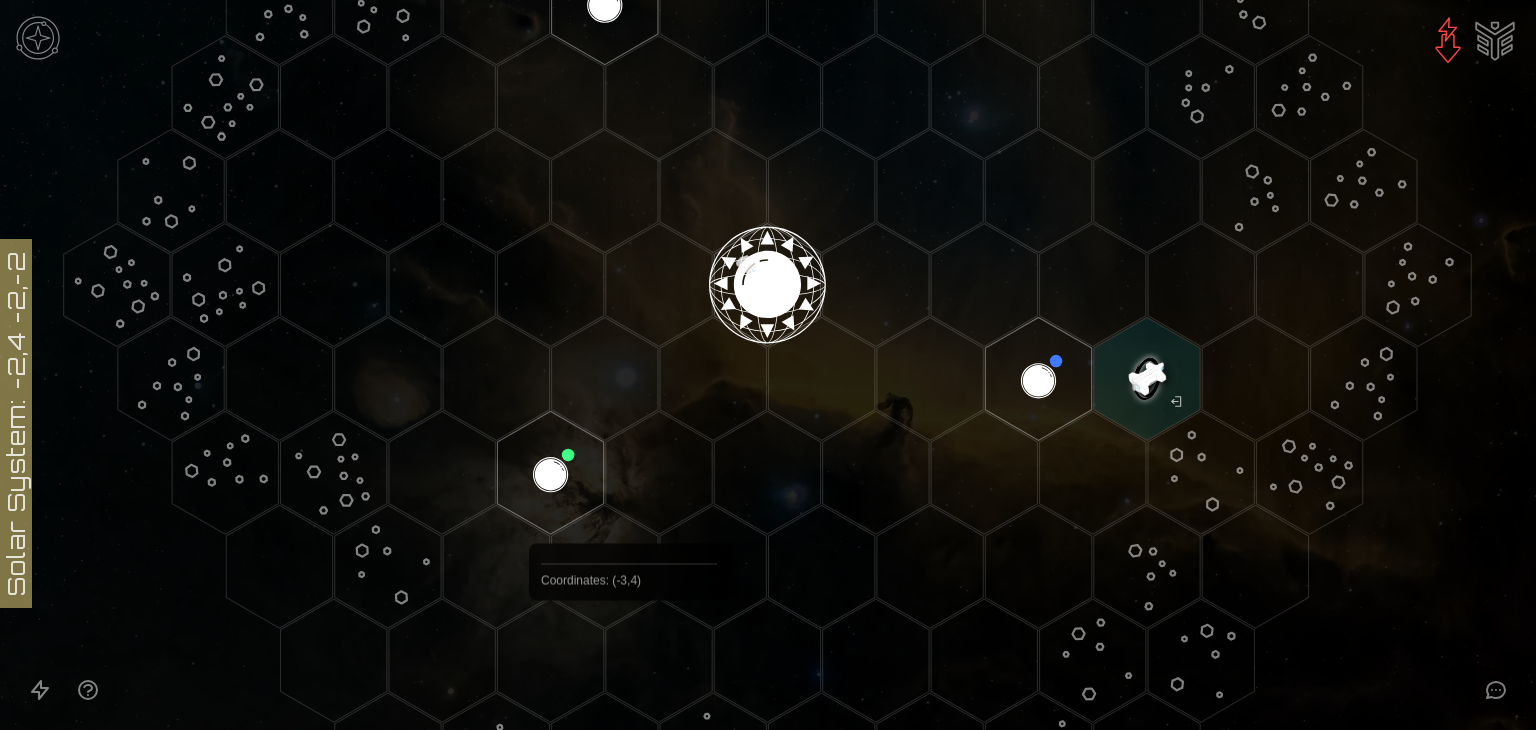 scroll, scrollTop: 0, scrollLeft: 0, axis: both 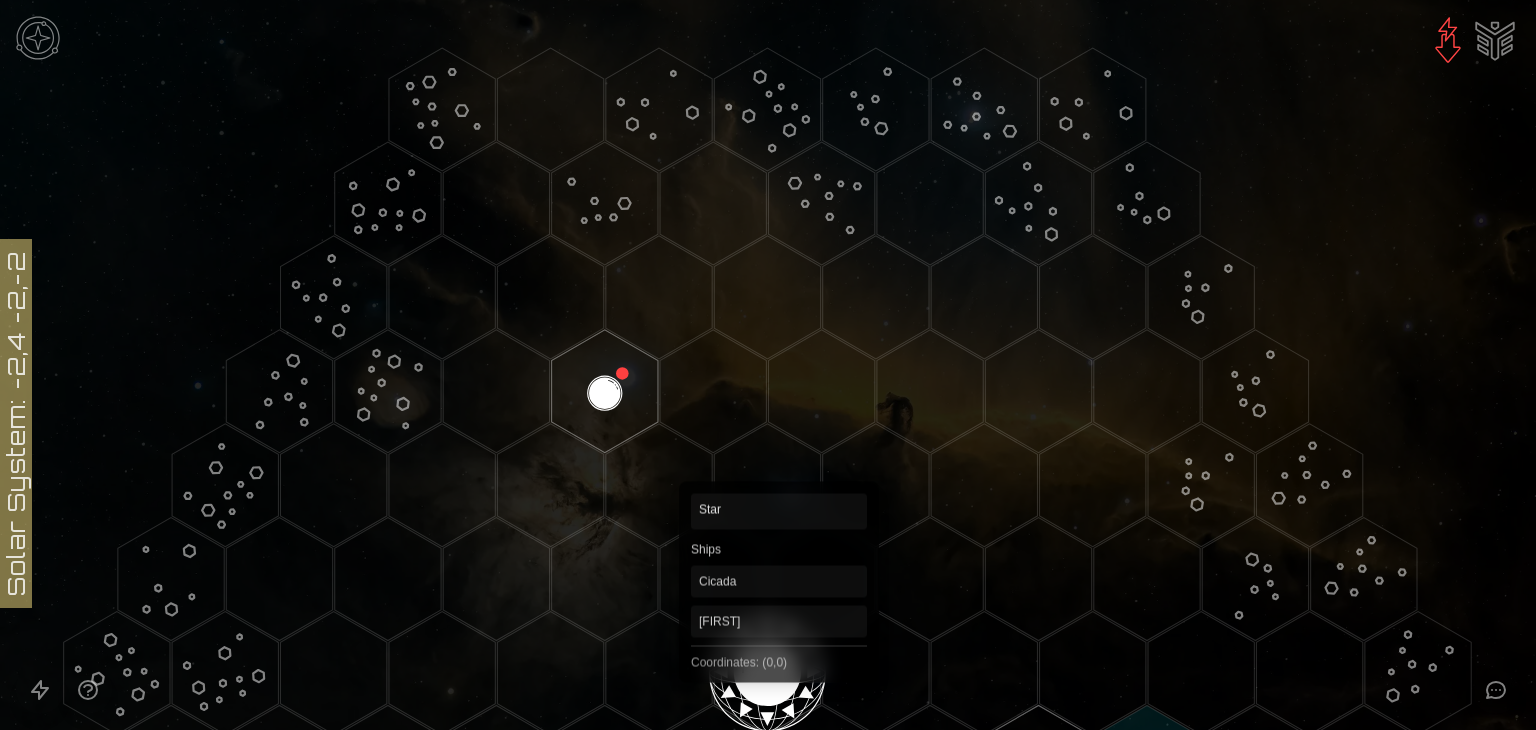click 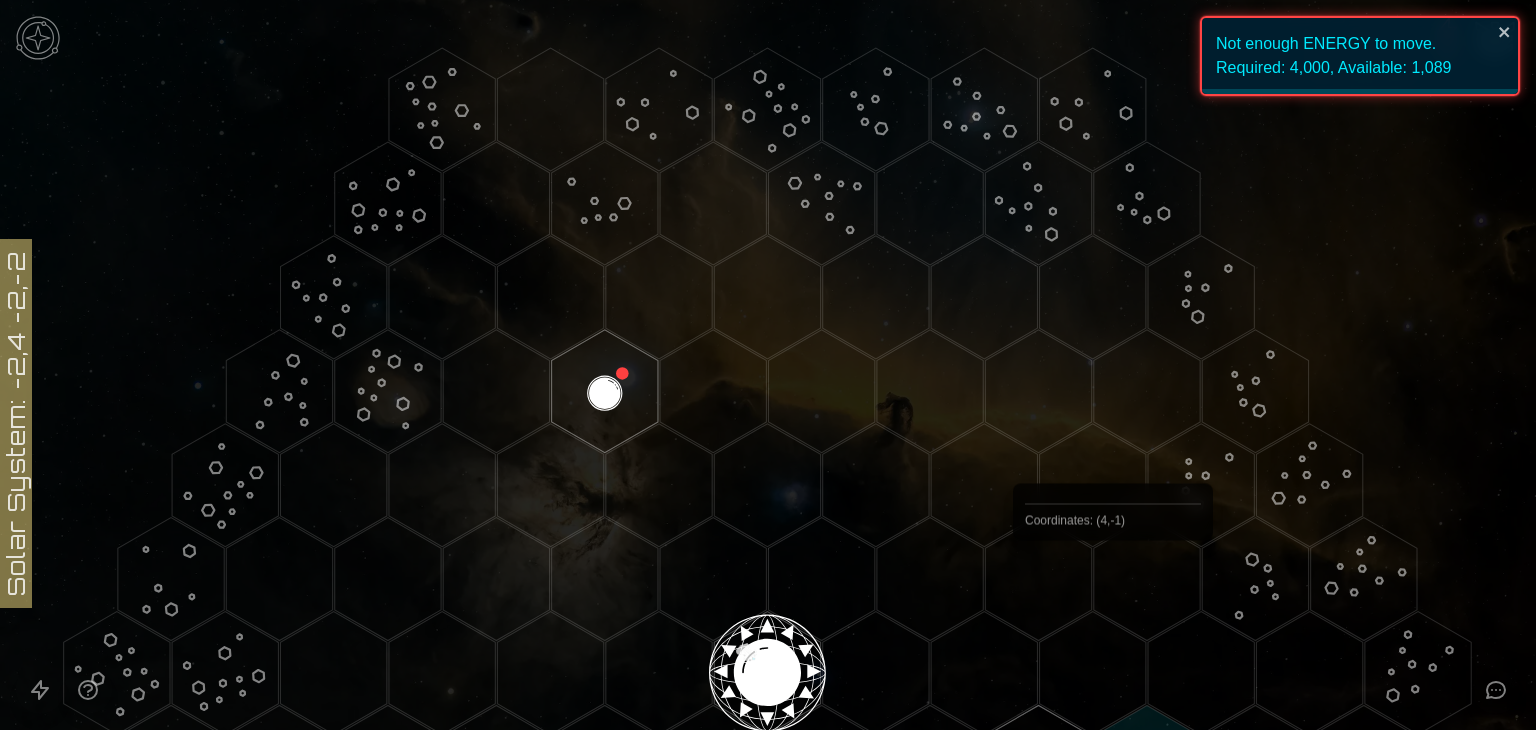 scroll, scrollTop: 200, scrollLeft: 0, axis: vertical 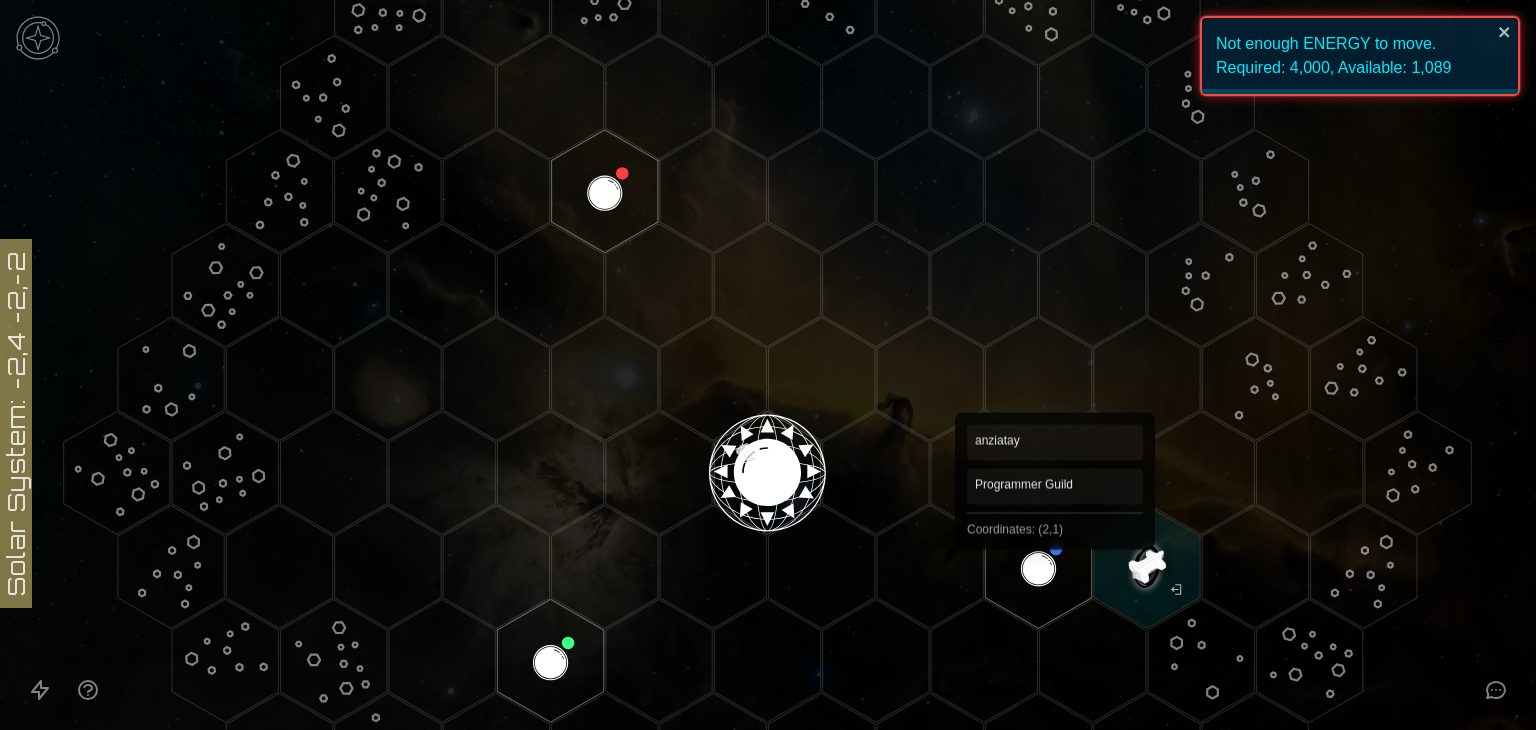 click 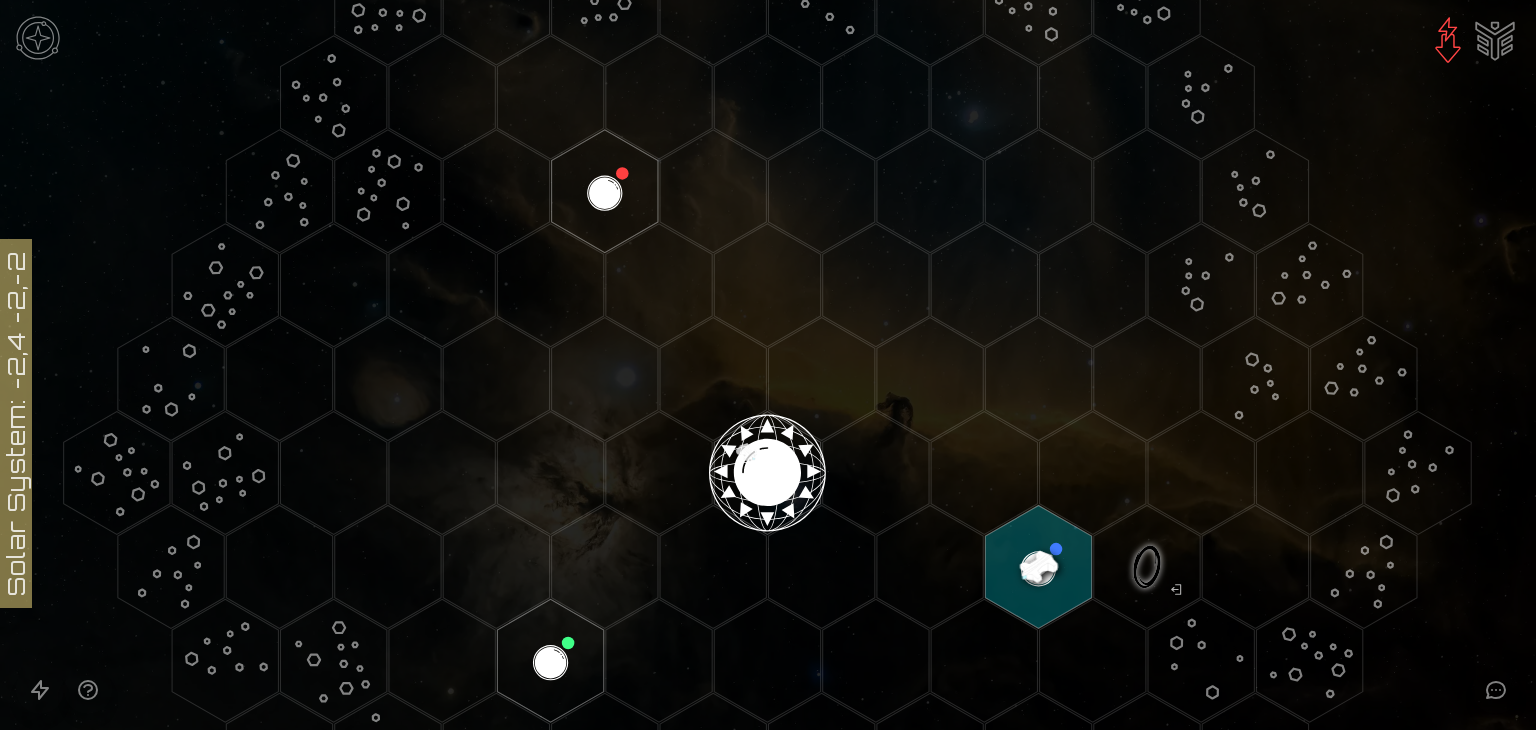 click 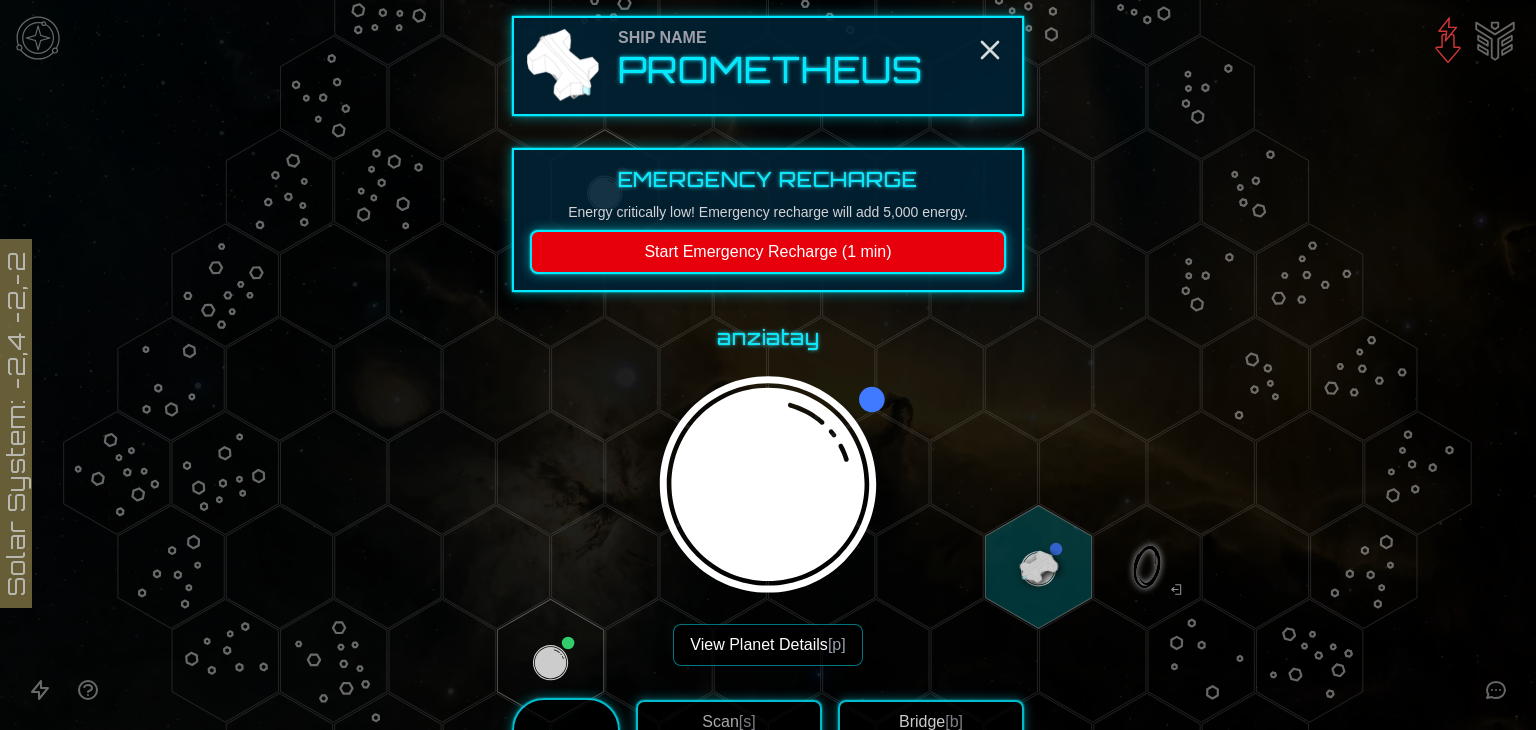 click on "Start Emergency Recharge (1 min)" at bounding box center (768, 252) 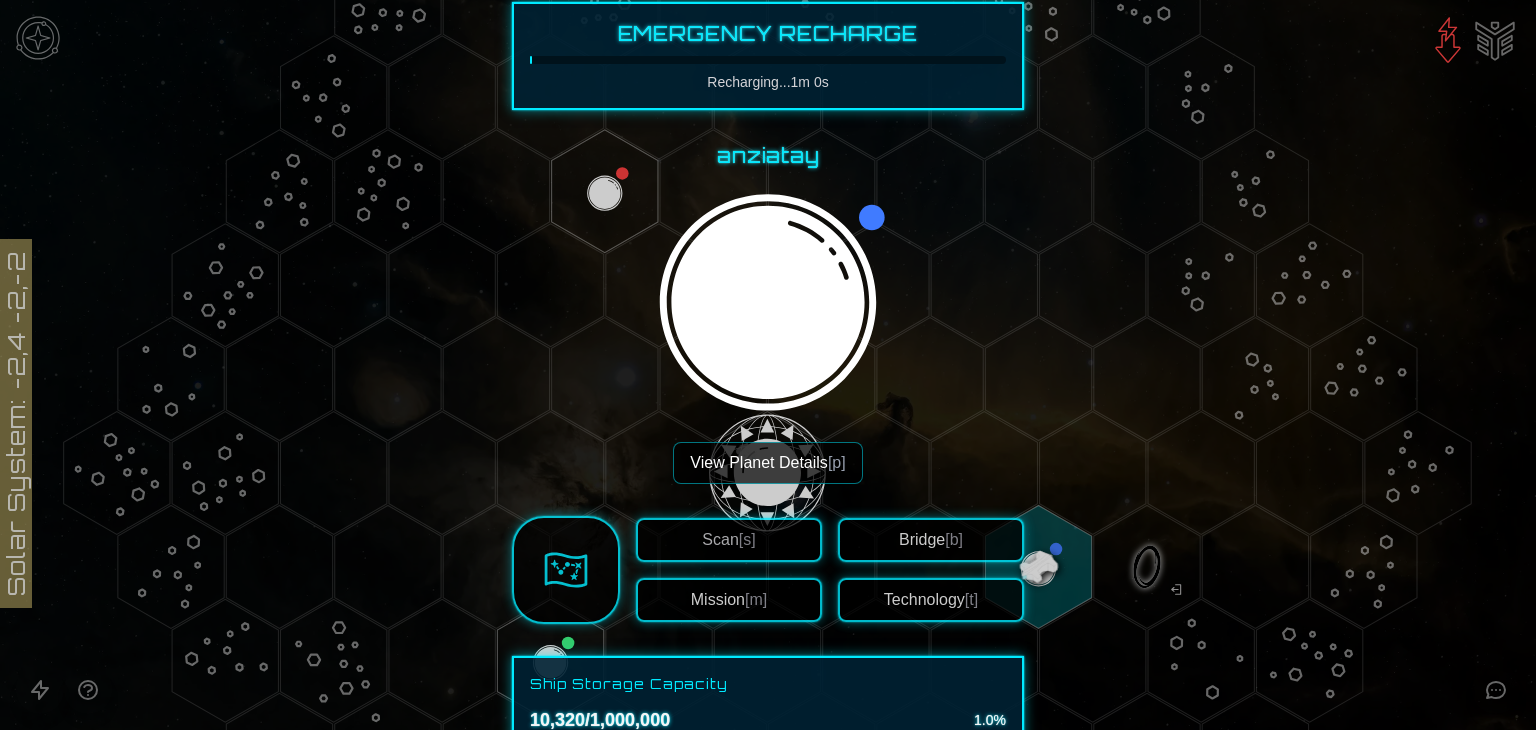 scroll, scrollTop: 400, scrollLeft: 0, axis: vertical 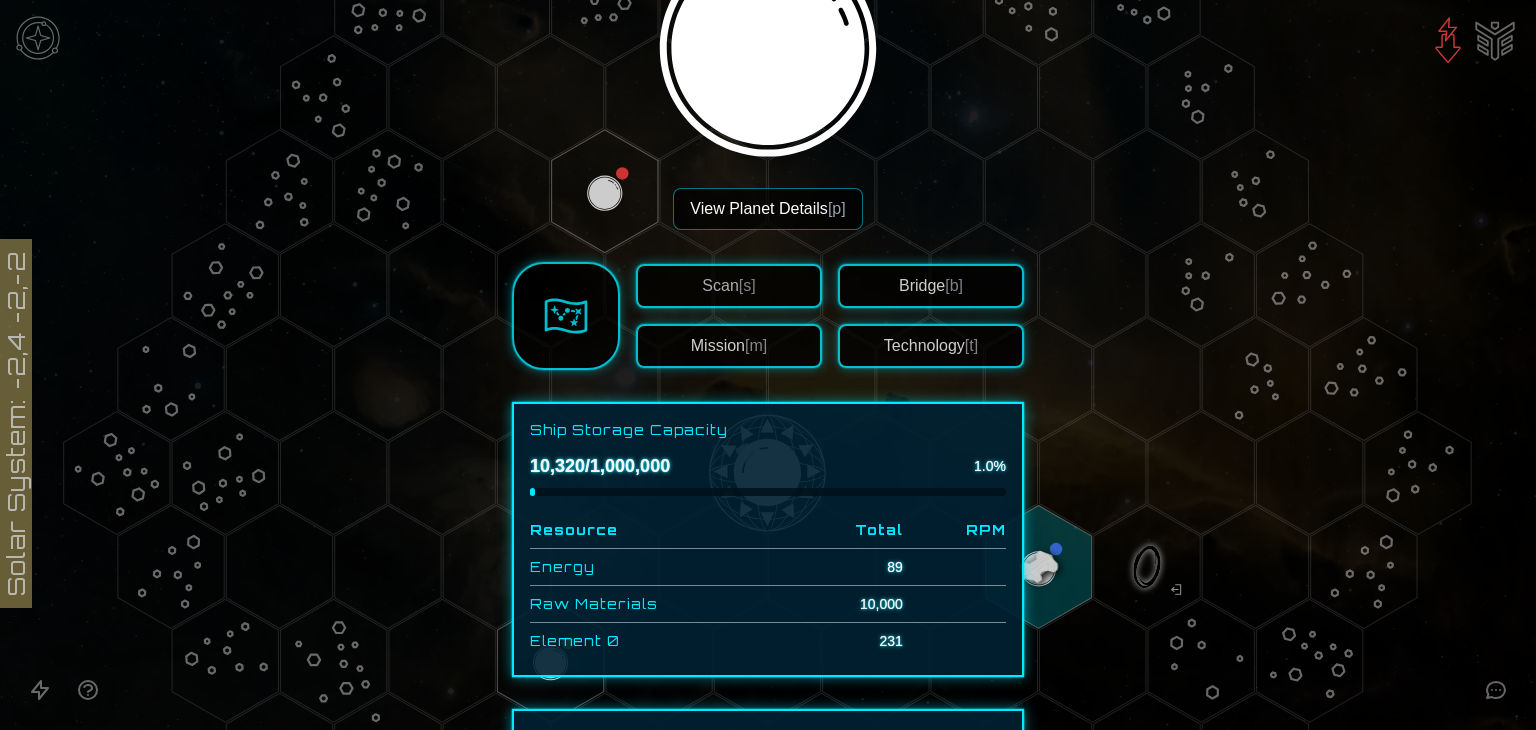 click on "View Planet Details  [p]" at bounding box center (767, 209) 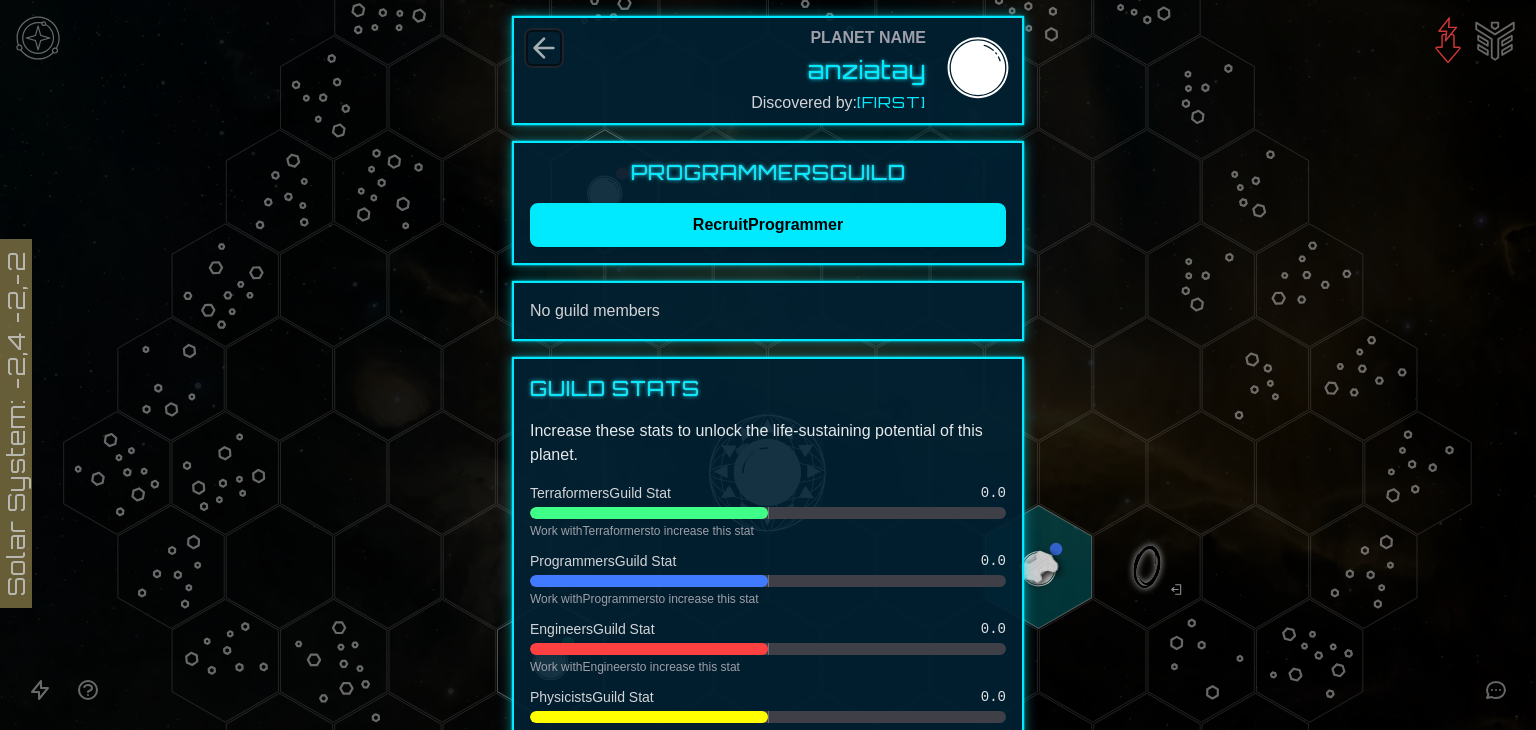 click 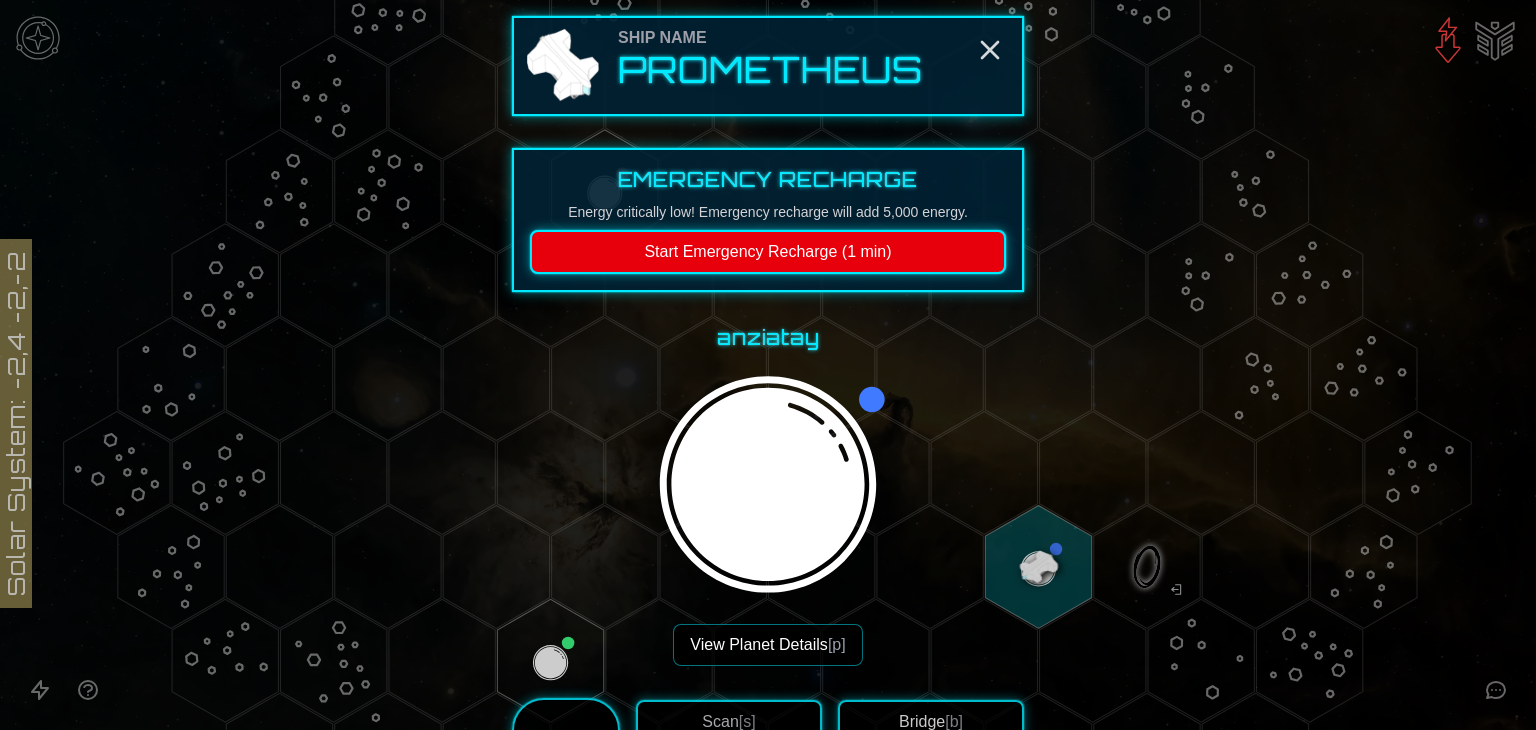 click on "Start Emergency Recharge (1 min)" at bounding box center (768, 252) 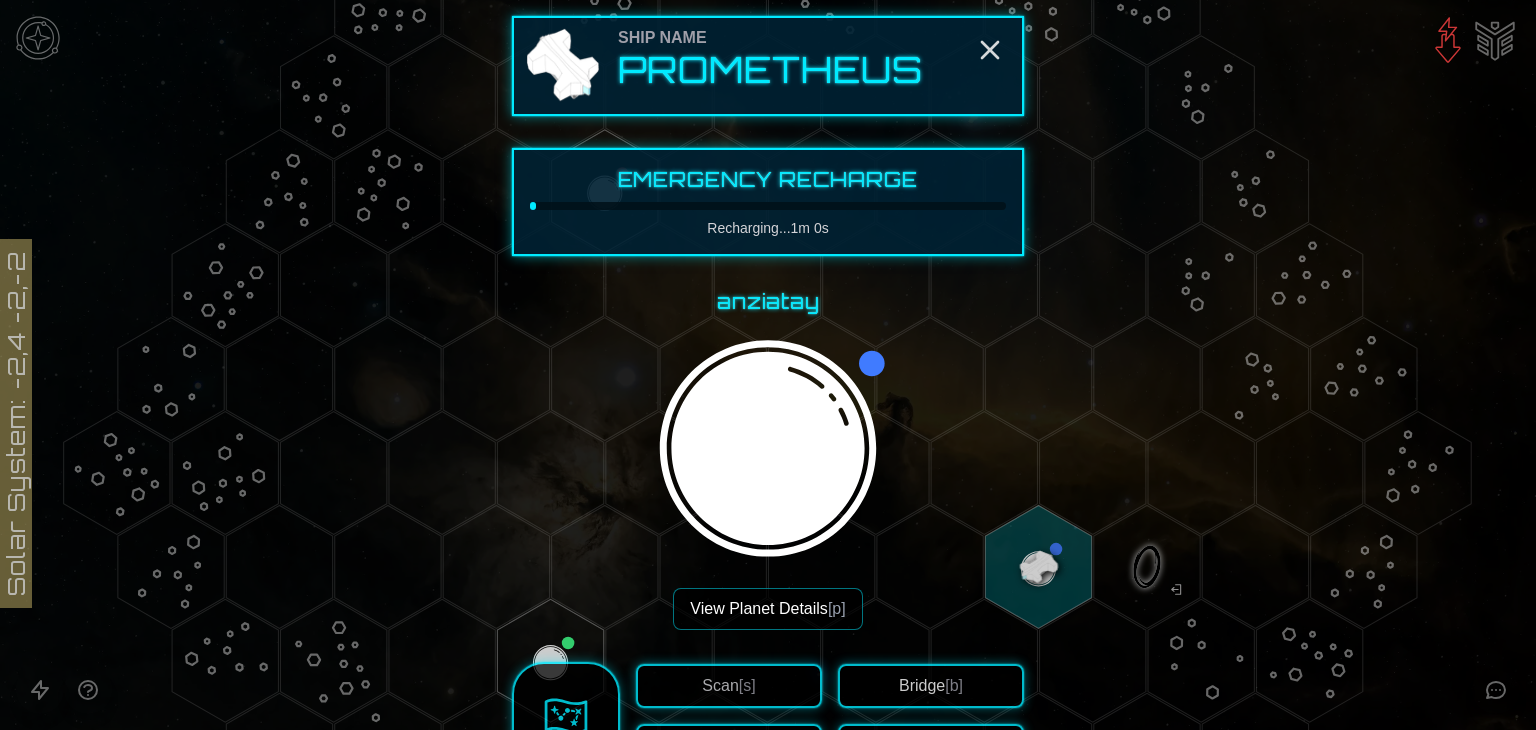 click on "Ship Name [SHIPNAME]" at bounding box center [768, 66] 